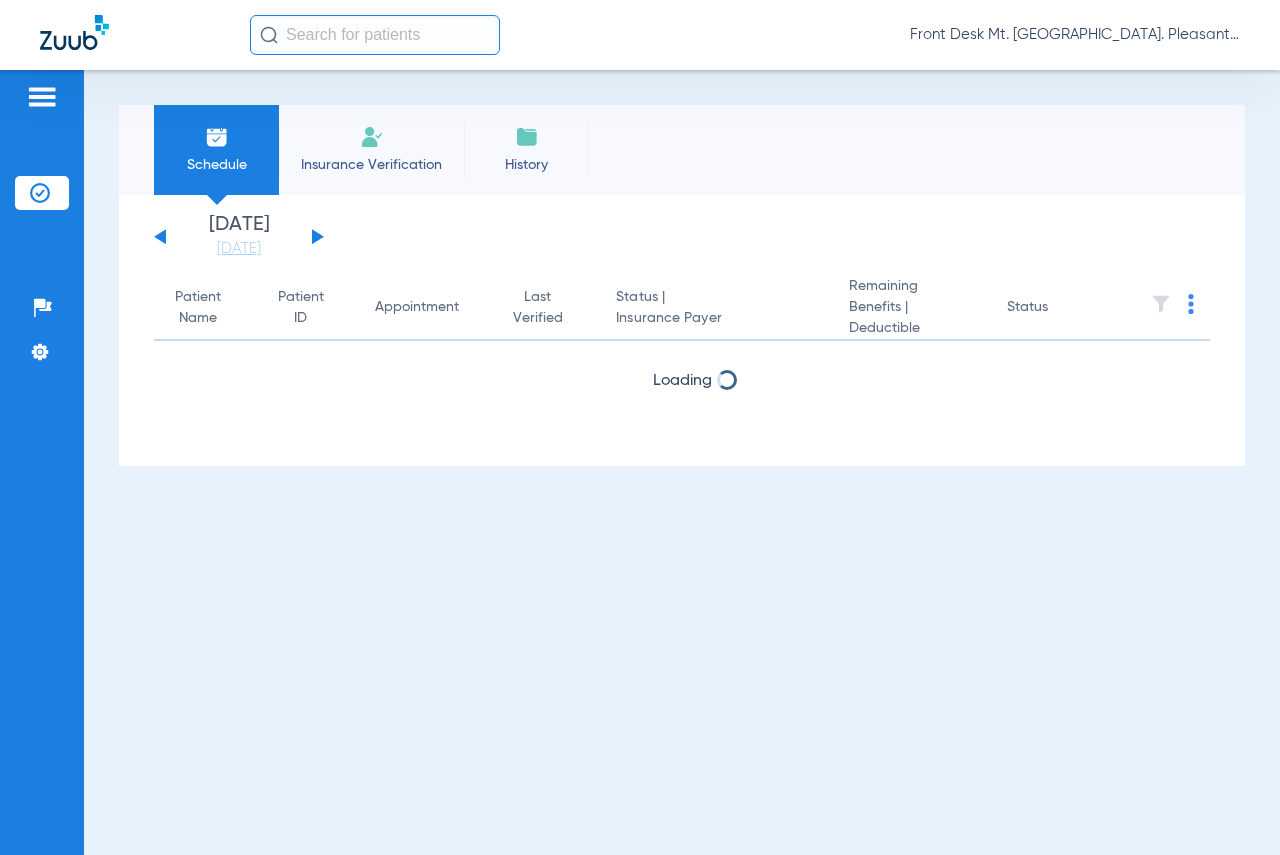 scroll, scrollTop: 0, scrollLeft: 0, axis: both 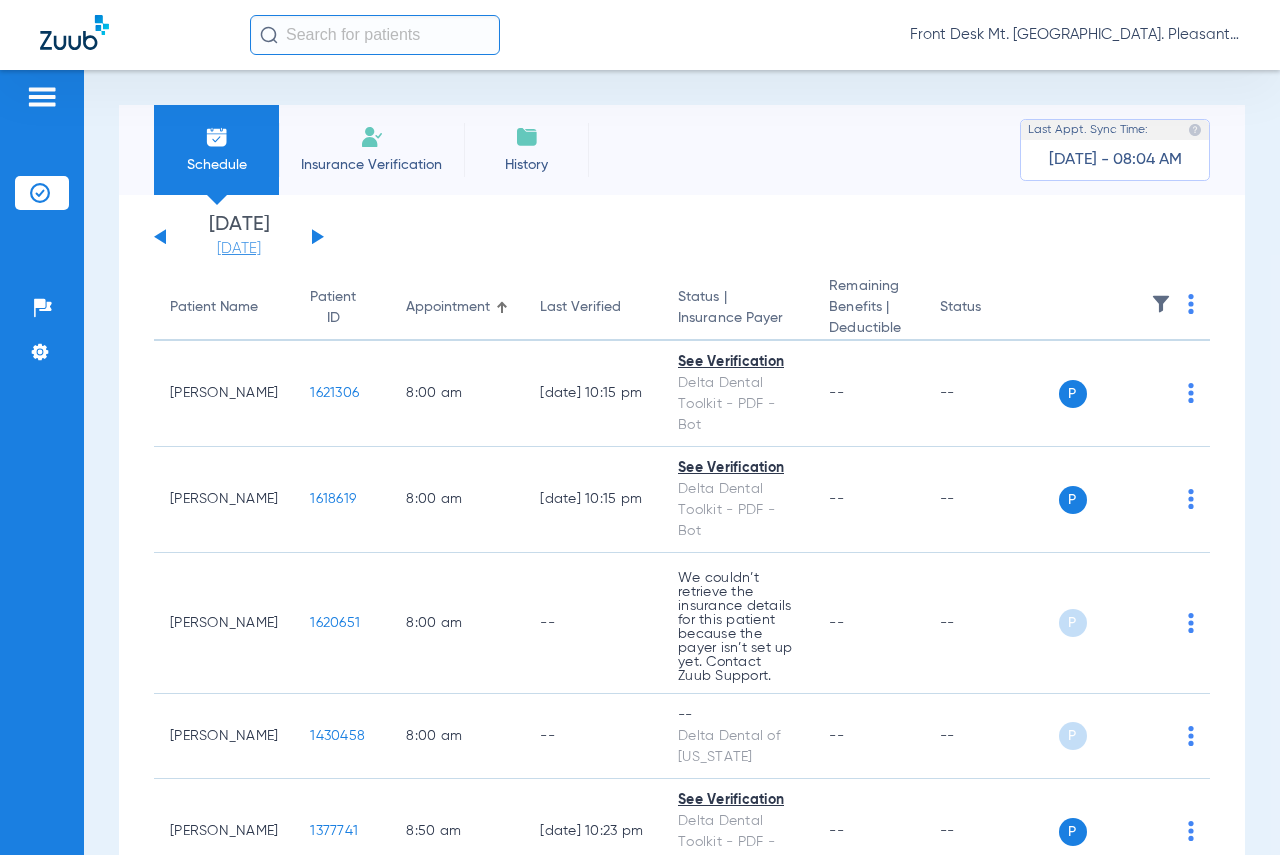 click on "[DATE]" 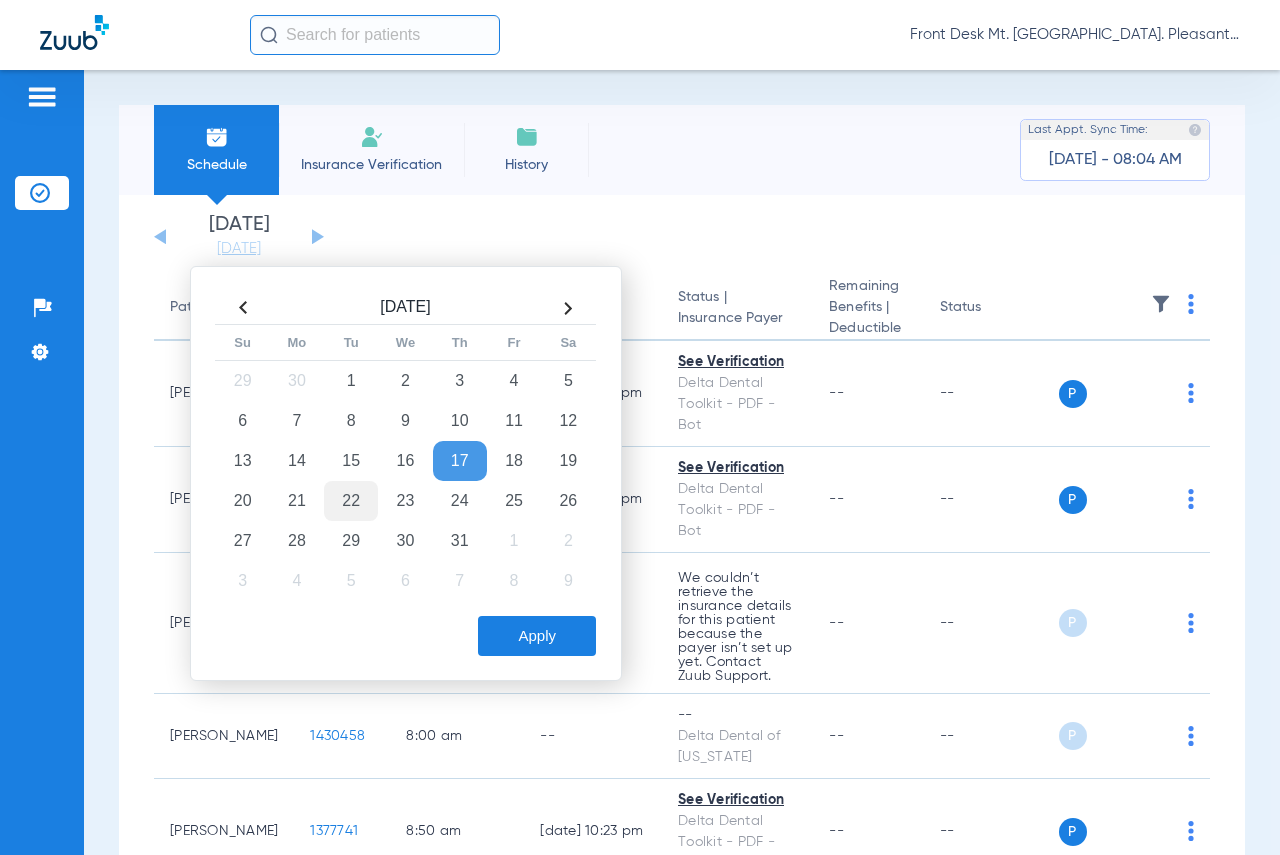 click on "22" 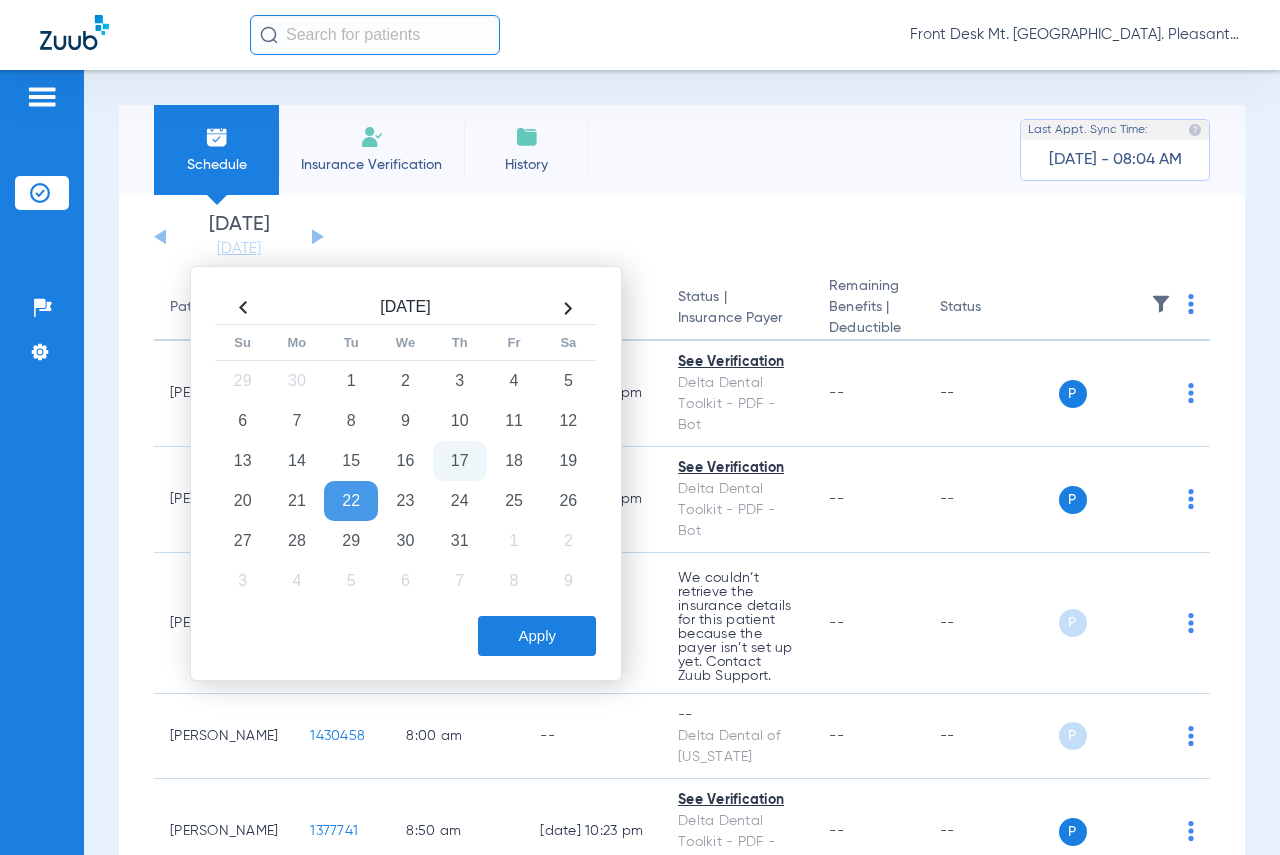 click on "Apply" 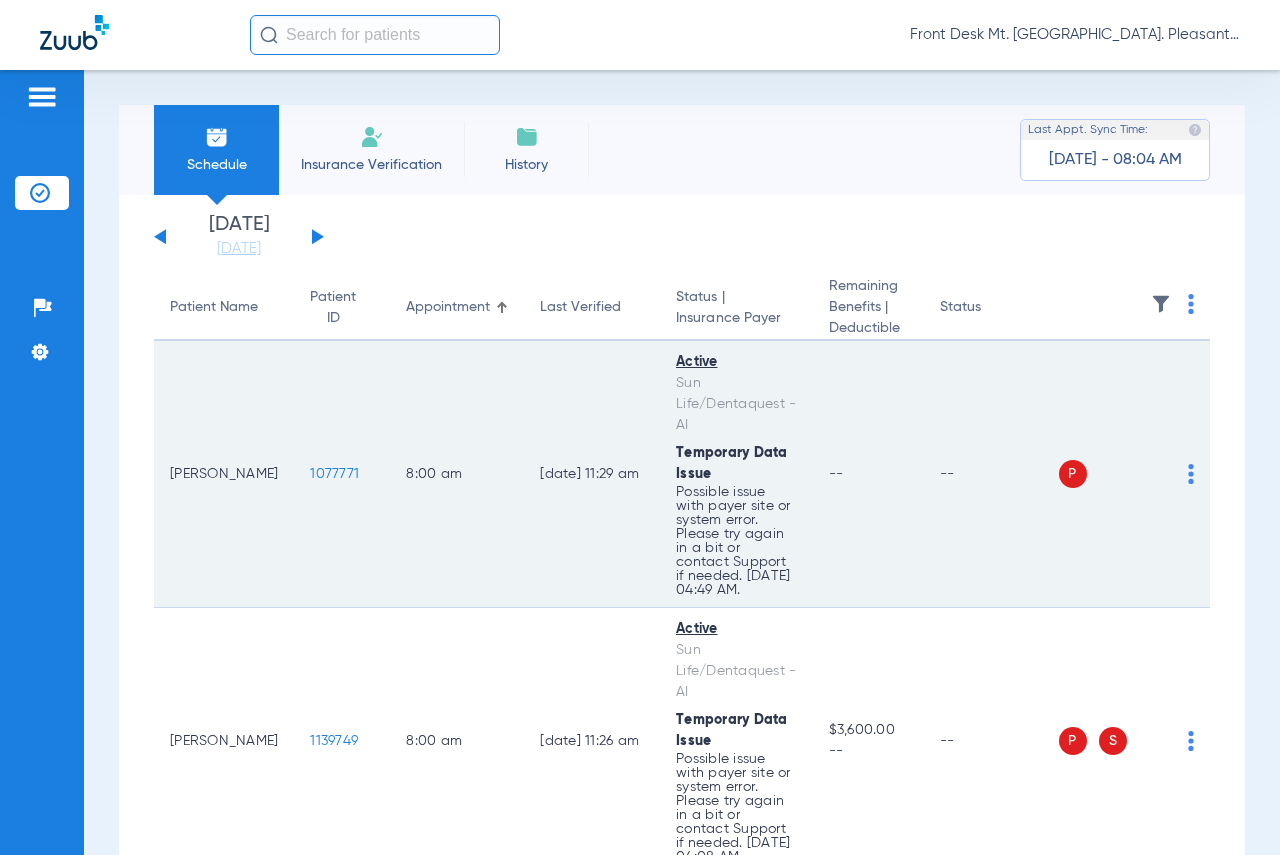 scroll, scrollTop: 100, scrollLeft: 0, axis: vertical 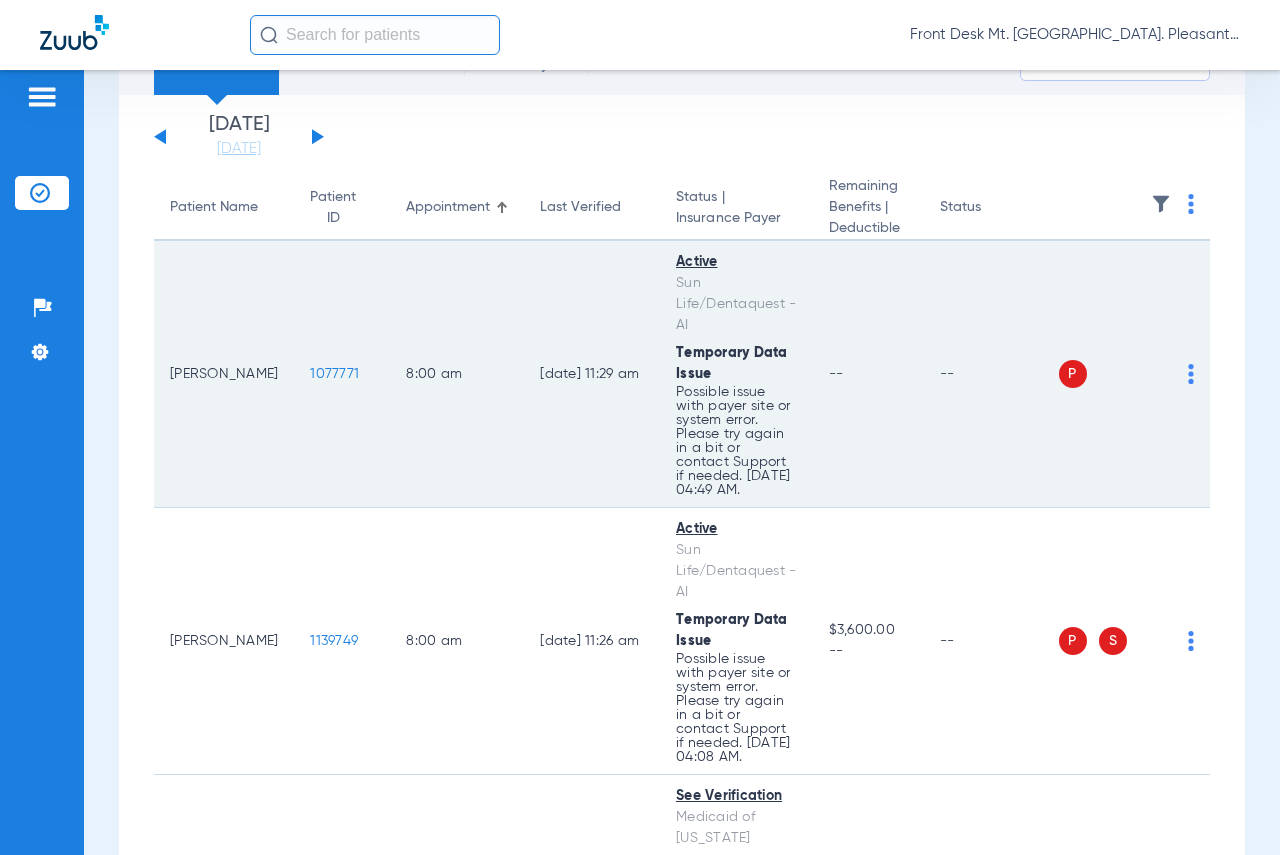 drag, startPoint x: 498, startPoint y: 442, endPoint x: 405, endPoint y: 431, distance: 93.64828 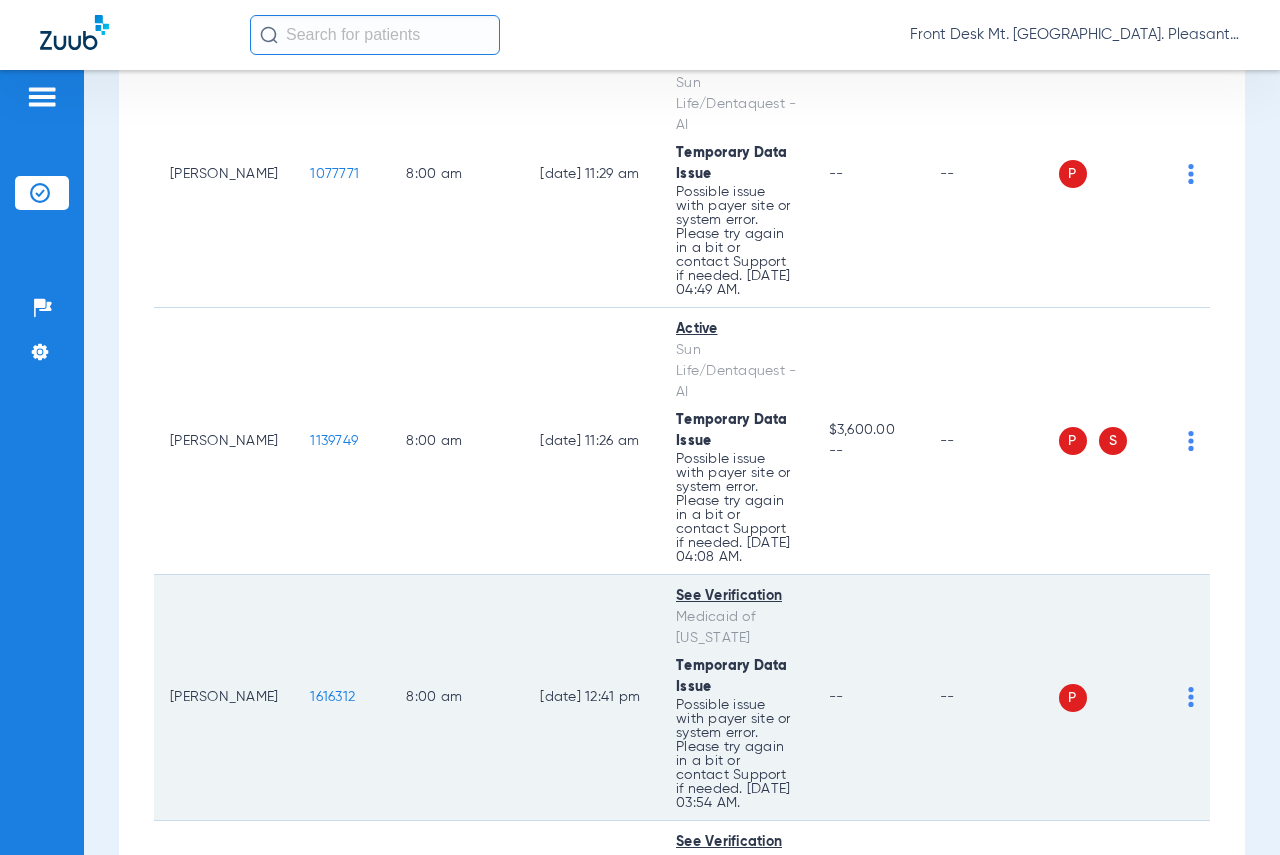 scroll, scrollTop: 400, scrollLeft: 0, axis: vertical 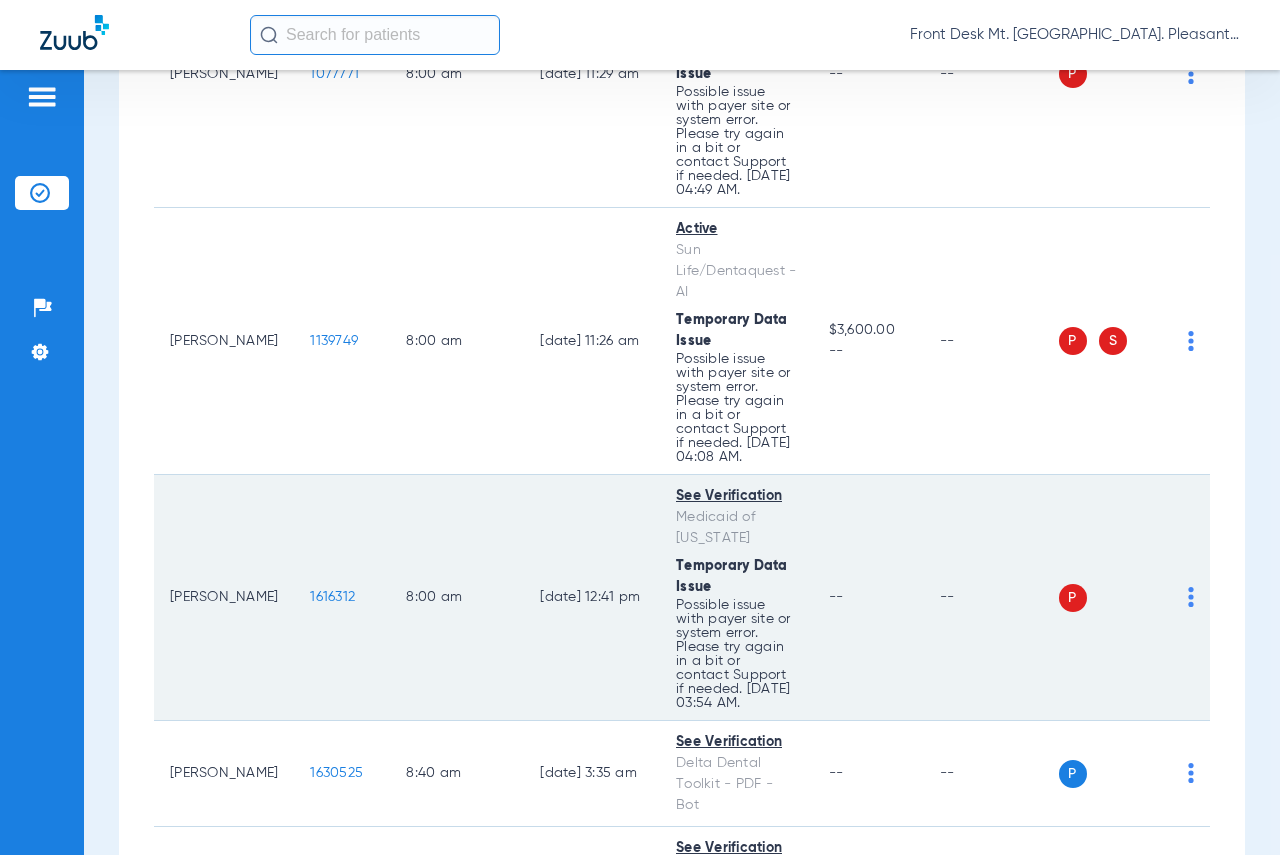 click on "[PERSON_NAME]" 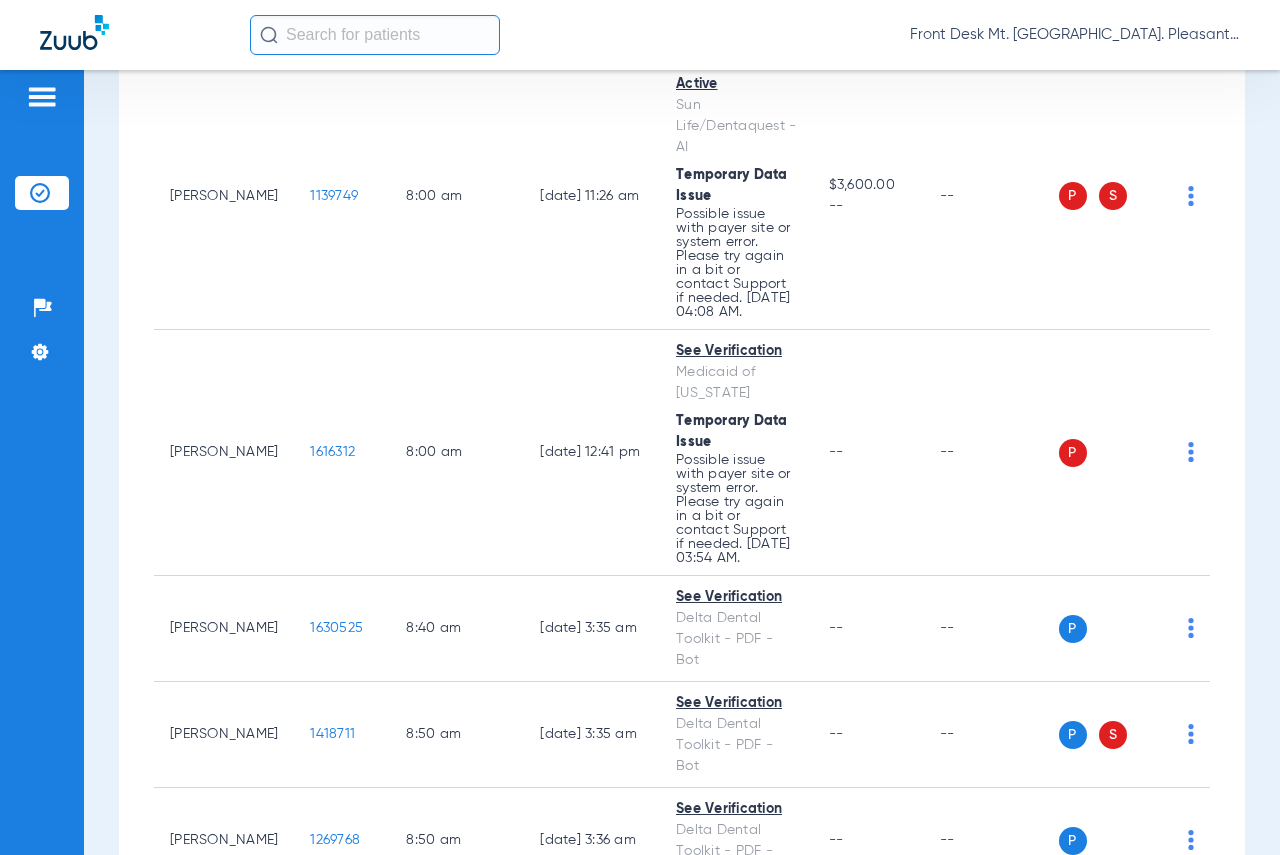 scroll, scrollTop: 600, scrollLeft: 0, axis: vertical 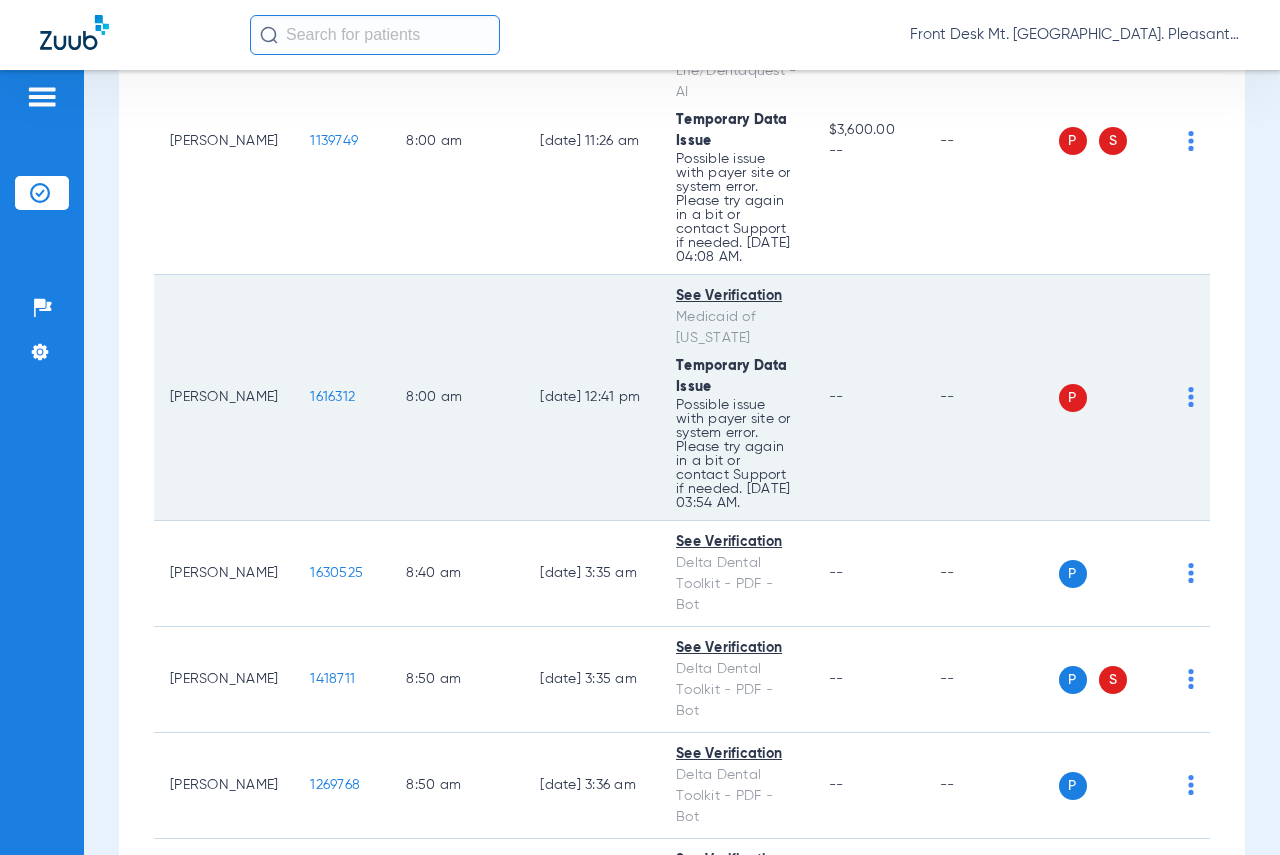 click on "--" 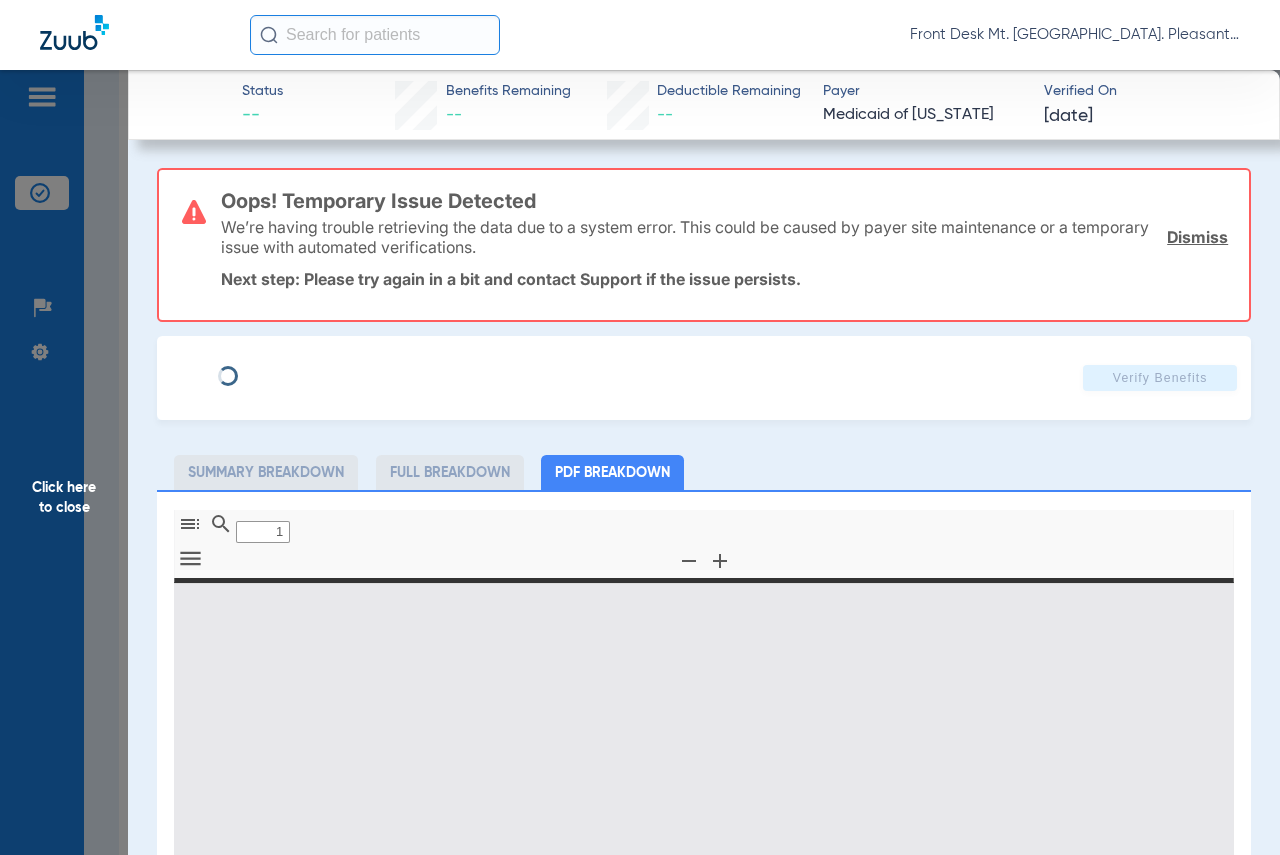 type on "0" 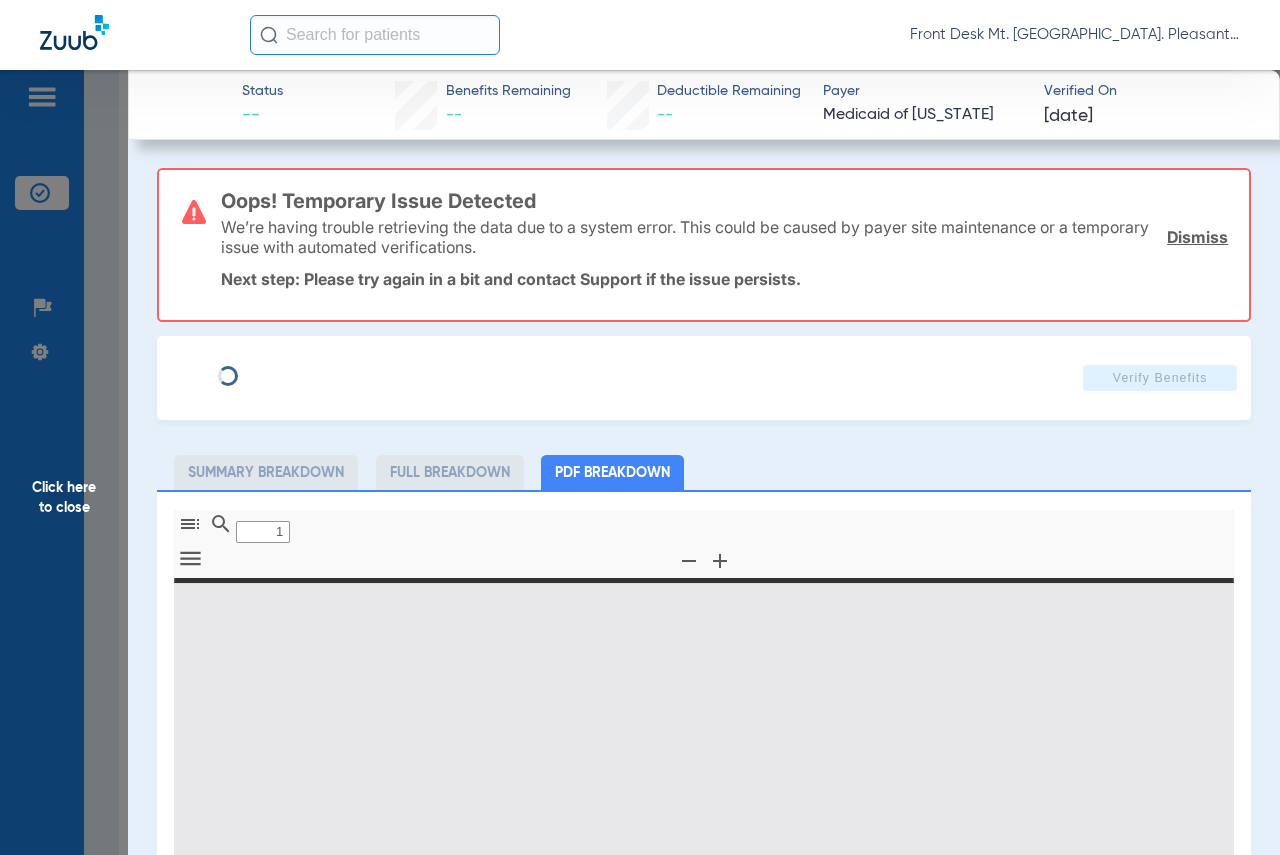 select on "page-width" 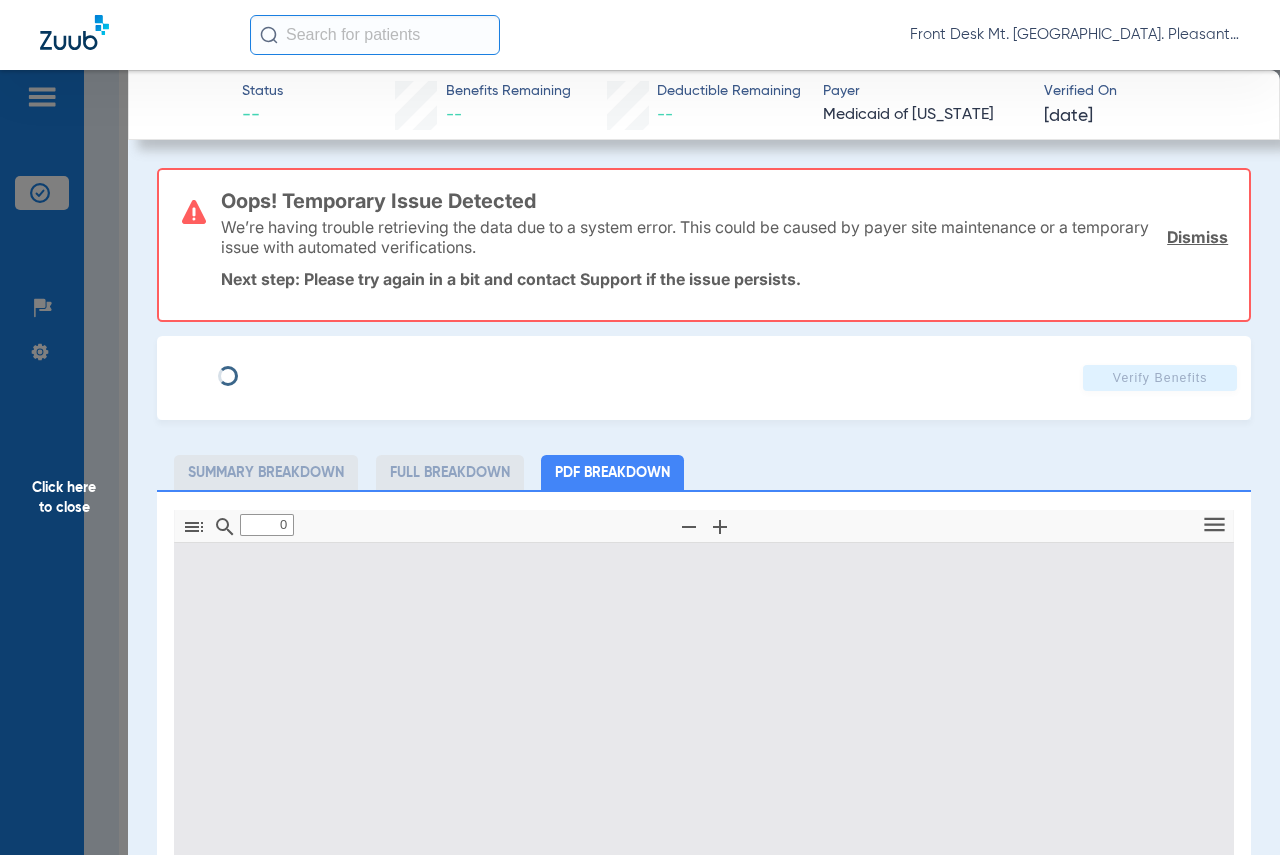 type on "1" 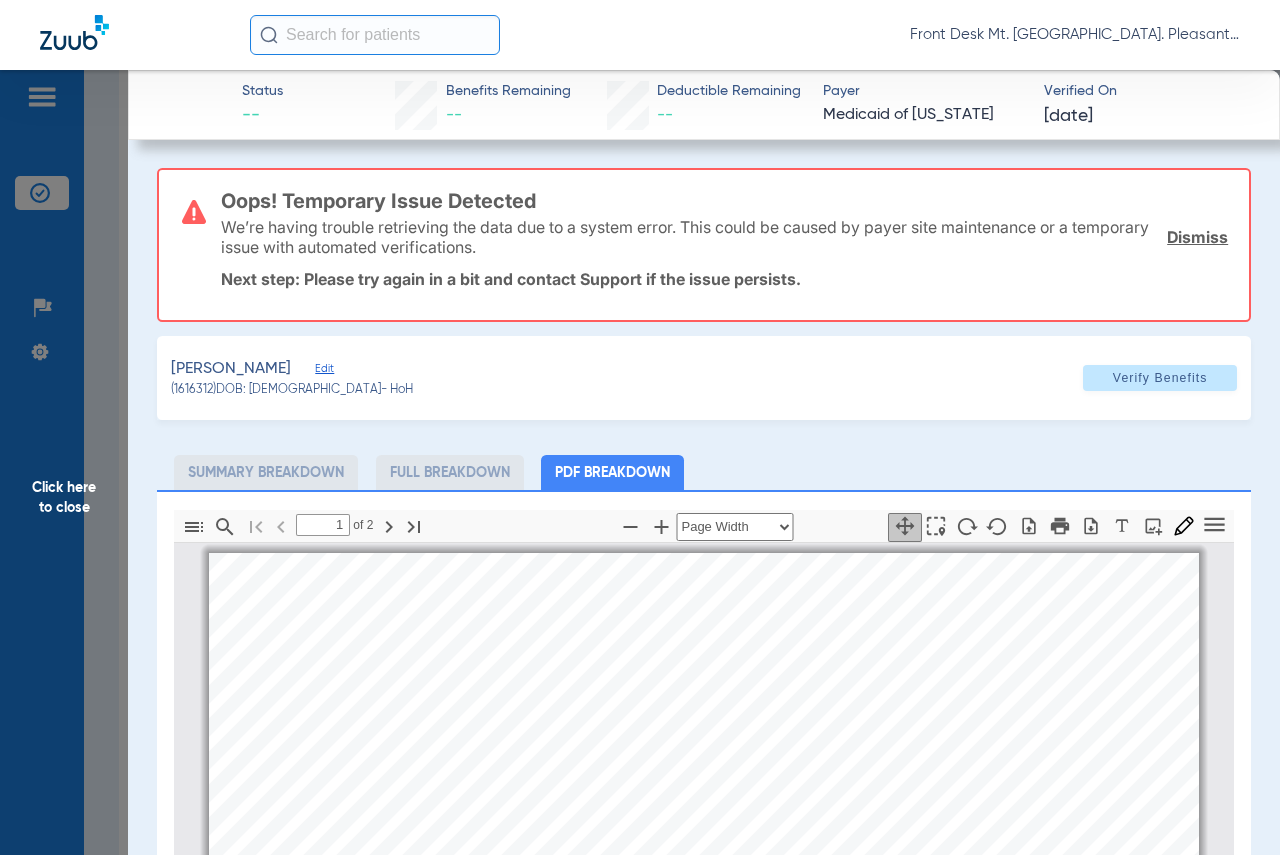 scroll, scrollTop: 10, scrollLeft: 0, axis: vertical 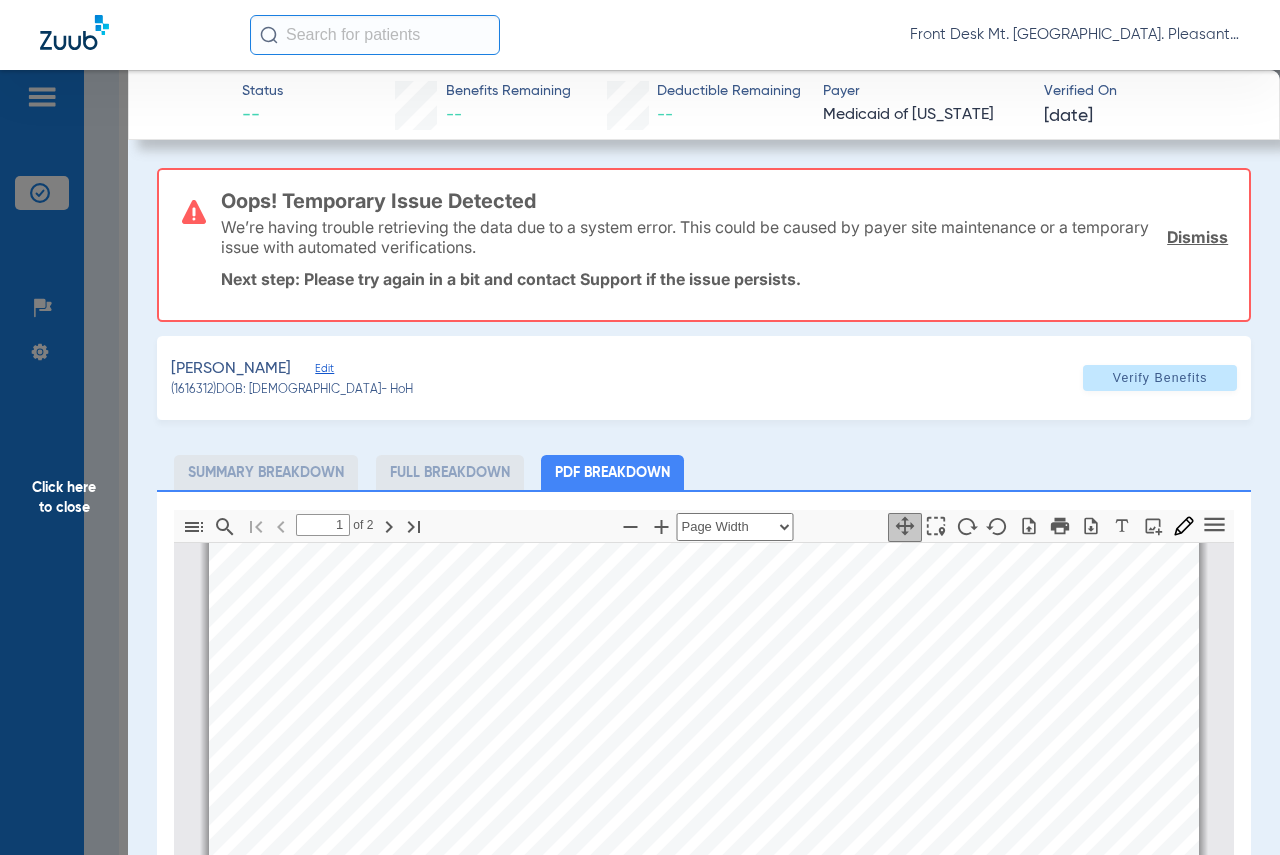 click on "Click here to close" 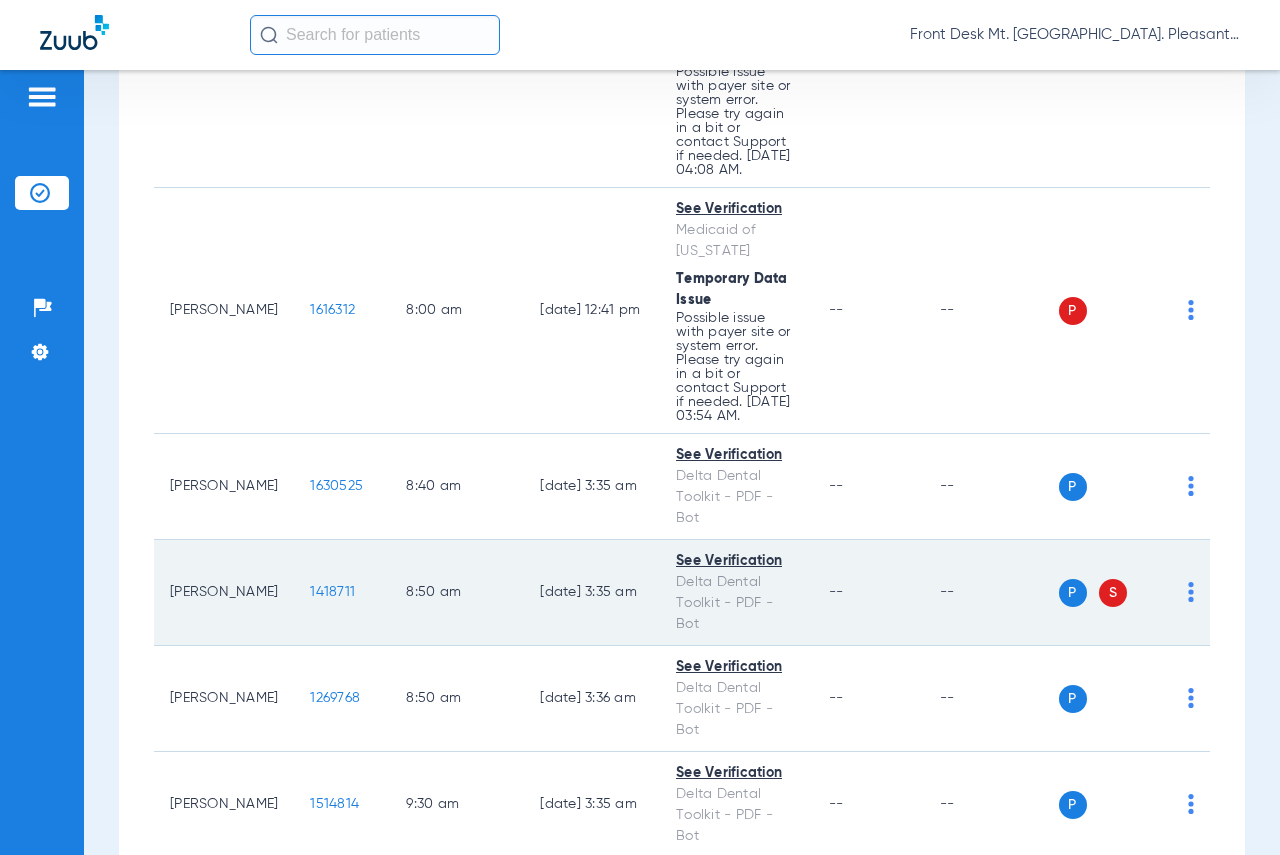 scroll, scrollTop: 700, scrollLeft: 0, axis: vertical 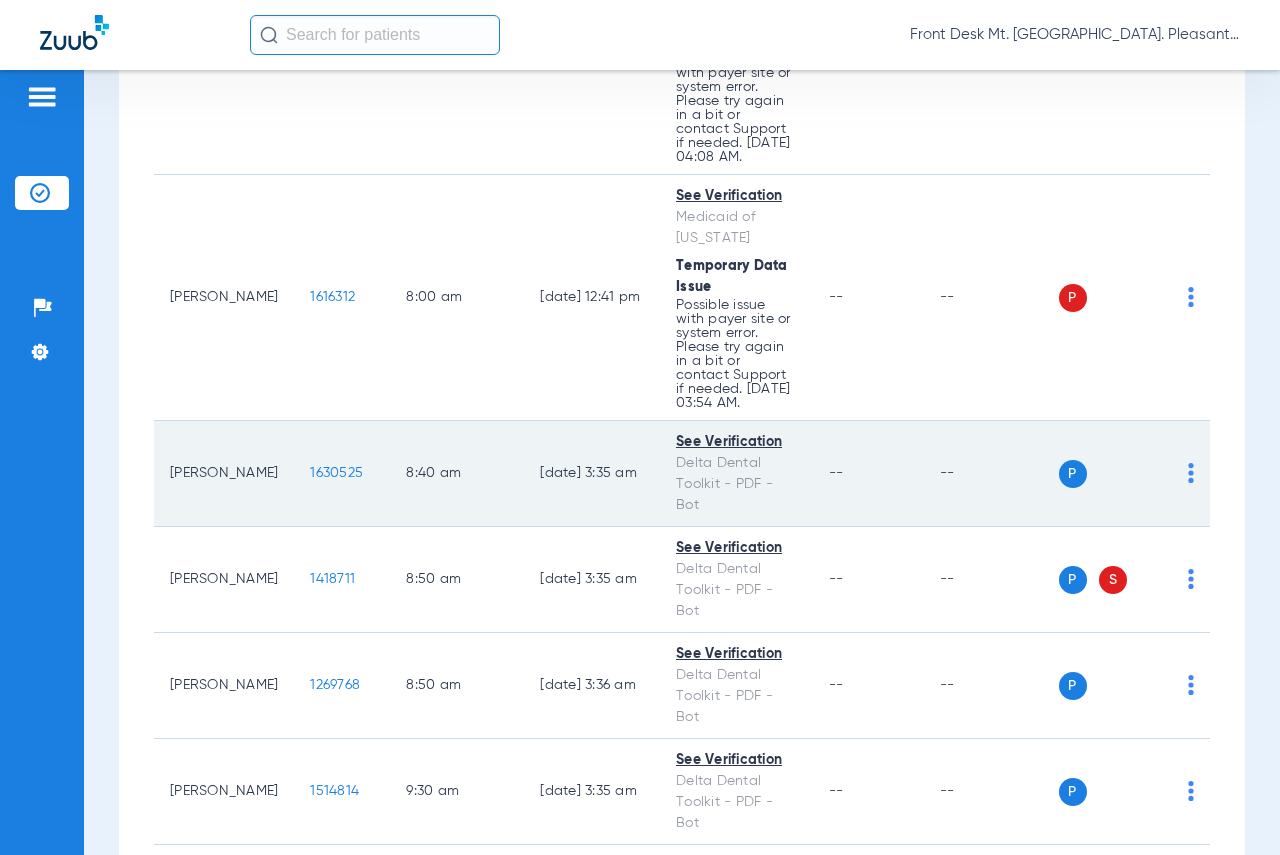 click on "8:40 AM" 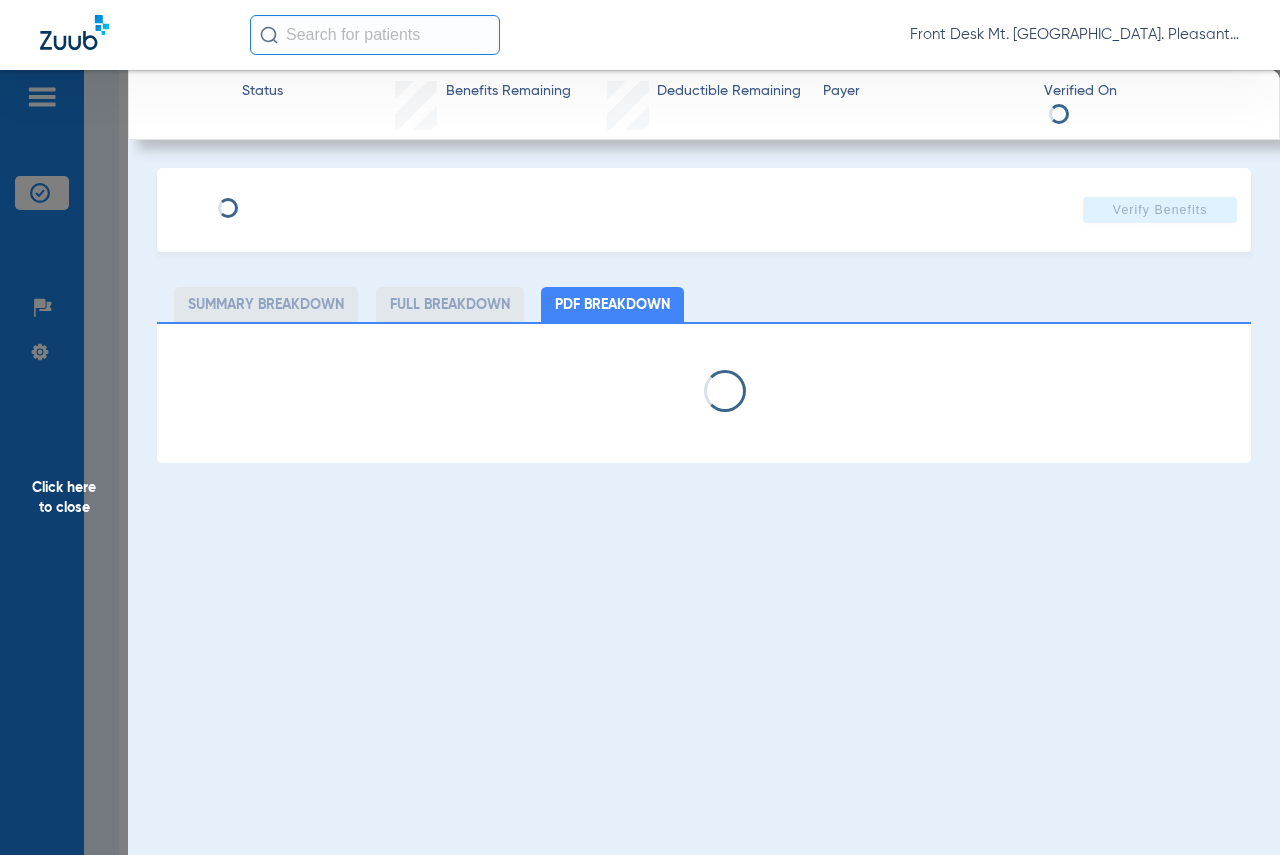 select on "page-width" 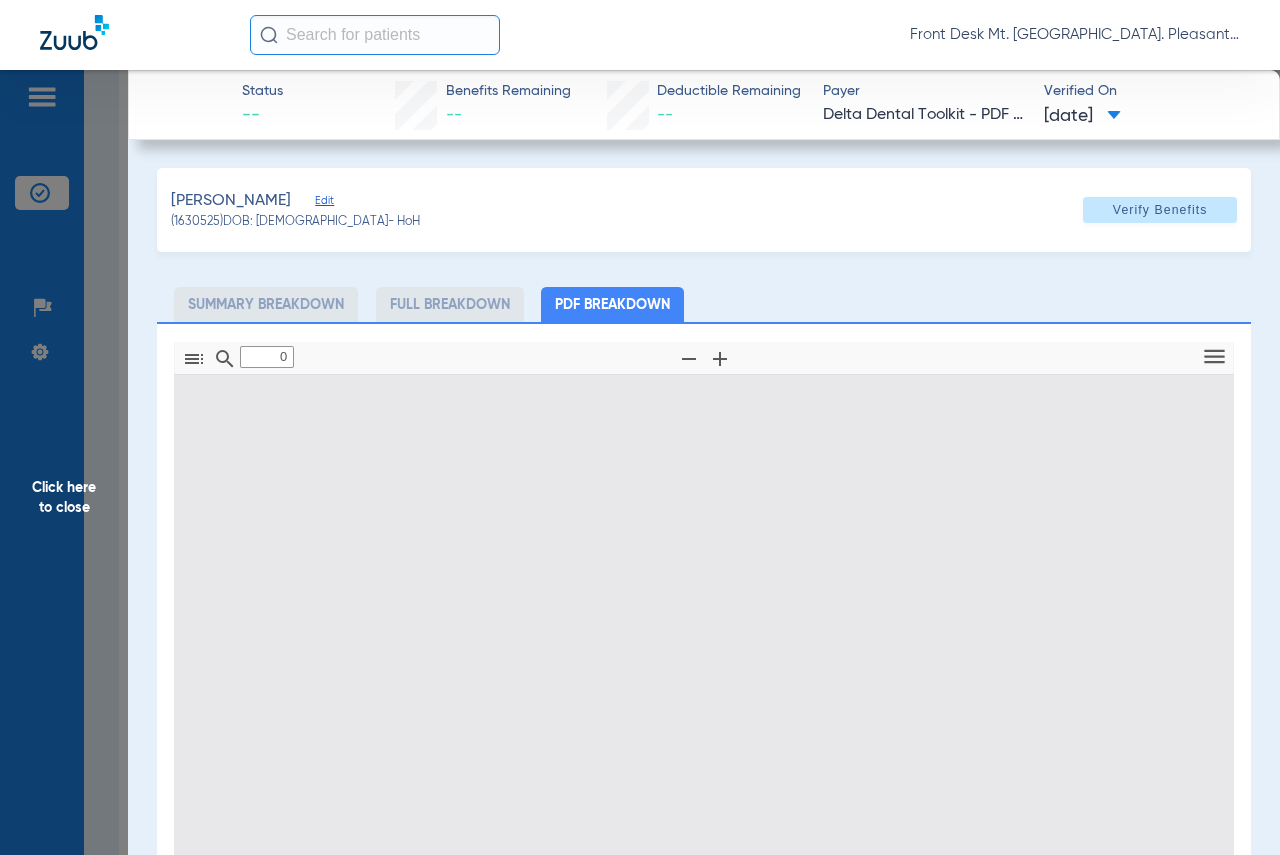 type on "1" 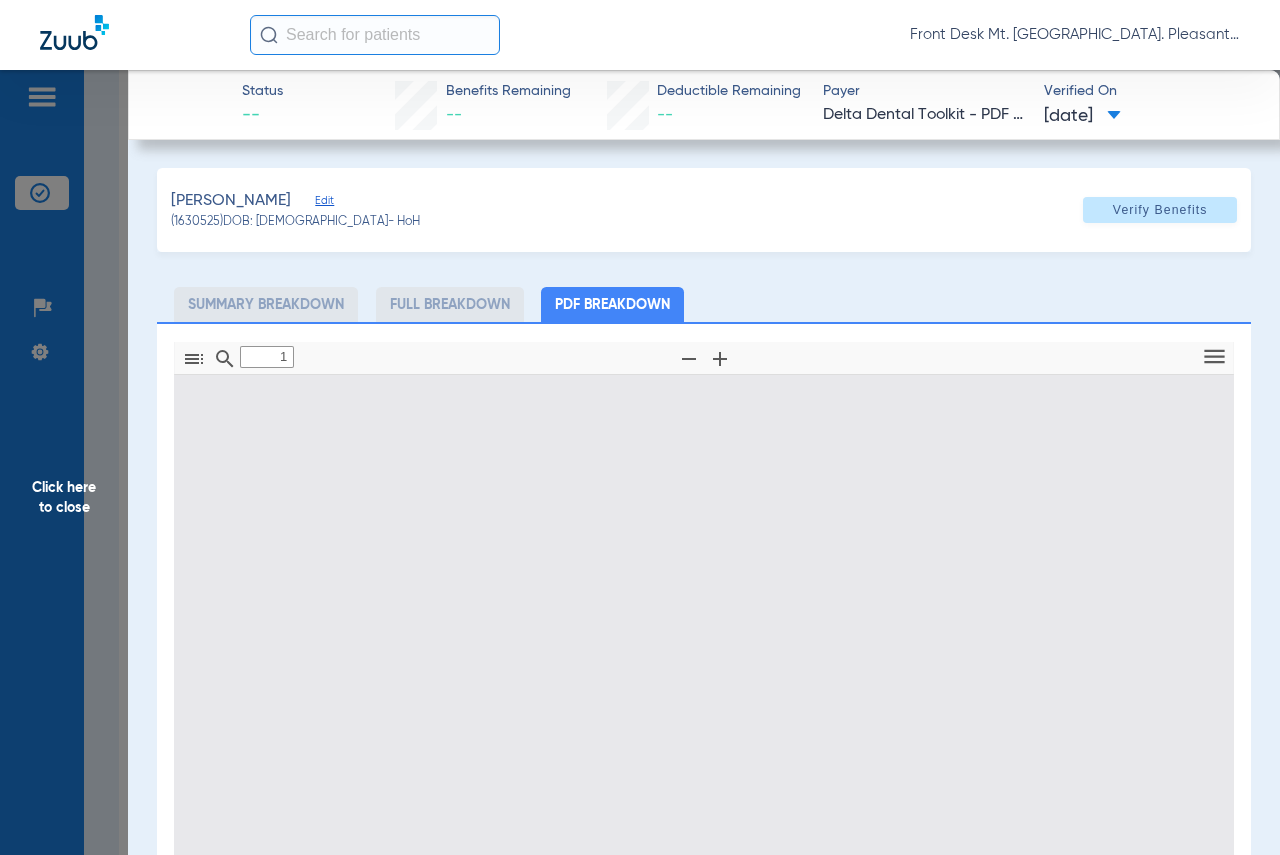 scroll, scrollTop: 10, scrollLeft: 0, axis: vertical 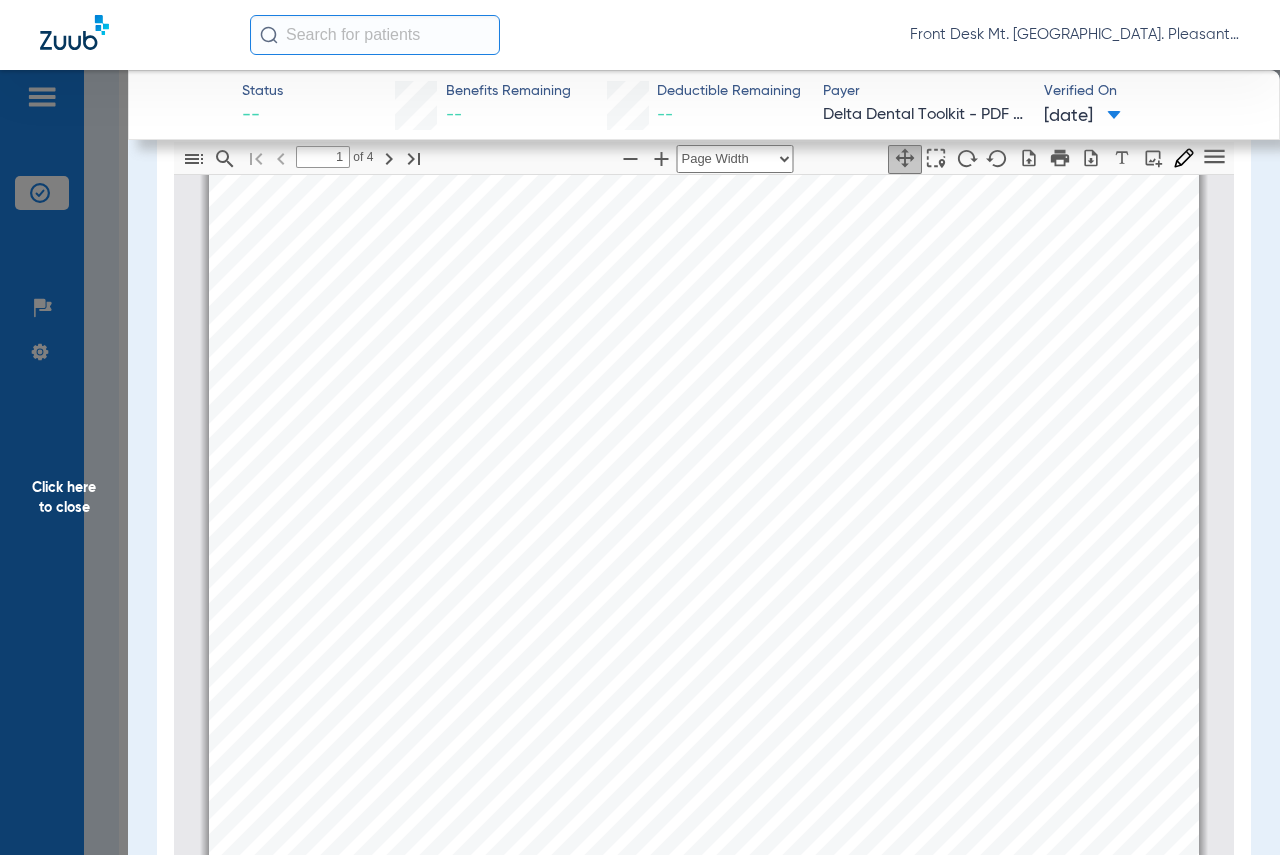 click on "Click here to close" 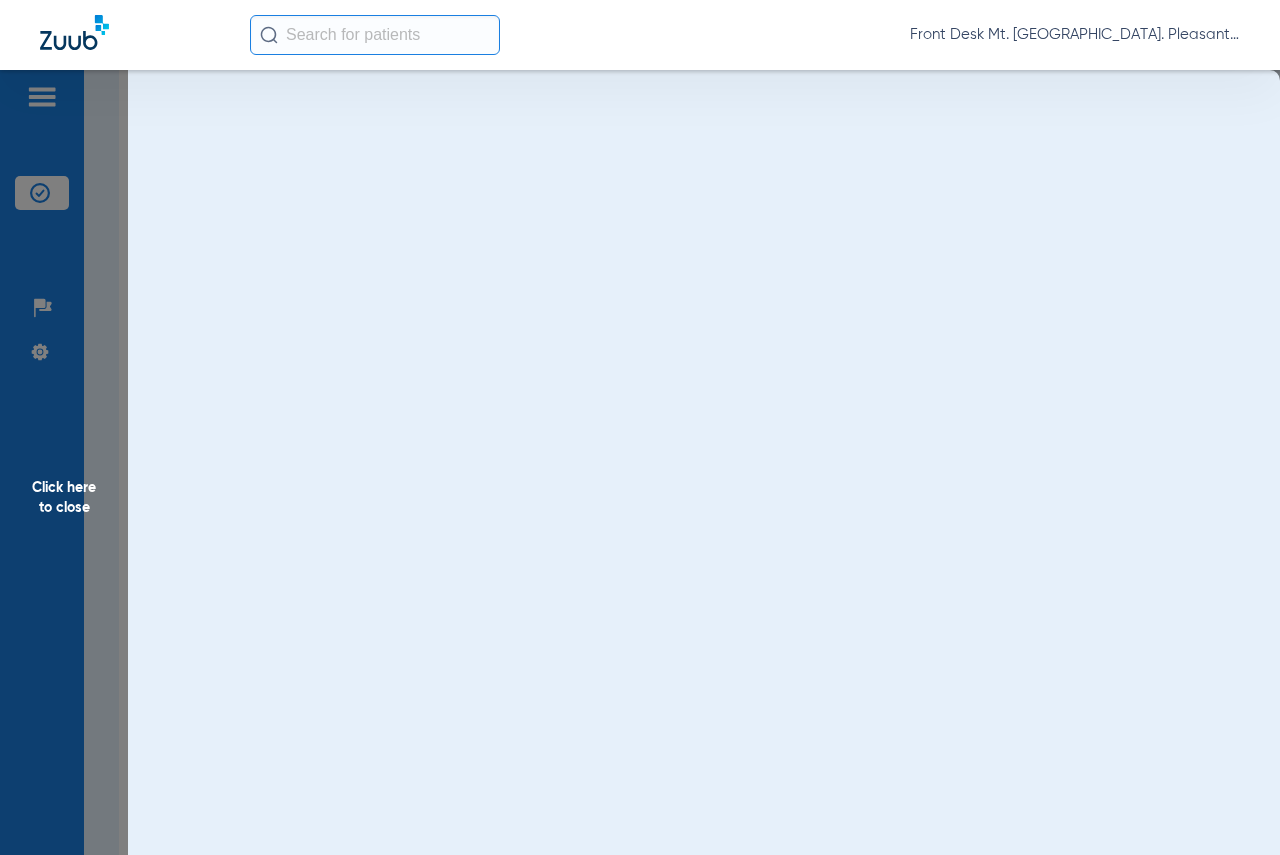 scroll, scrollTop: 0, scrollLeft: 0, axis: both 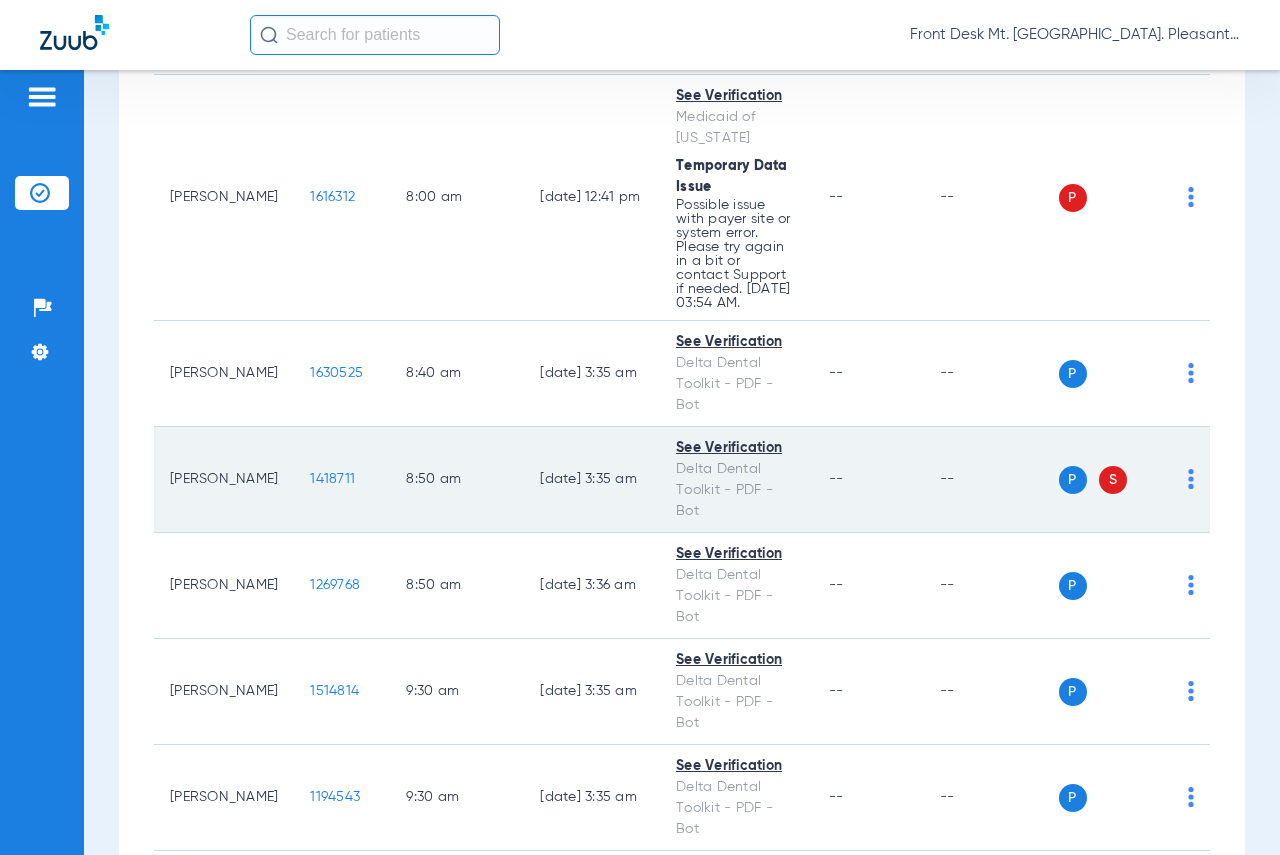 click on "8:50 AM" 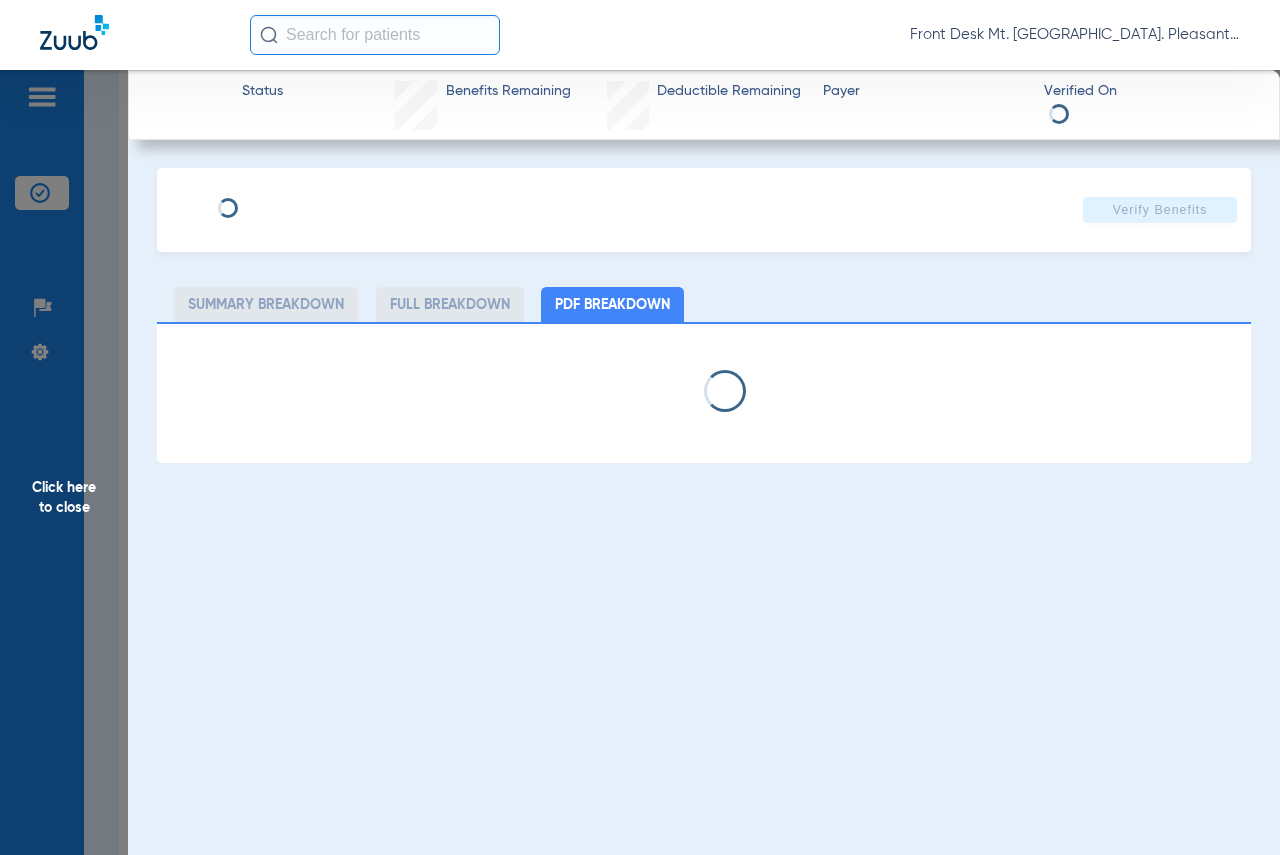 select on "page-width" 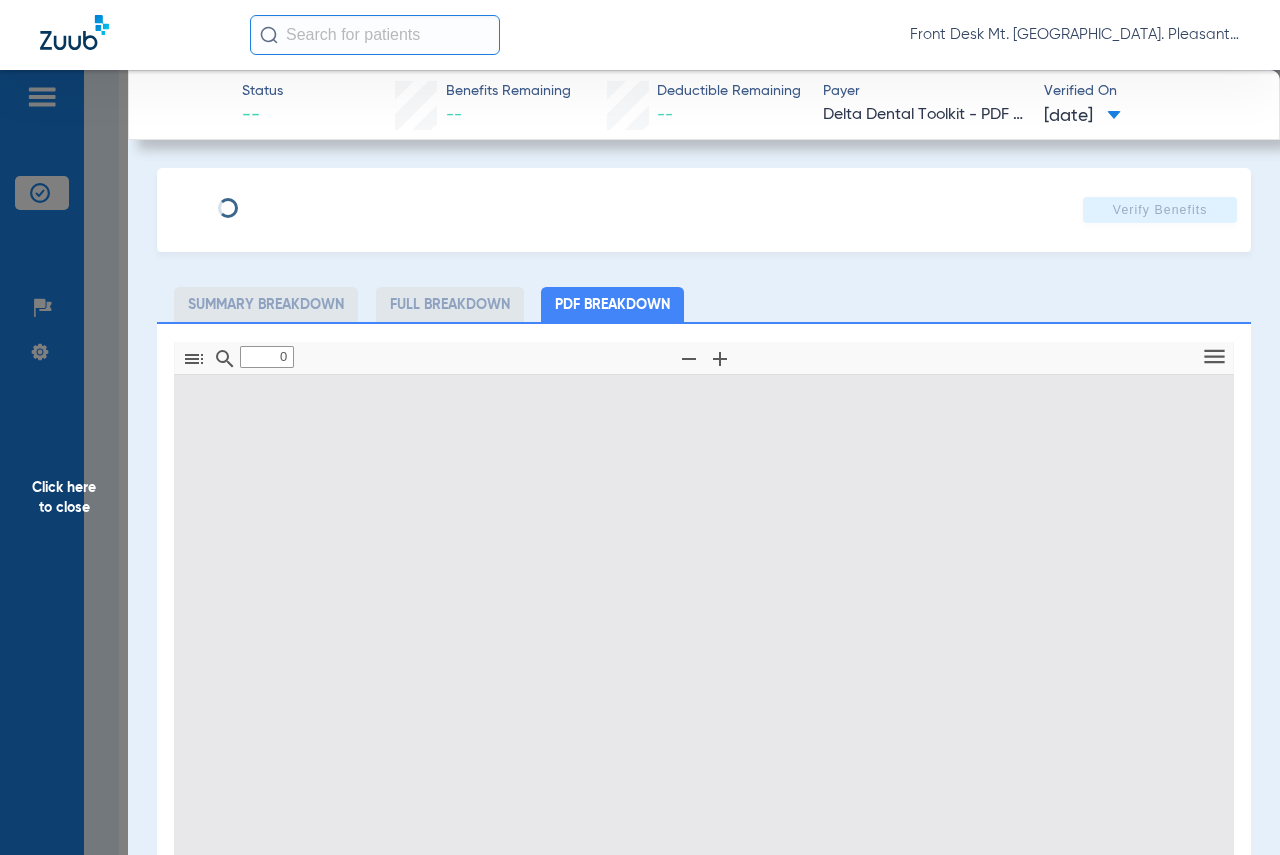 type on "1" 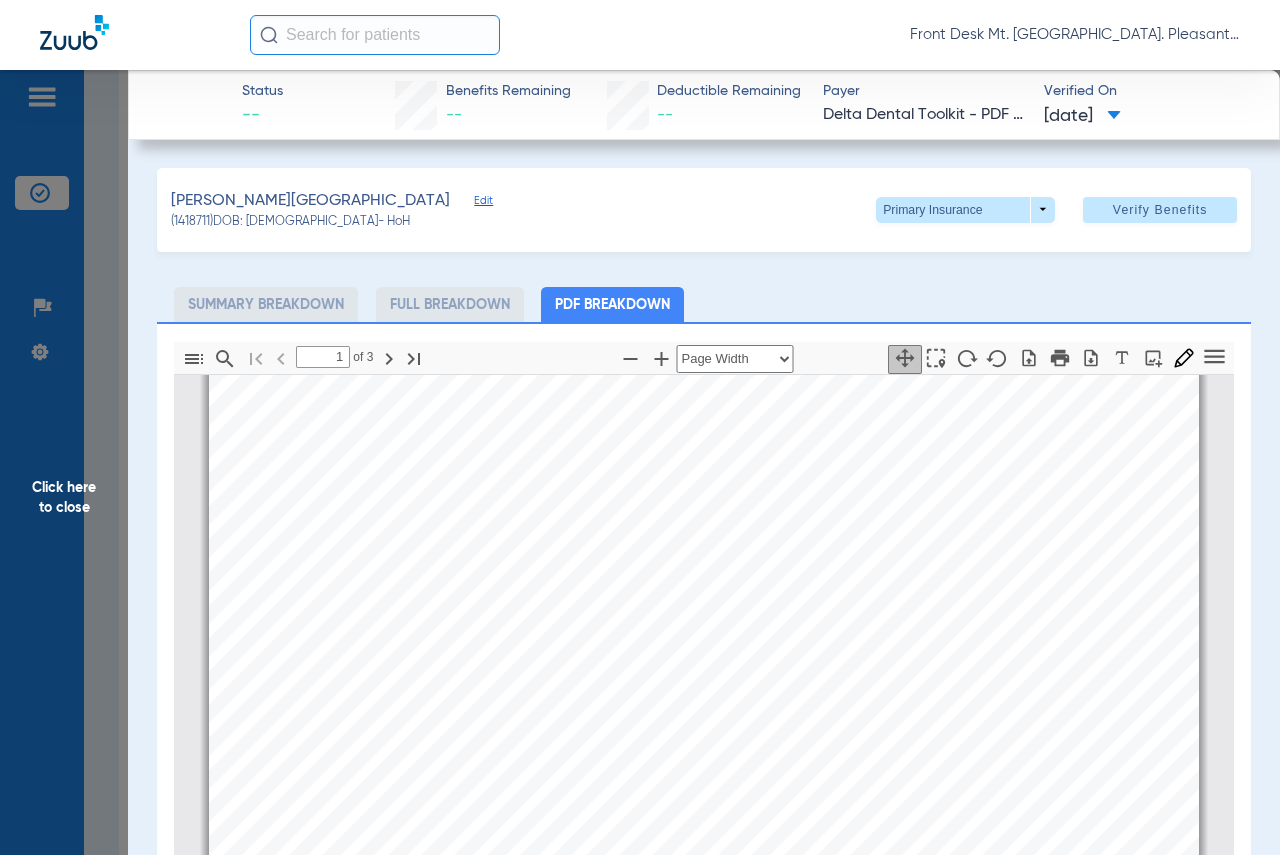 scroll, scrollTop: 210, scrollLeft: 0, axis: vertical 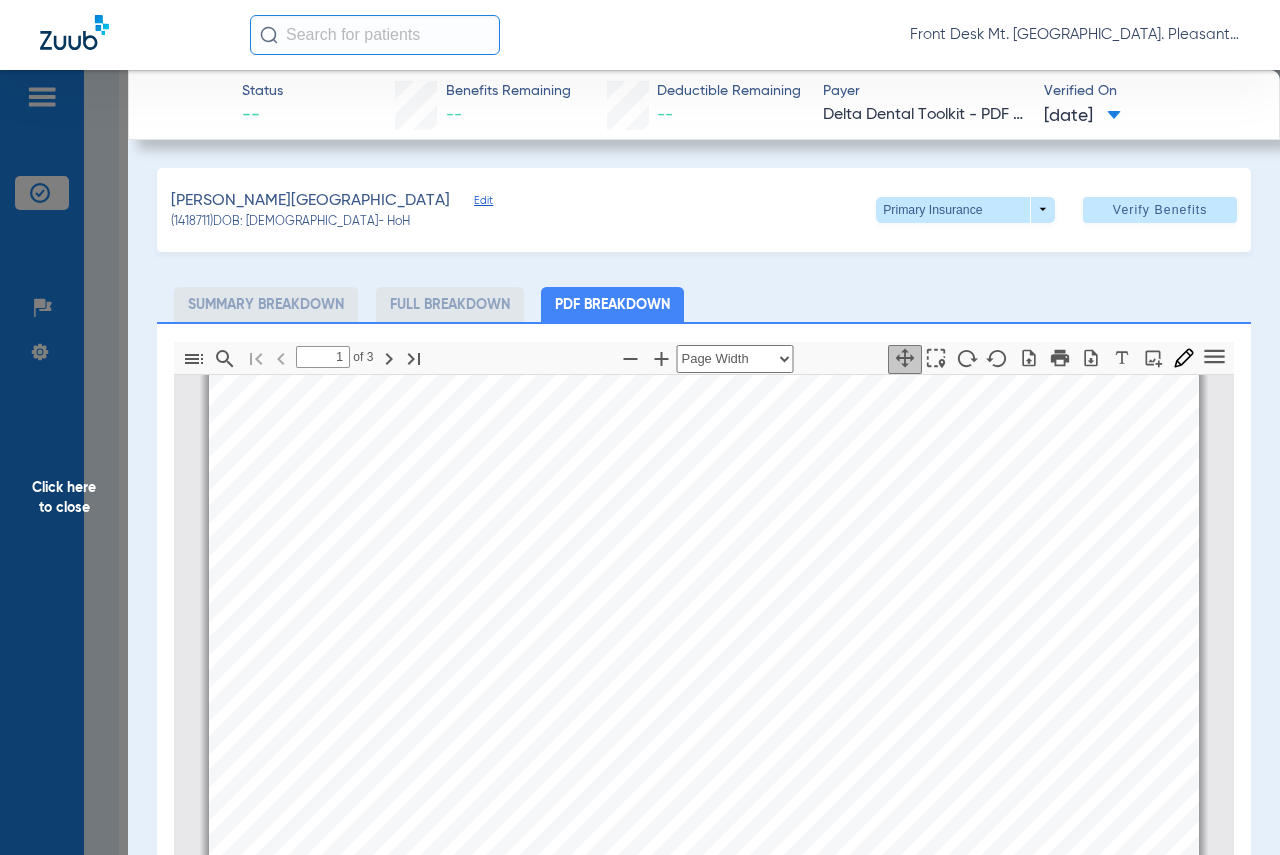 click on "Click here to close" 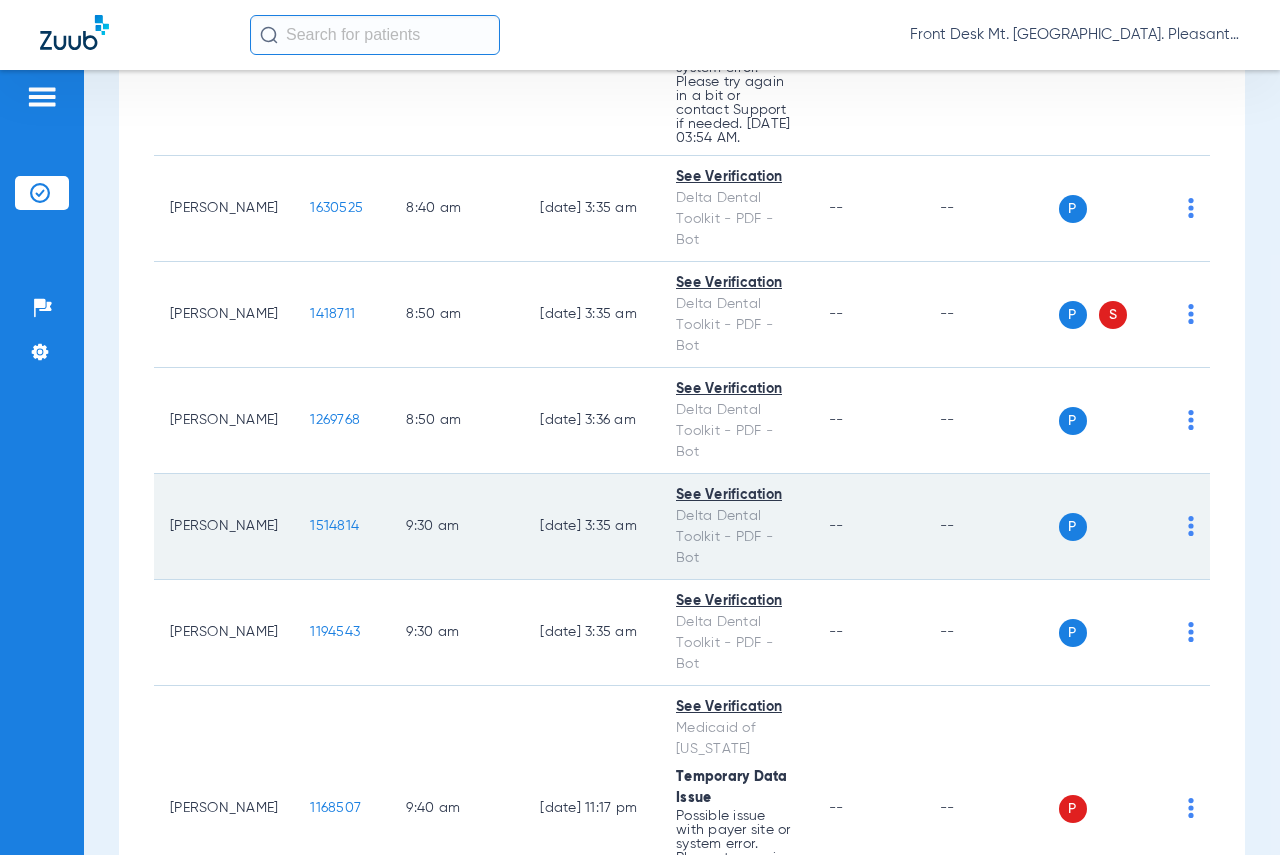 scroll, scrollTop: 1000, scrollLeft: 0, axis: vertical 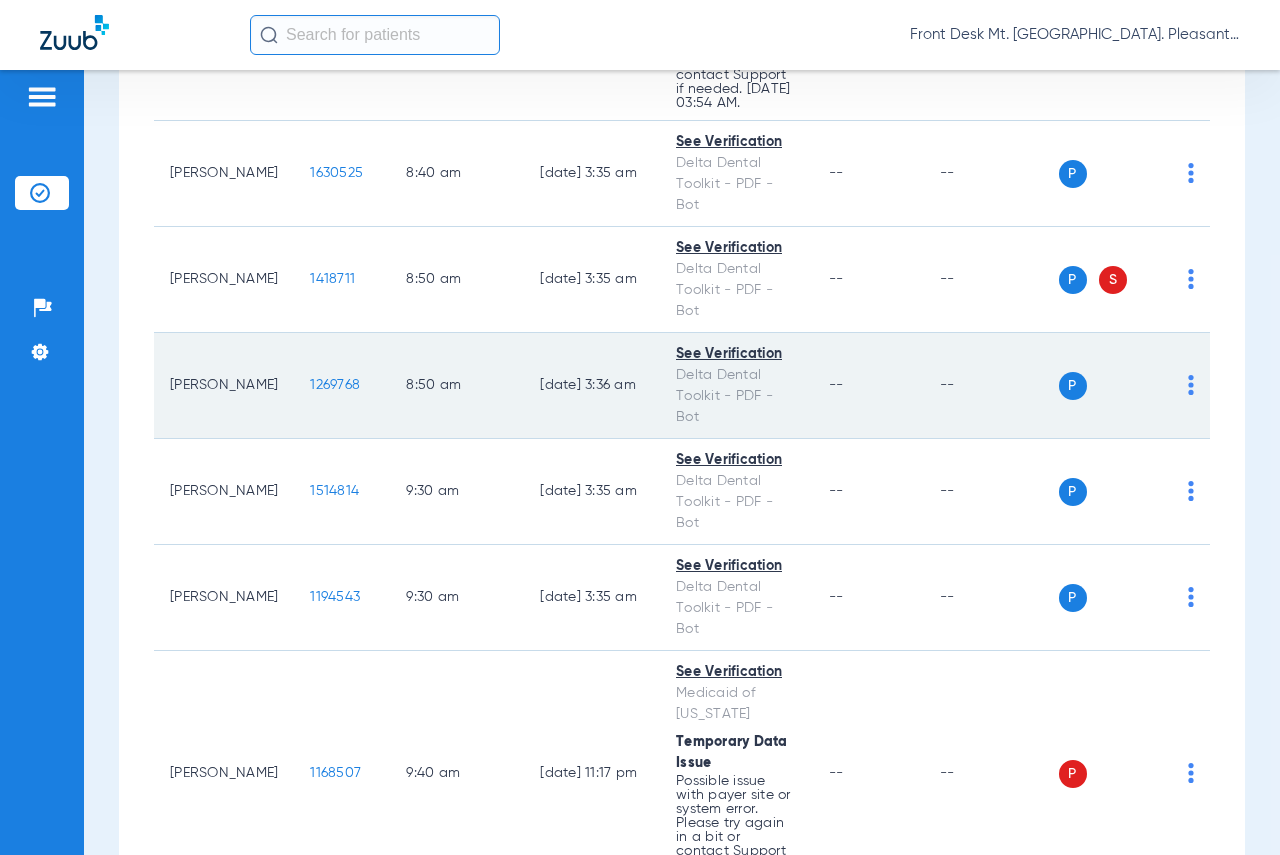 click on "[PERSON_NAME]" 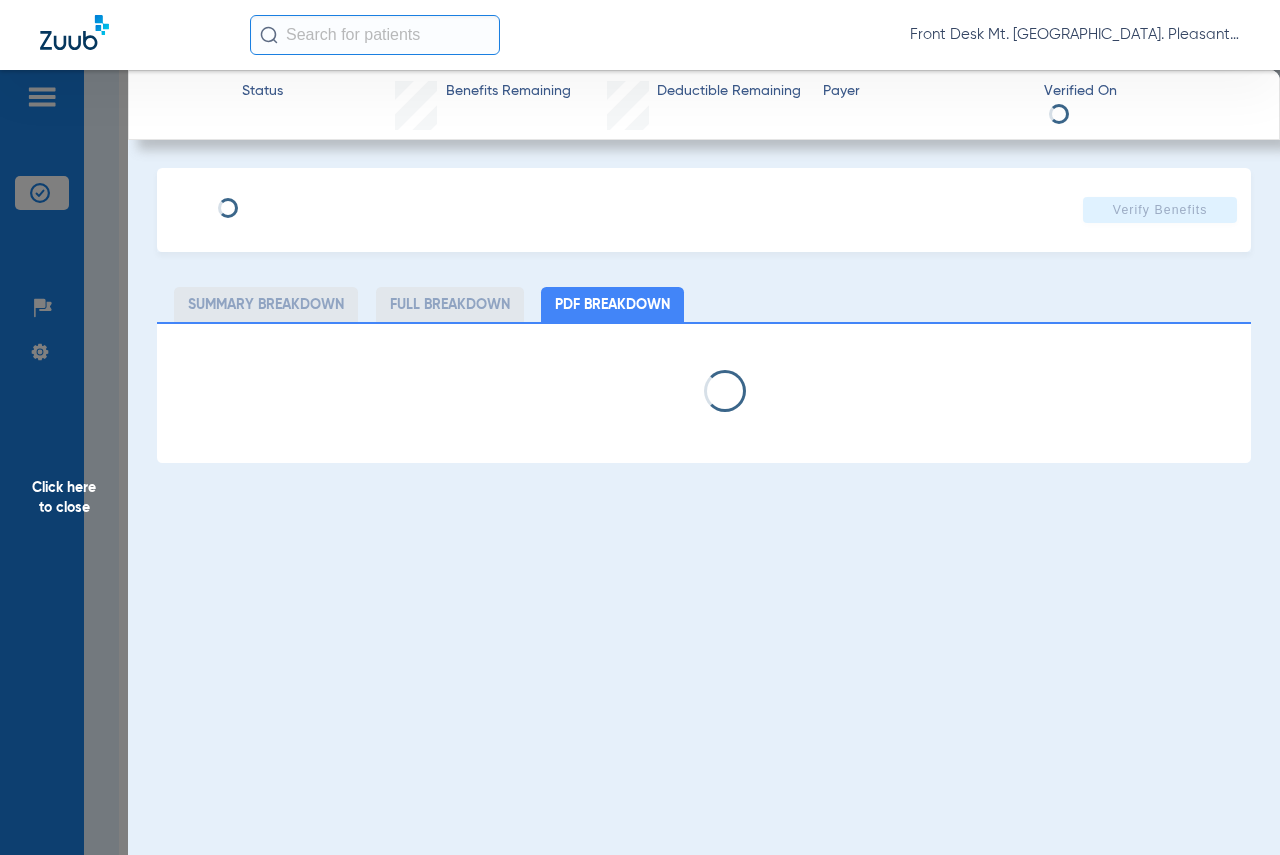 select on "page-width" 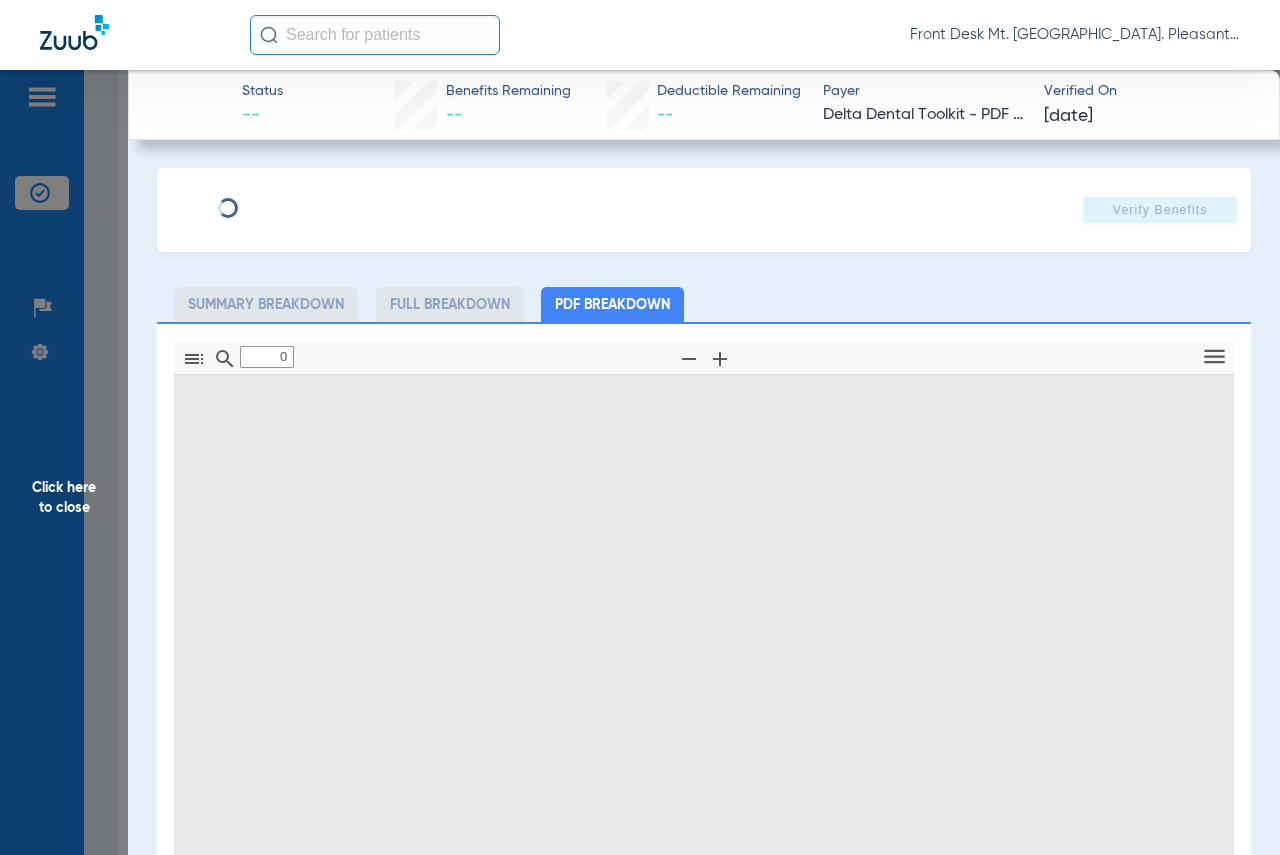 type on "1" 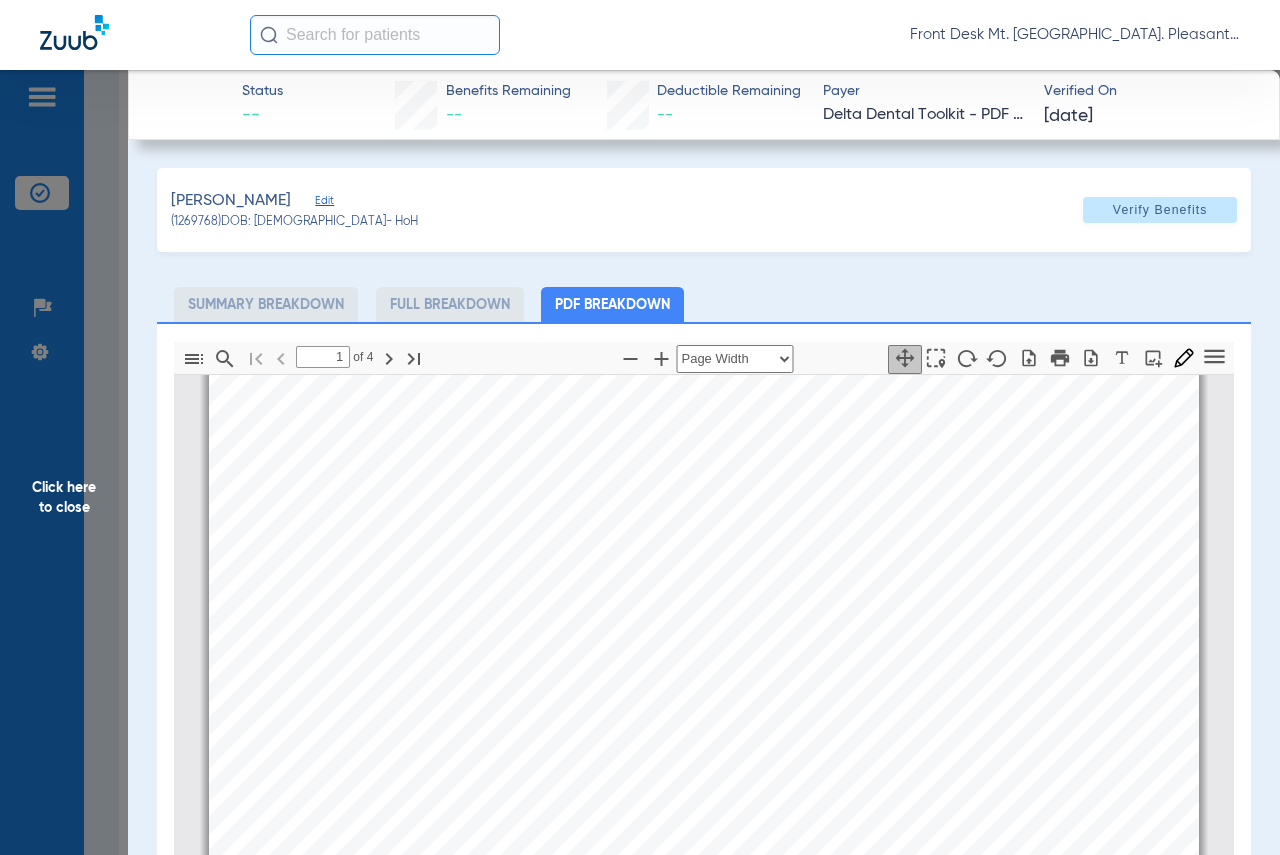 scroll, scrollTop: 0, scrollLeft: 0, axis: both 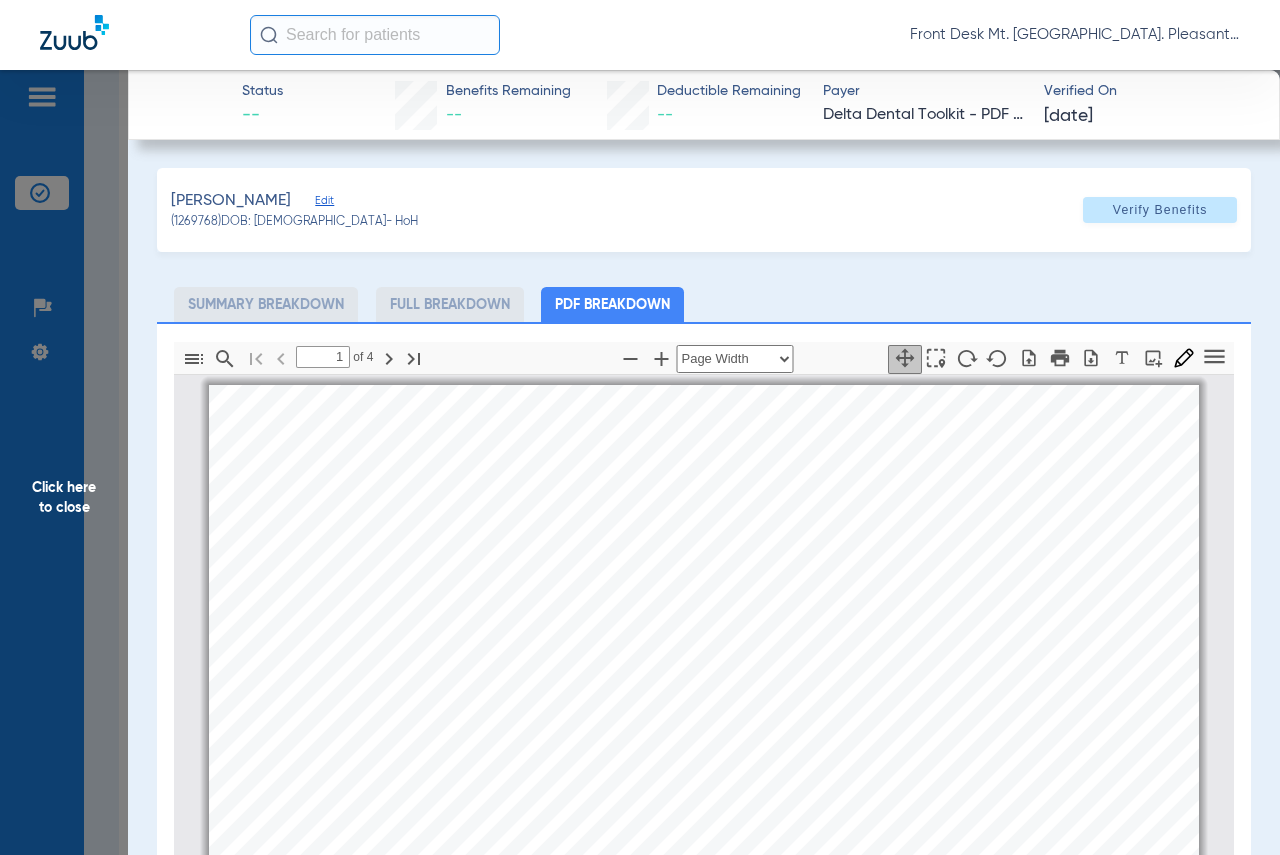click on "Click here to close" 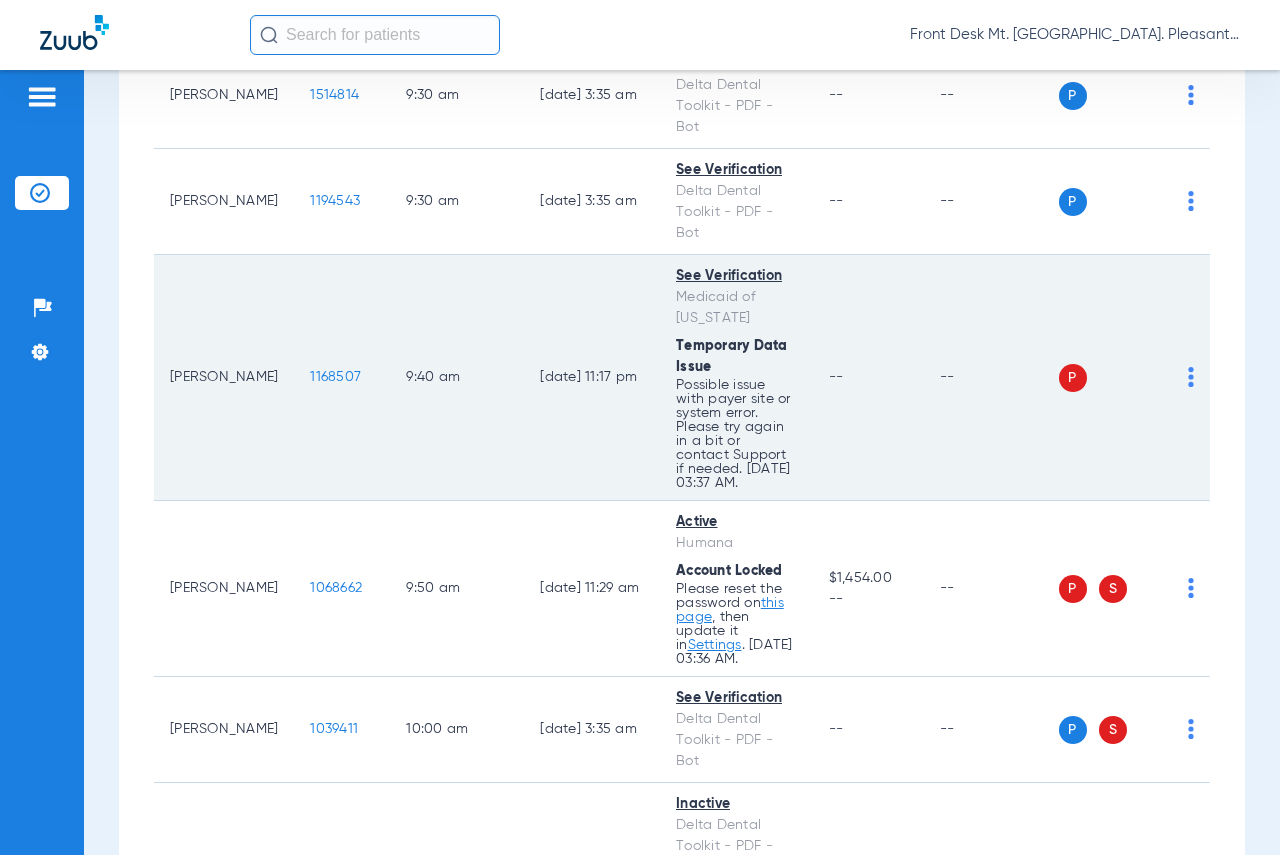scroll, scrollTop: 1400, scrollLeft: 0, axis: vertical 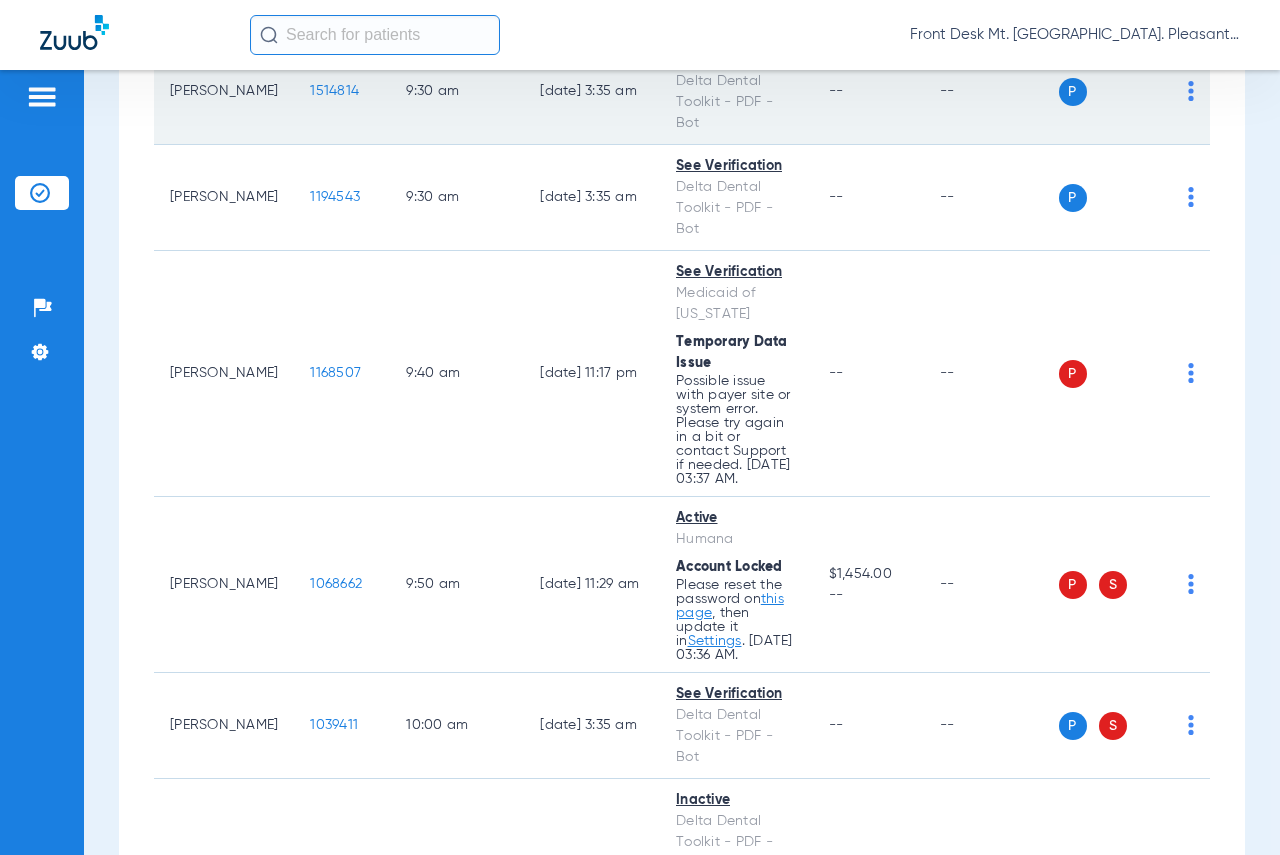 click on "1514814" 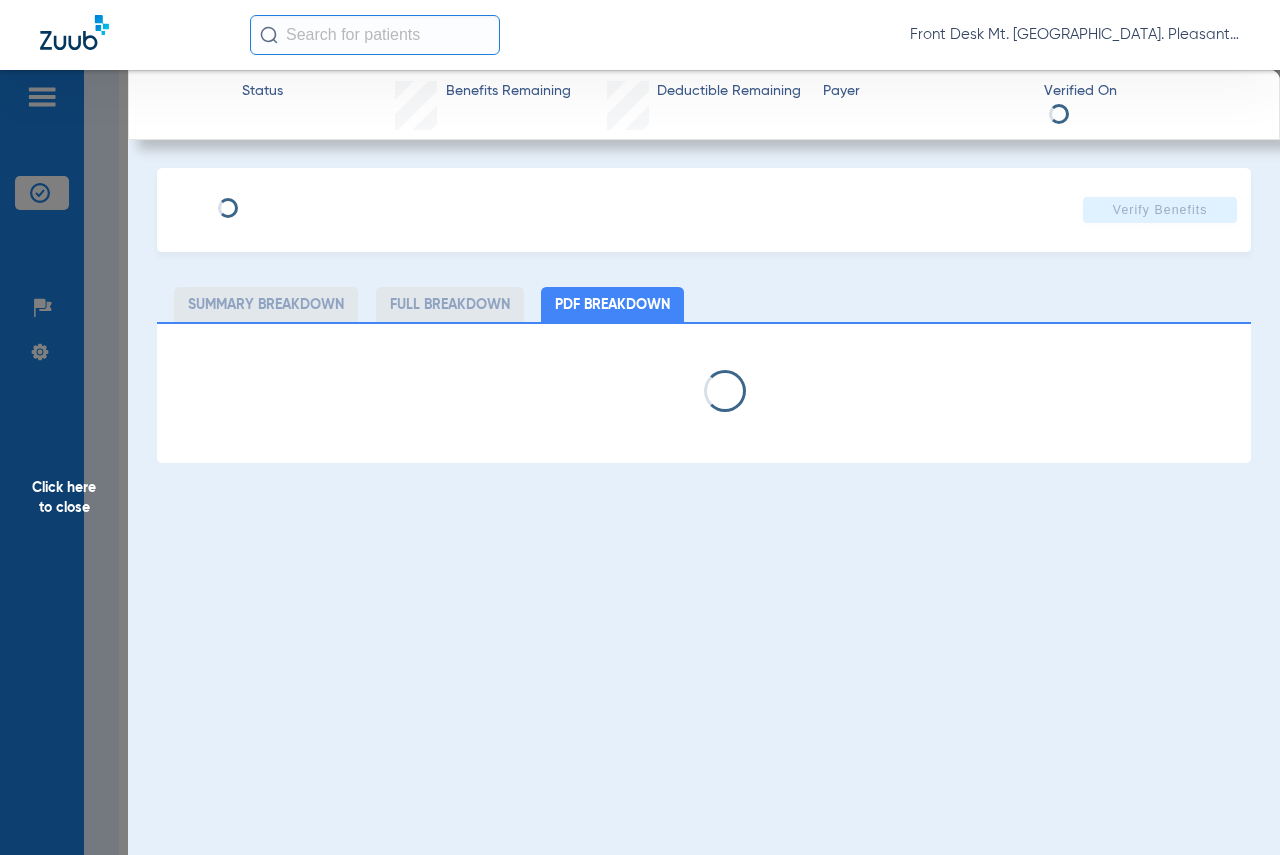 select on "page-width" 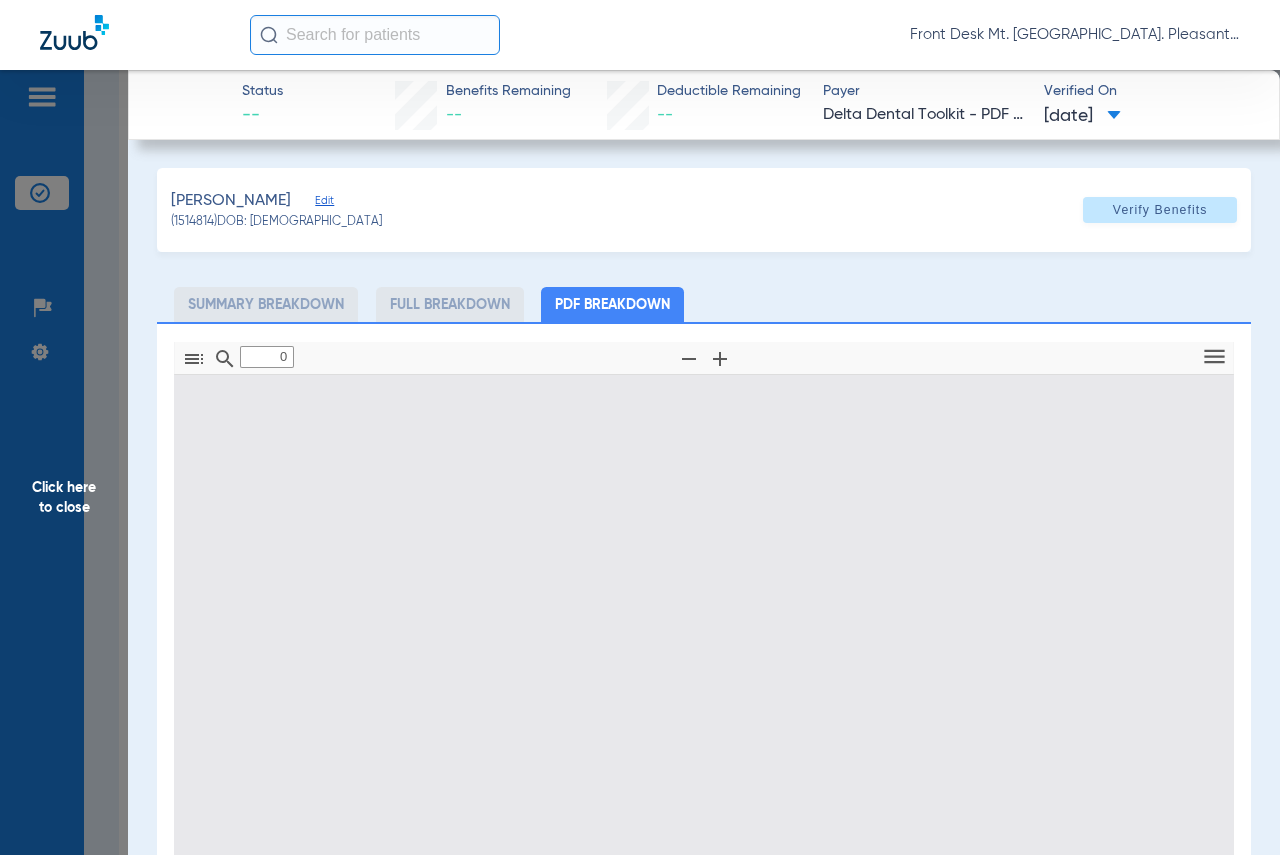 type on "1" 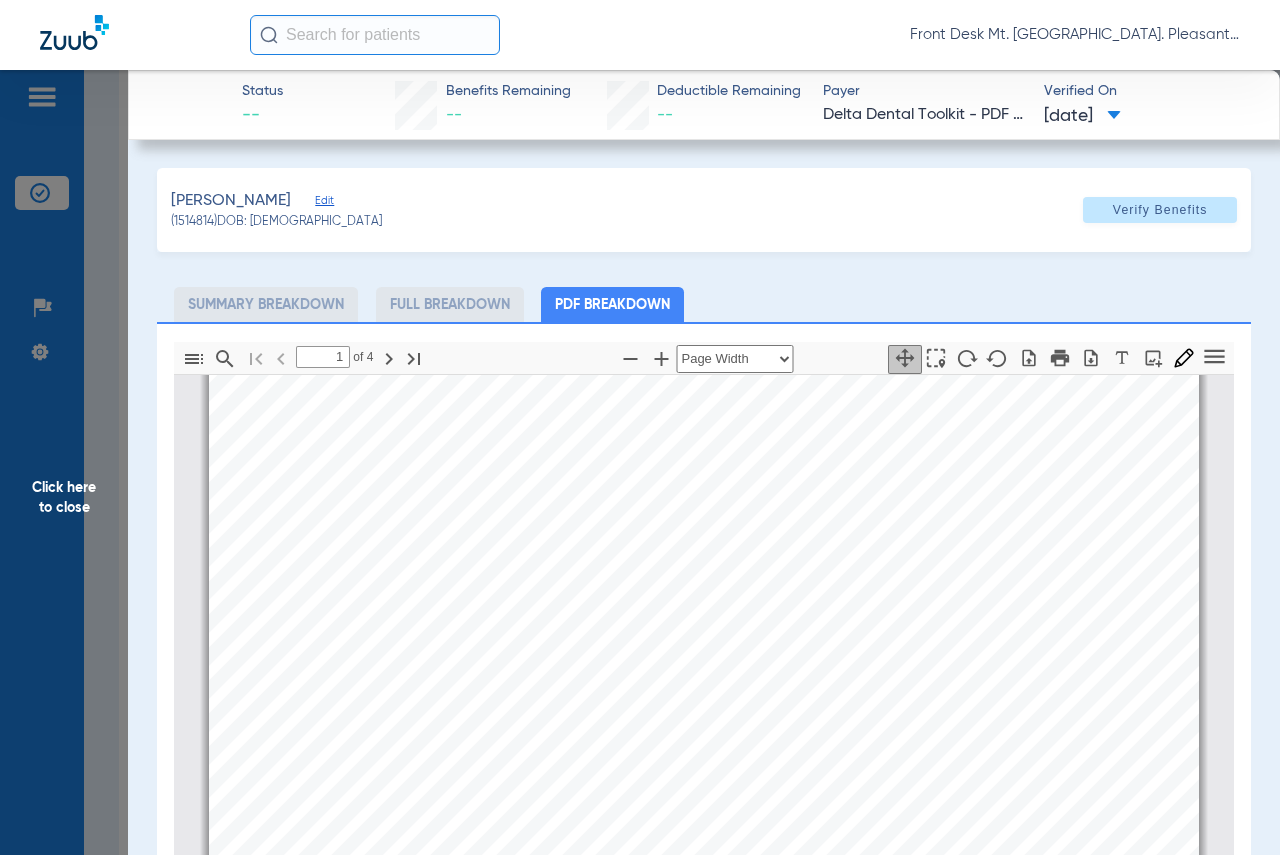 scroll, scrollTop: 408, scrollLeft: 0, axis: vertical 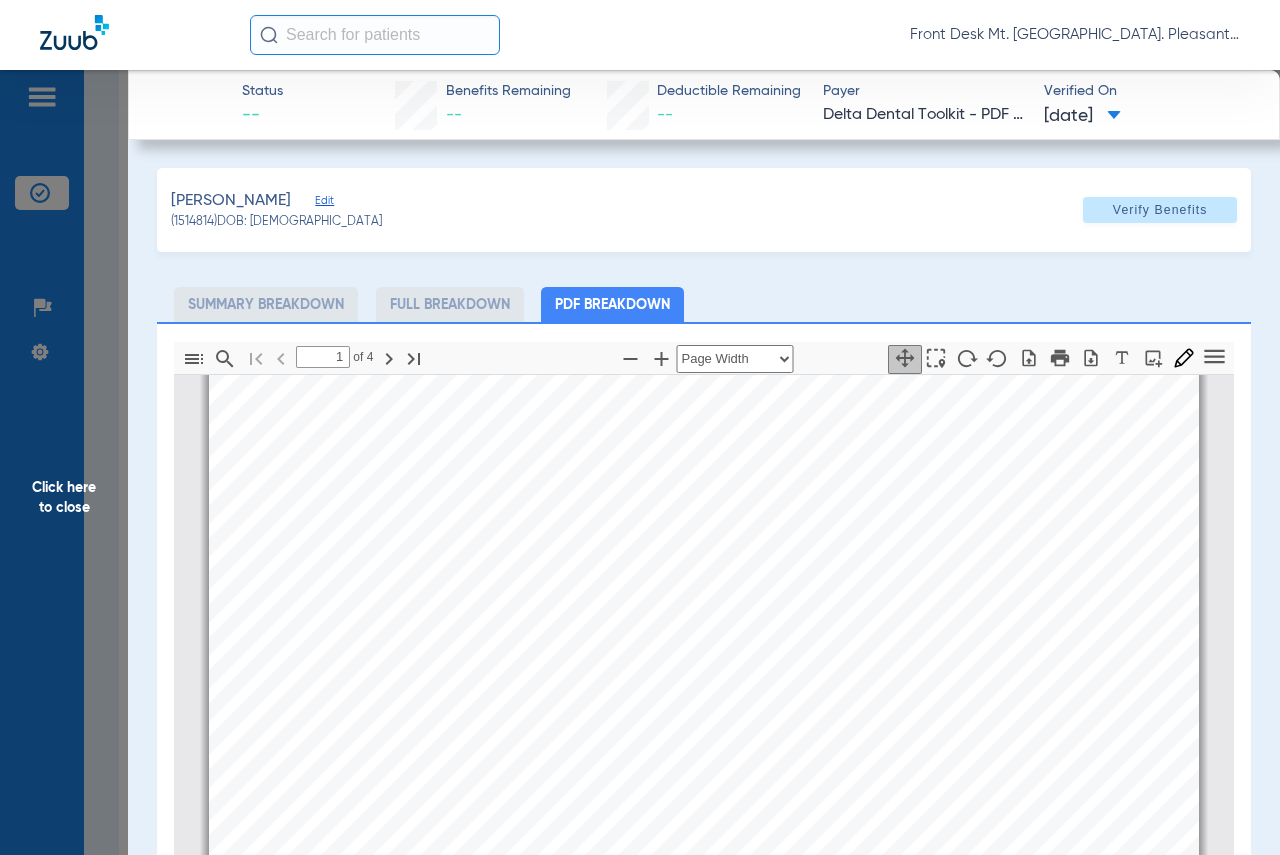 click on "Click here to close" 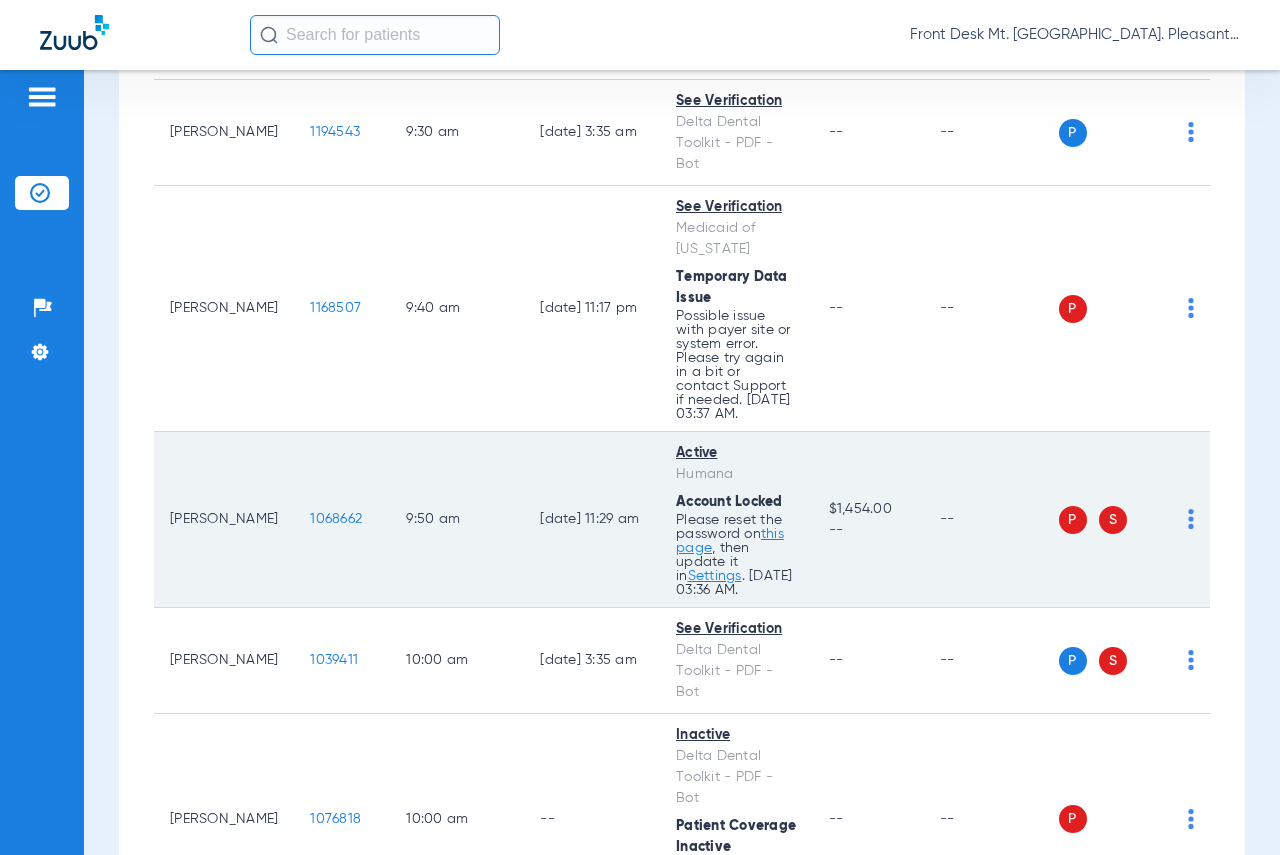 scroll, scrollTop: 1500, scrollLeft: 0, axis: vertical 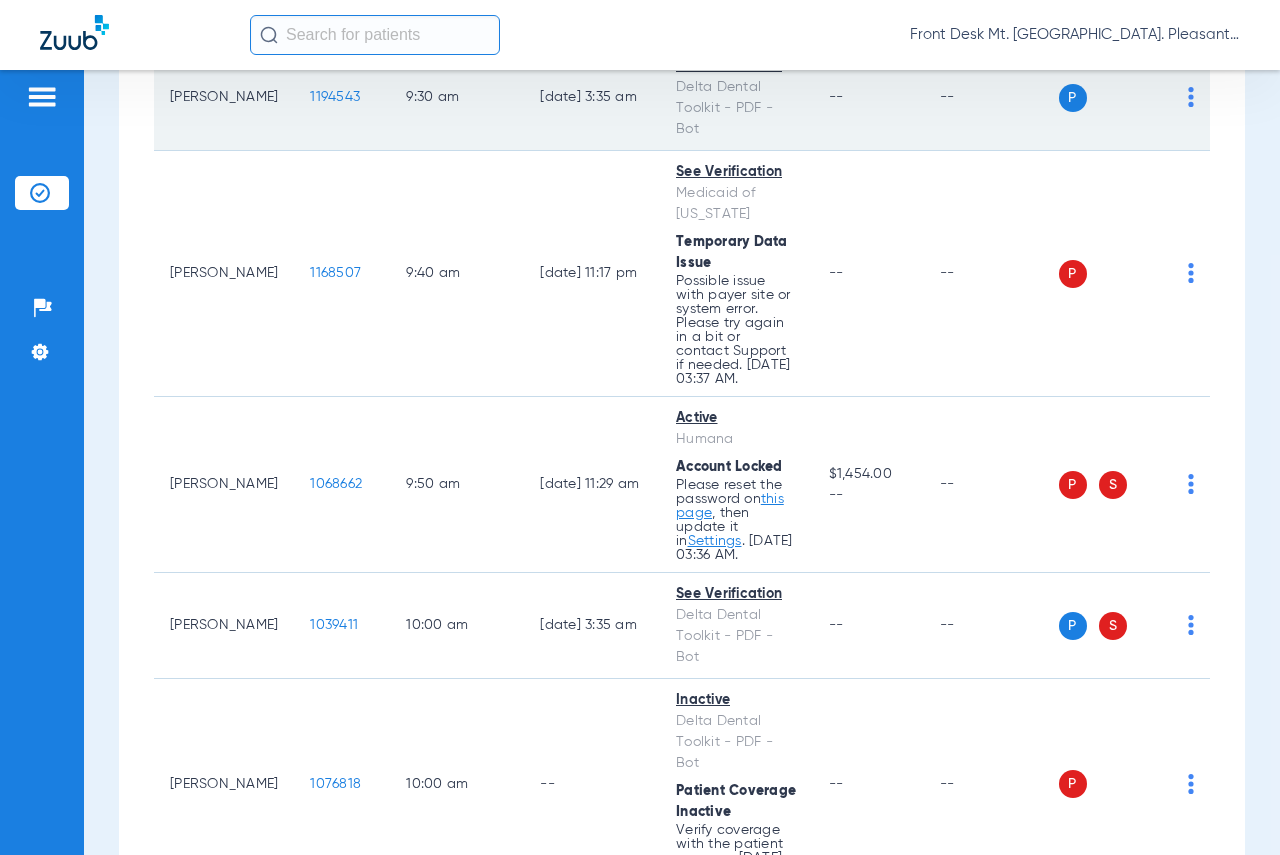click on "1194543" 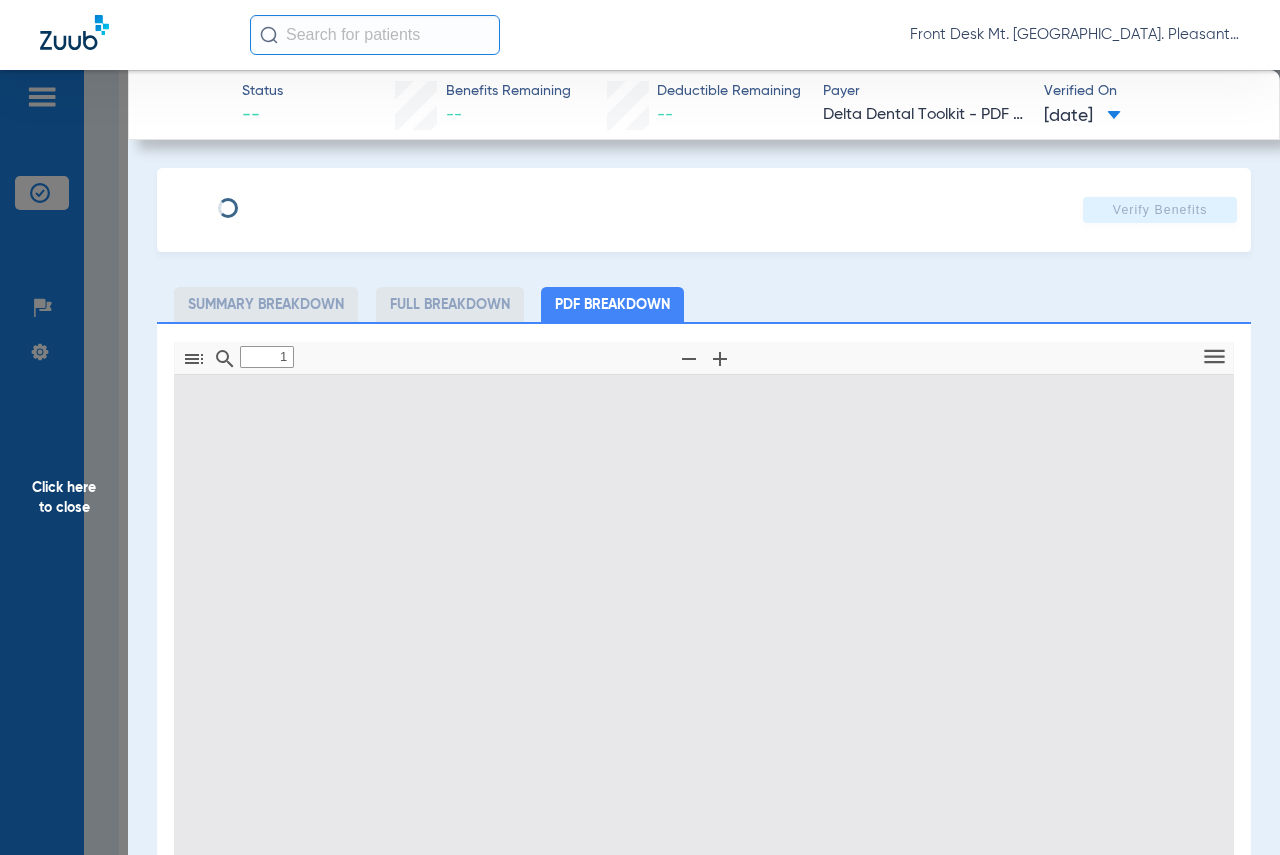 type on "0" 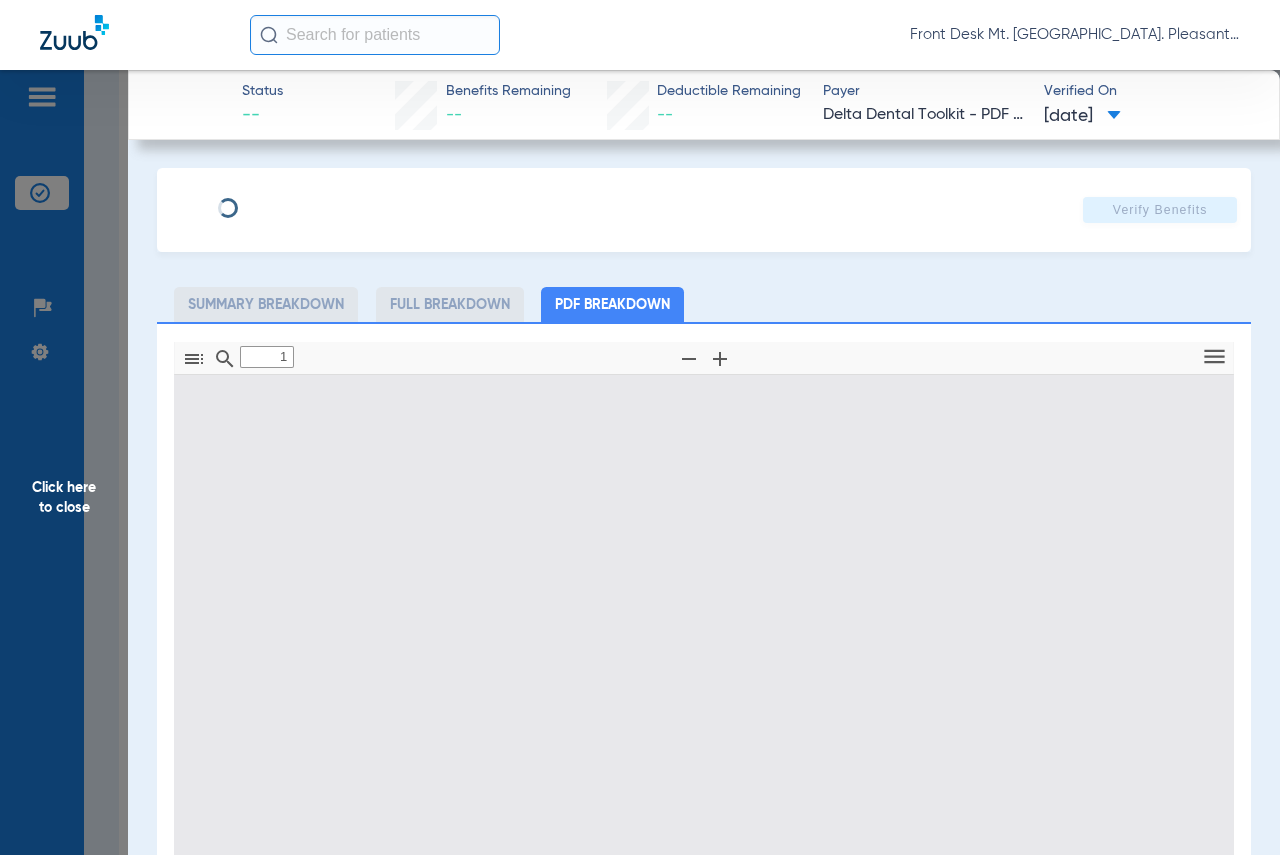 select on "page-width" 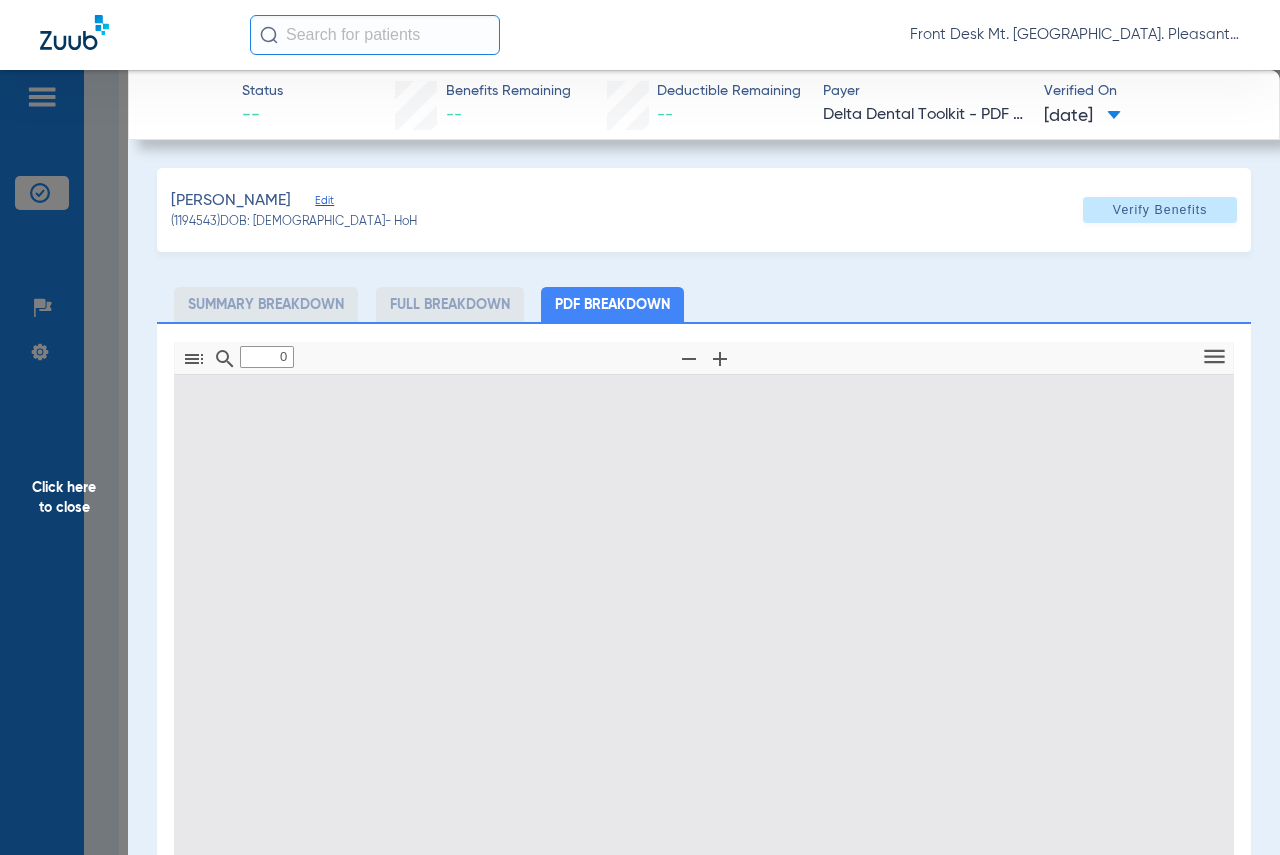 type on "1" 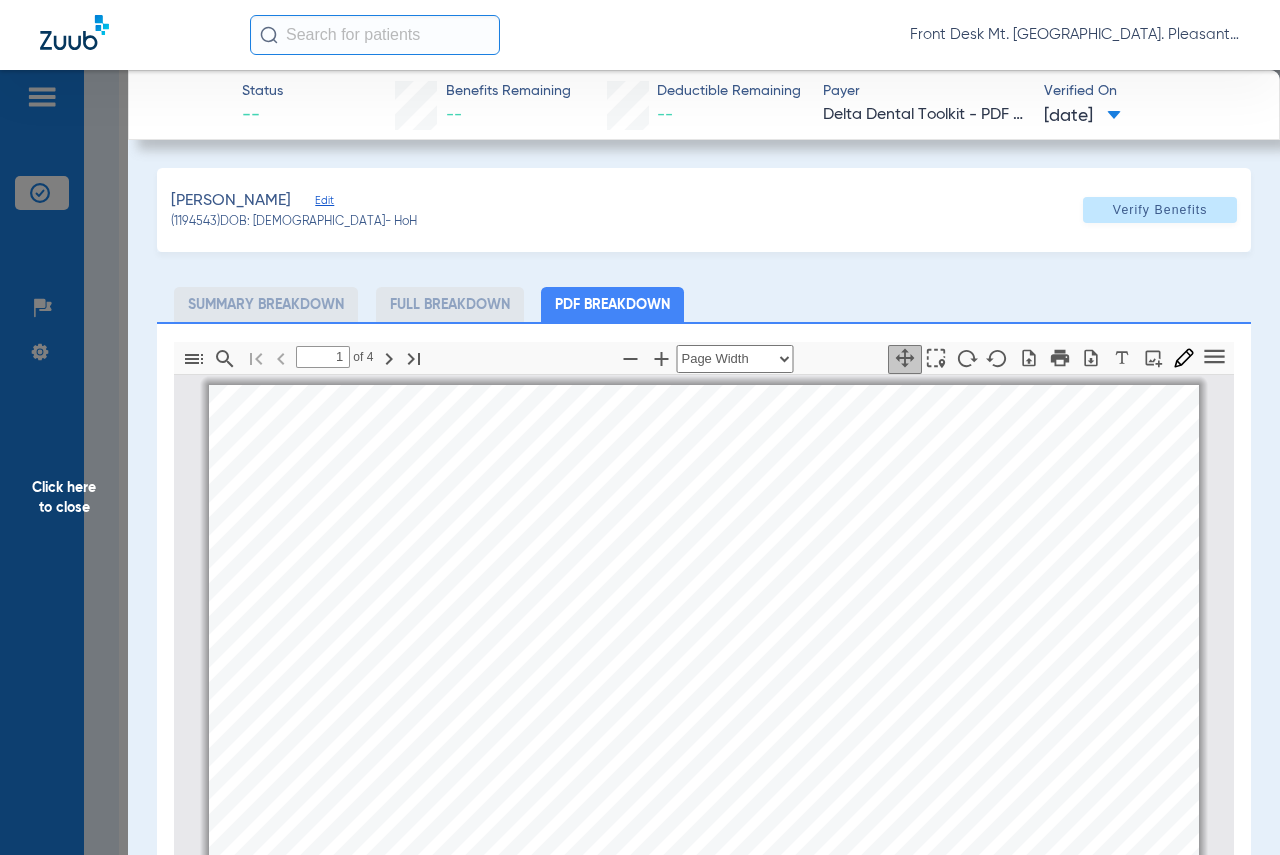 scroll, scrollTop: 10, scrollLeft: 0, axis: vertical 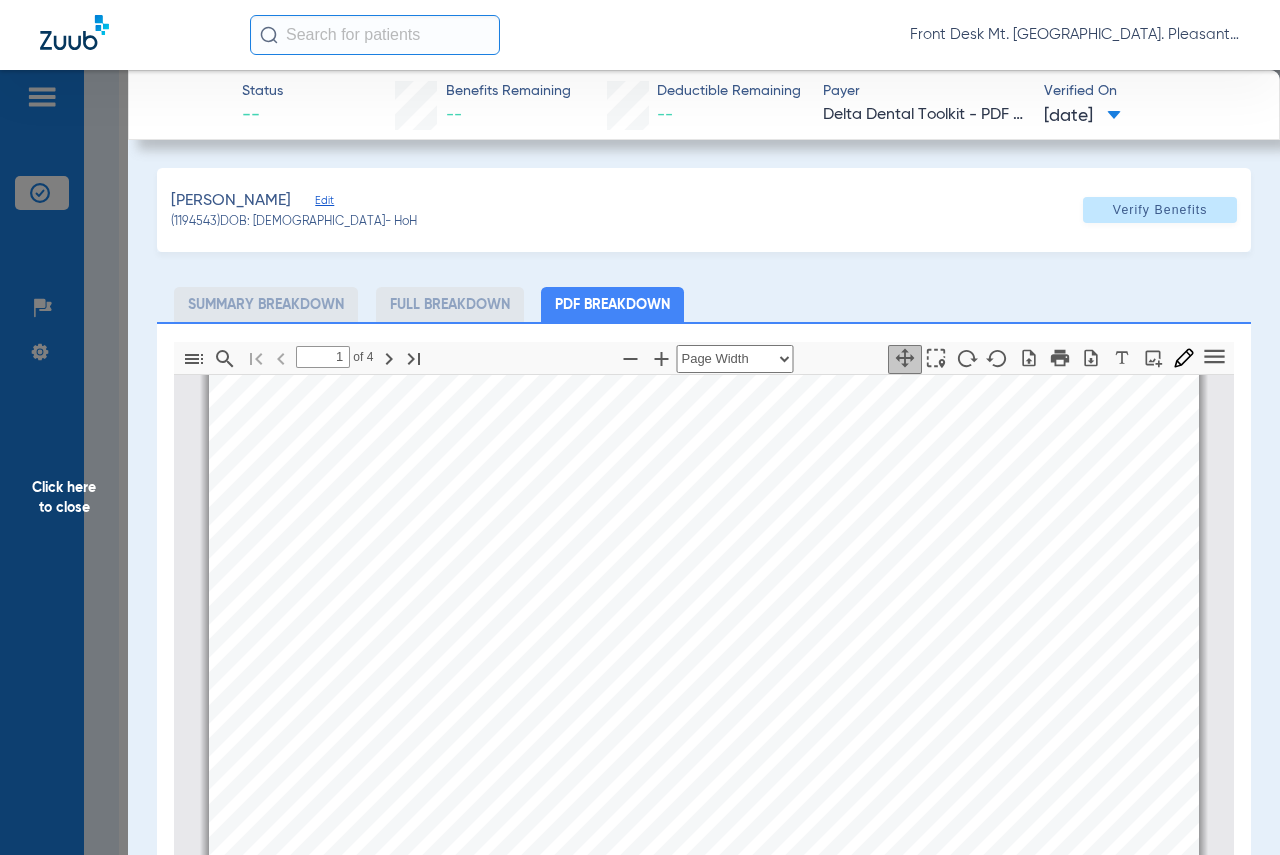 click on "Click here to close" 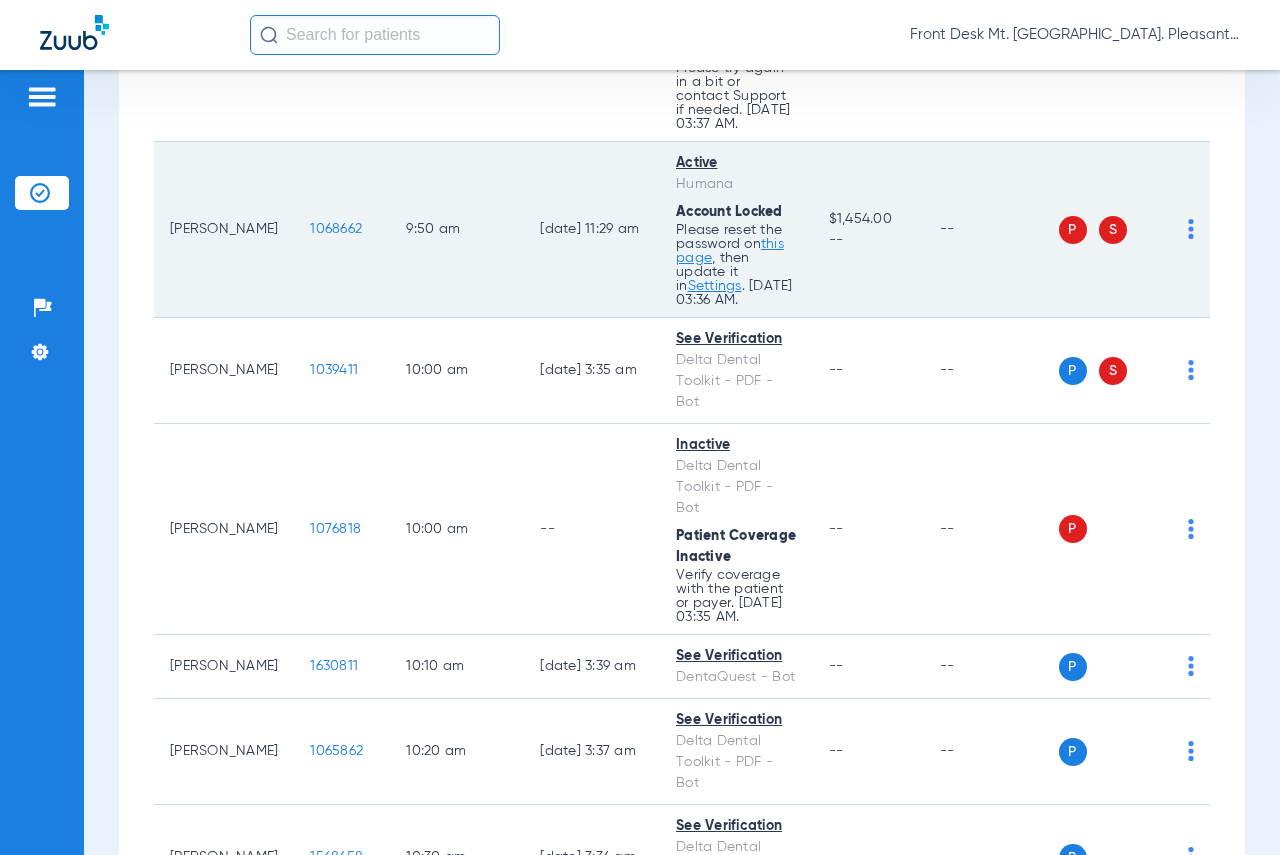 scroll, scrollTop: 1800, scrollLeft: 0, axis: vertical 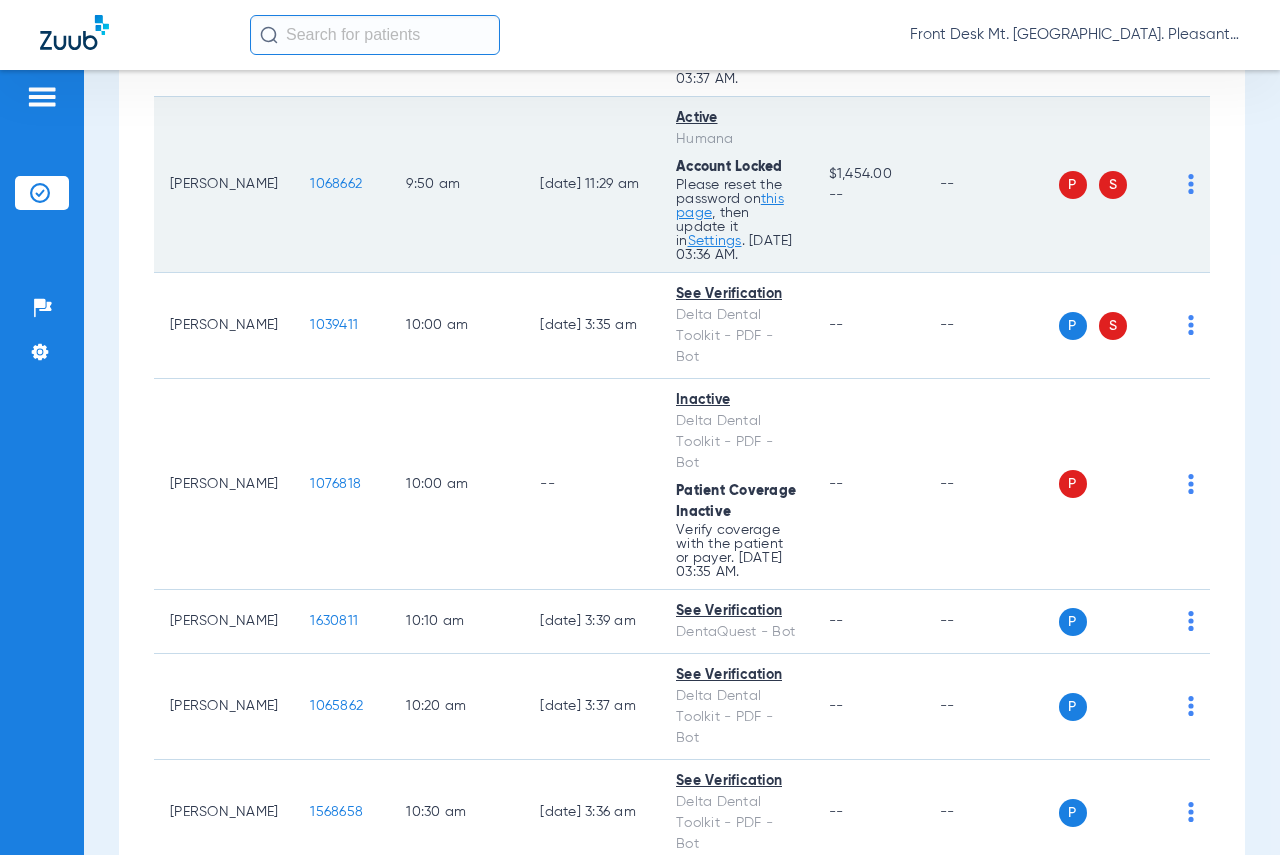 click on "9:50 AM" 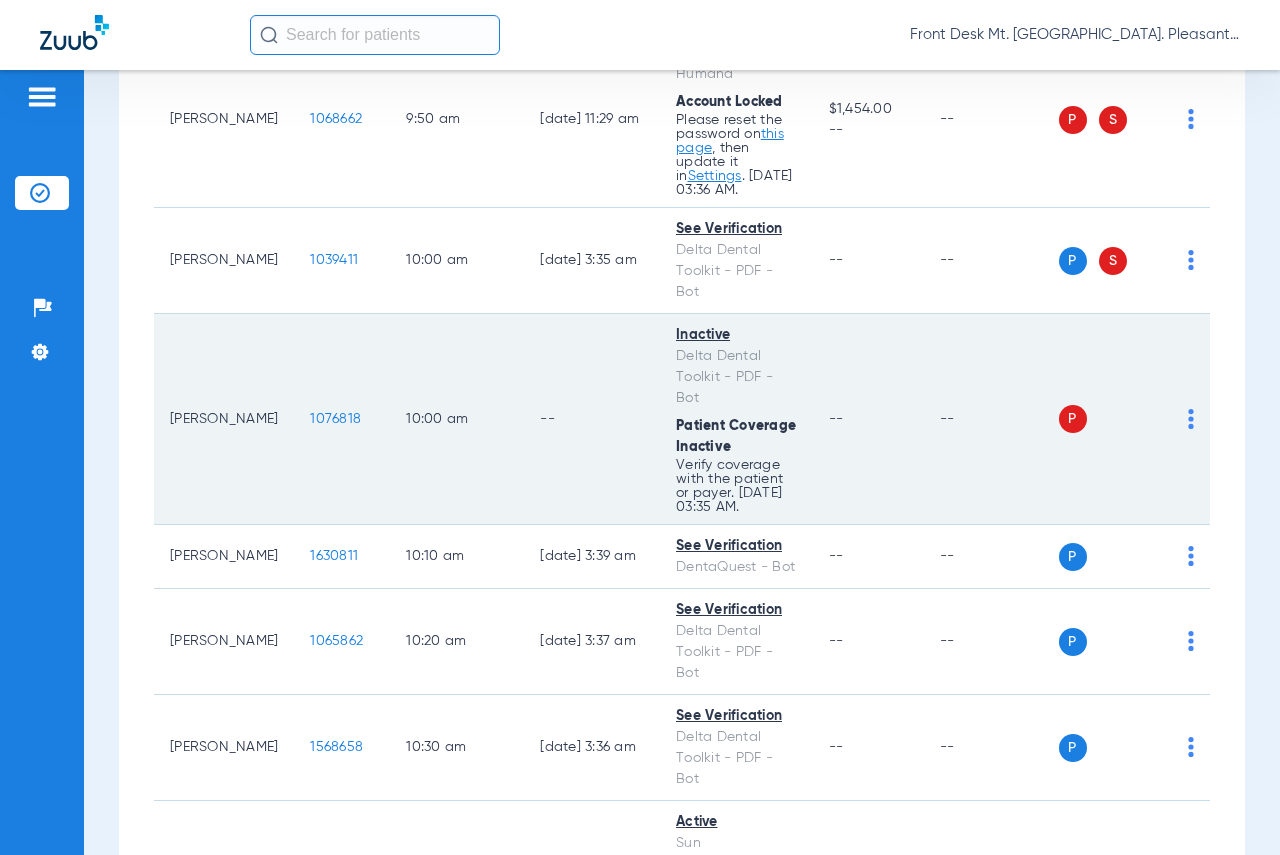 scroll, scrollTop: 1900, scrollLeft: 0, axis: vertical 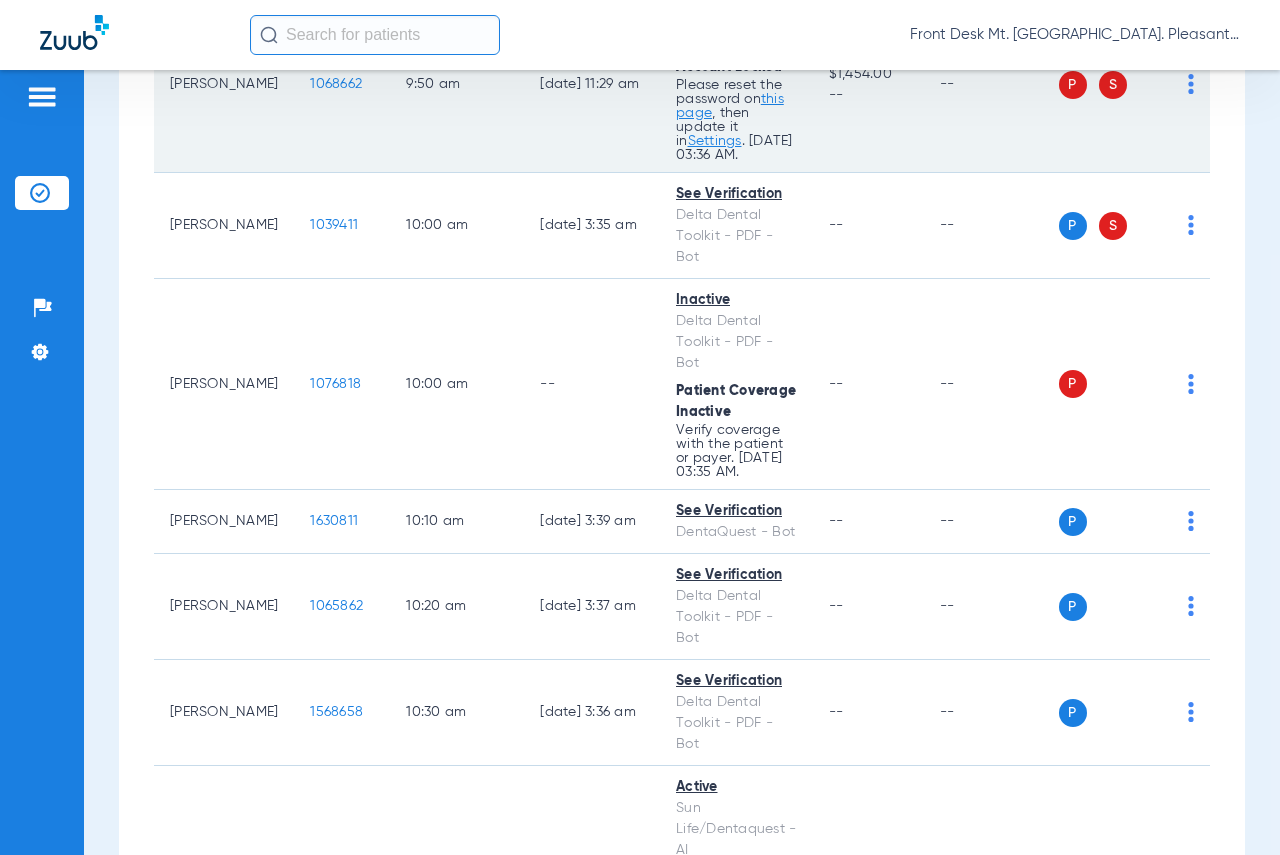 click on "1068662" 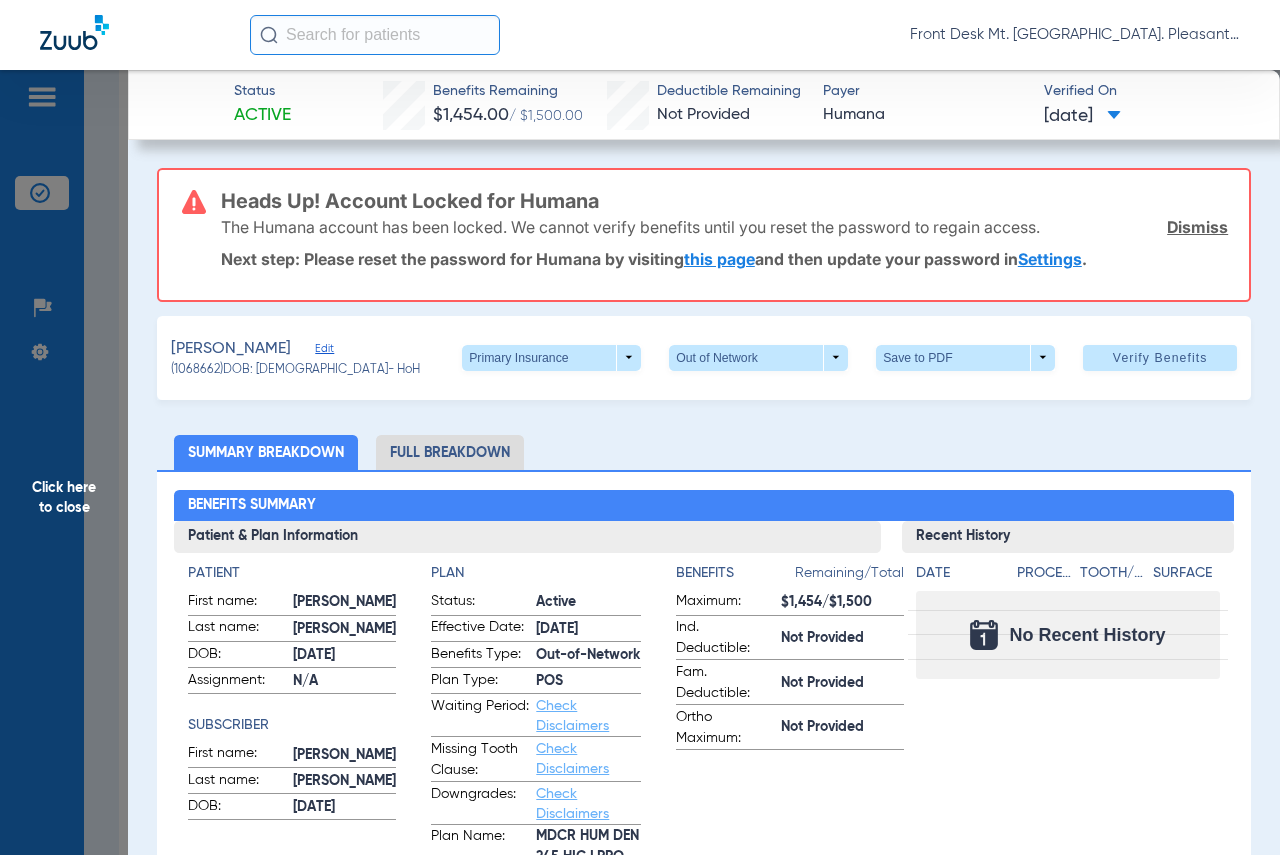 click on "Click here to close" 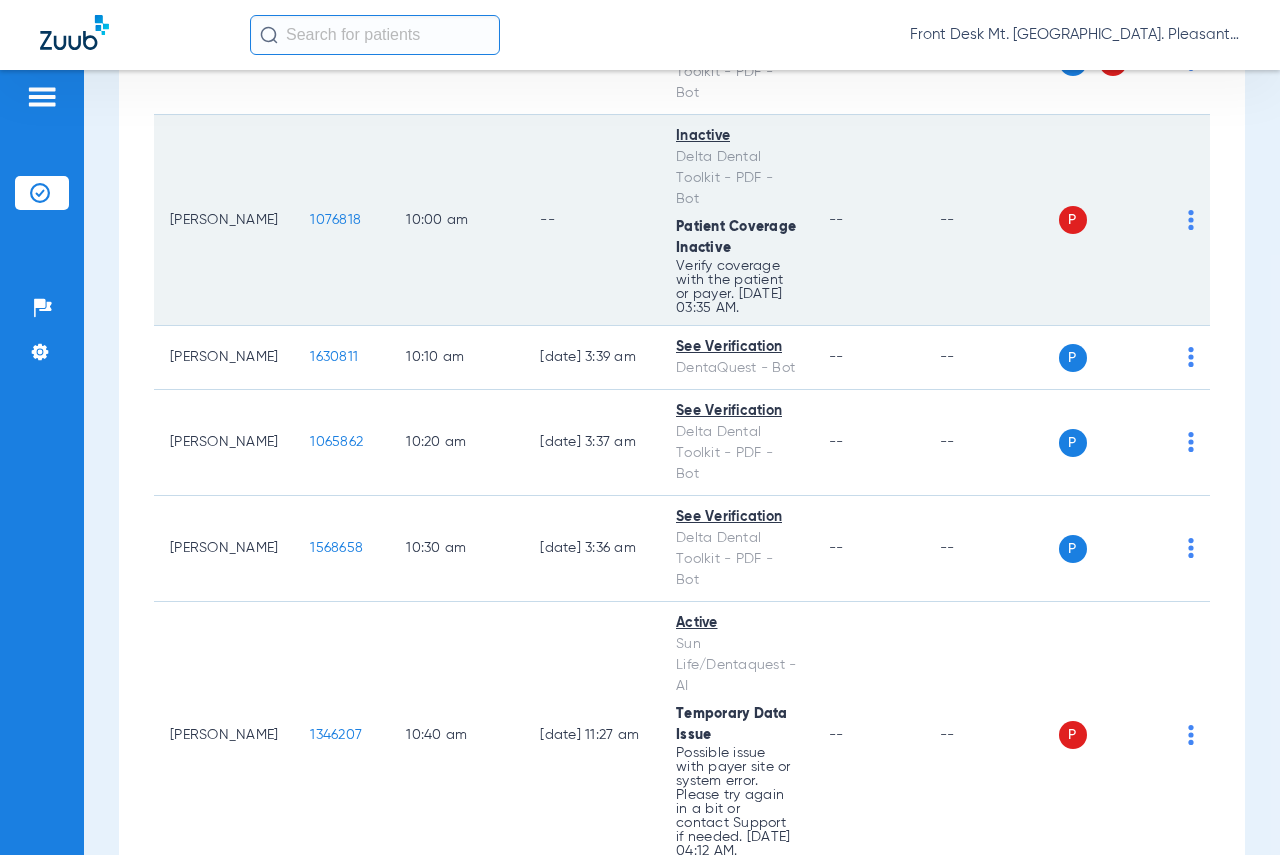scroll, scrollTop: 2100, scrollLeft: 0, axis: vertical 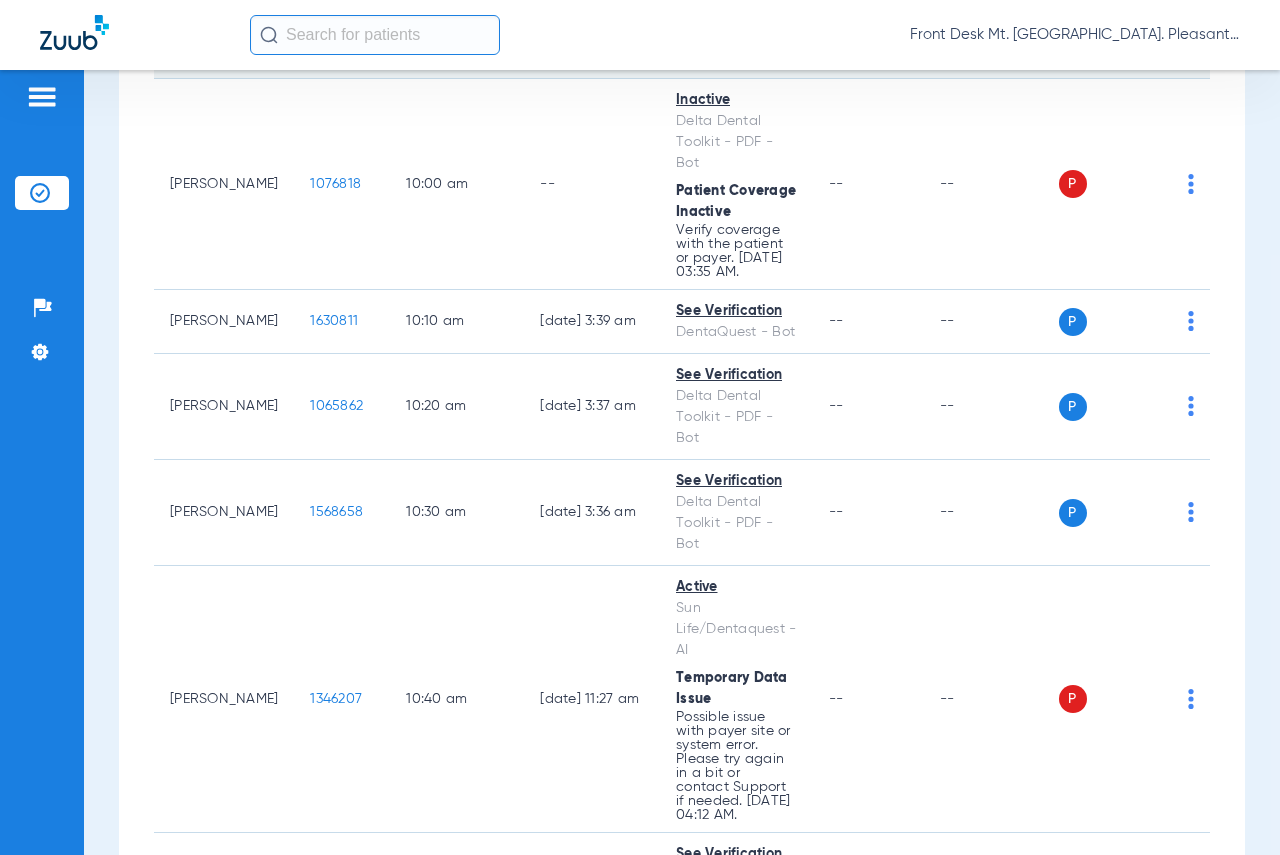 click on "1039411" 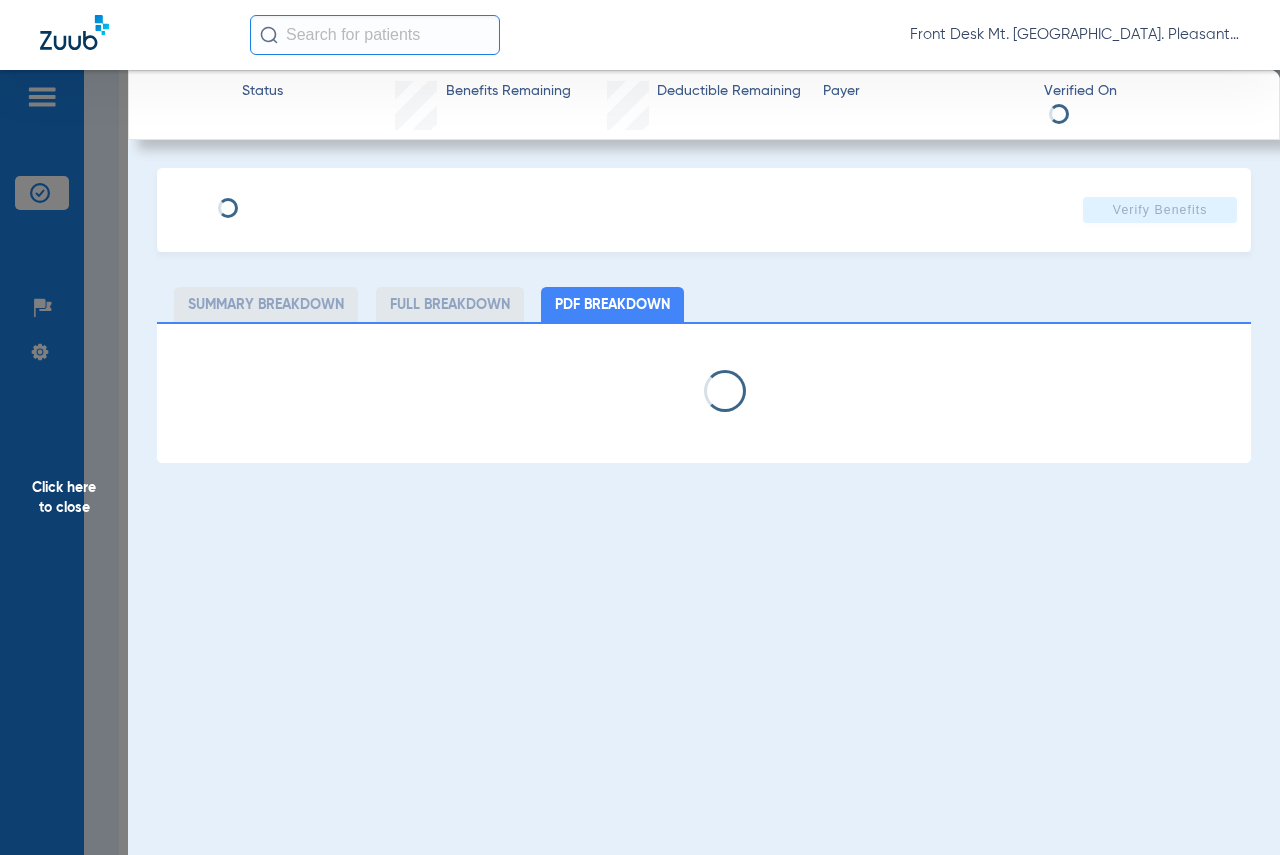 select on "page-width" 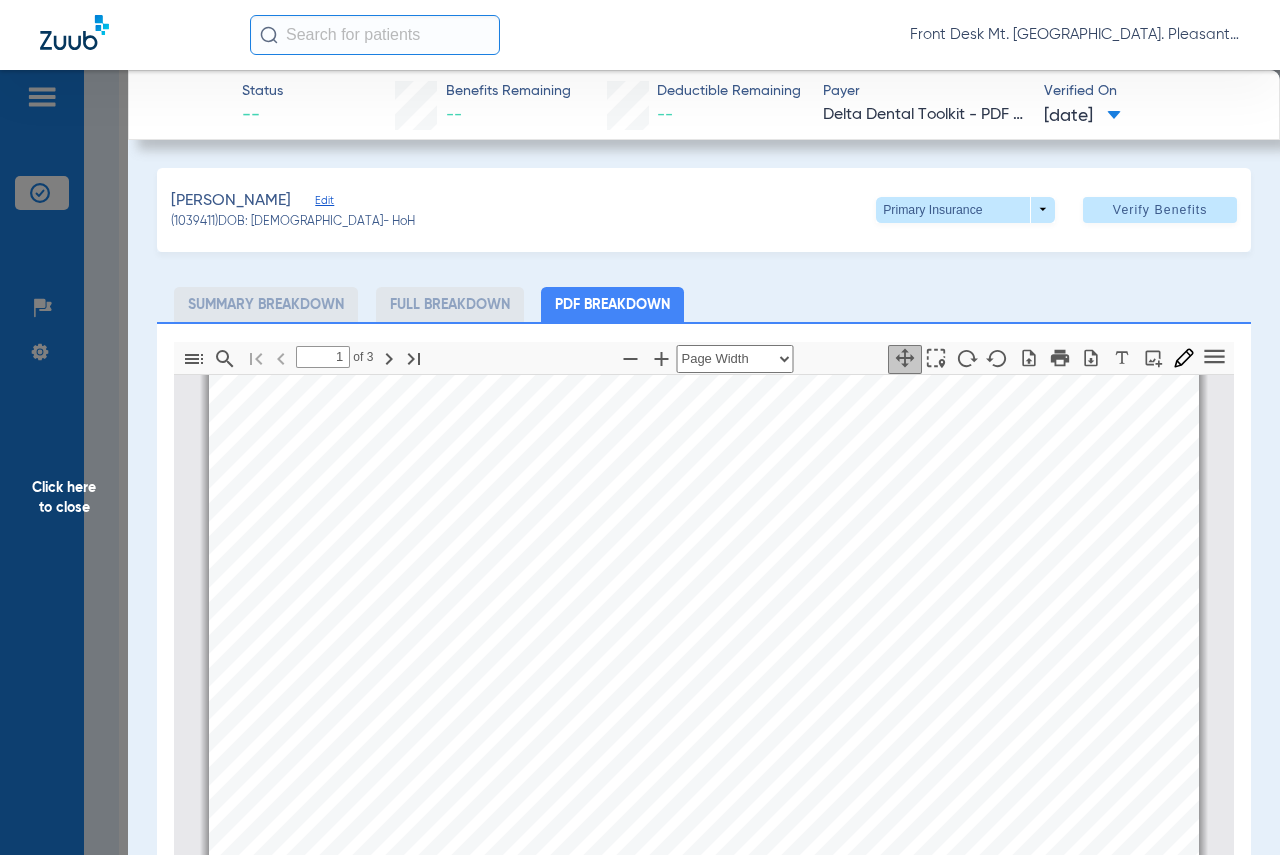scroll, scrollTop: 510, scrollLeft: 0, axis: vertical 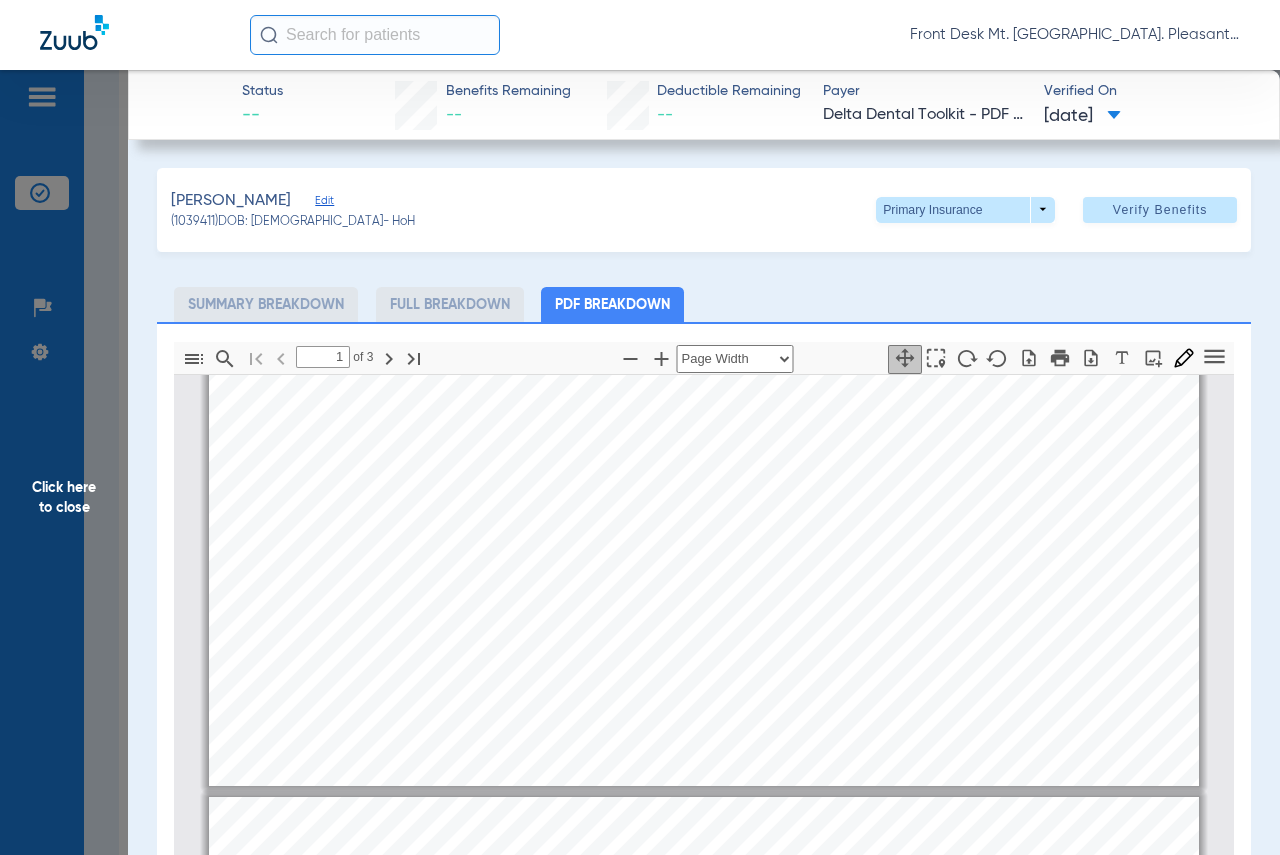 type on "2" 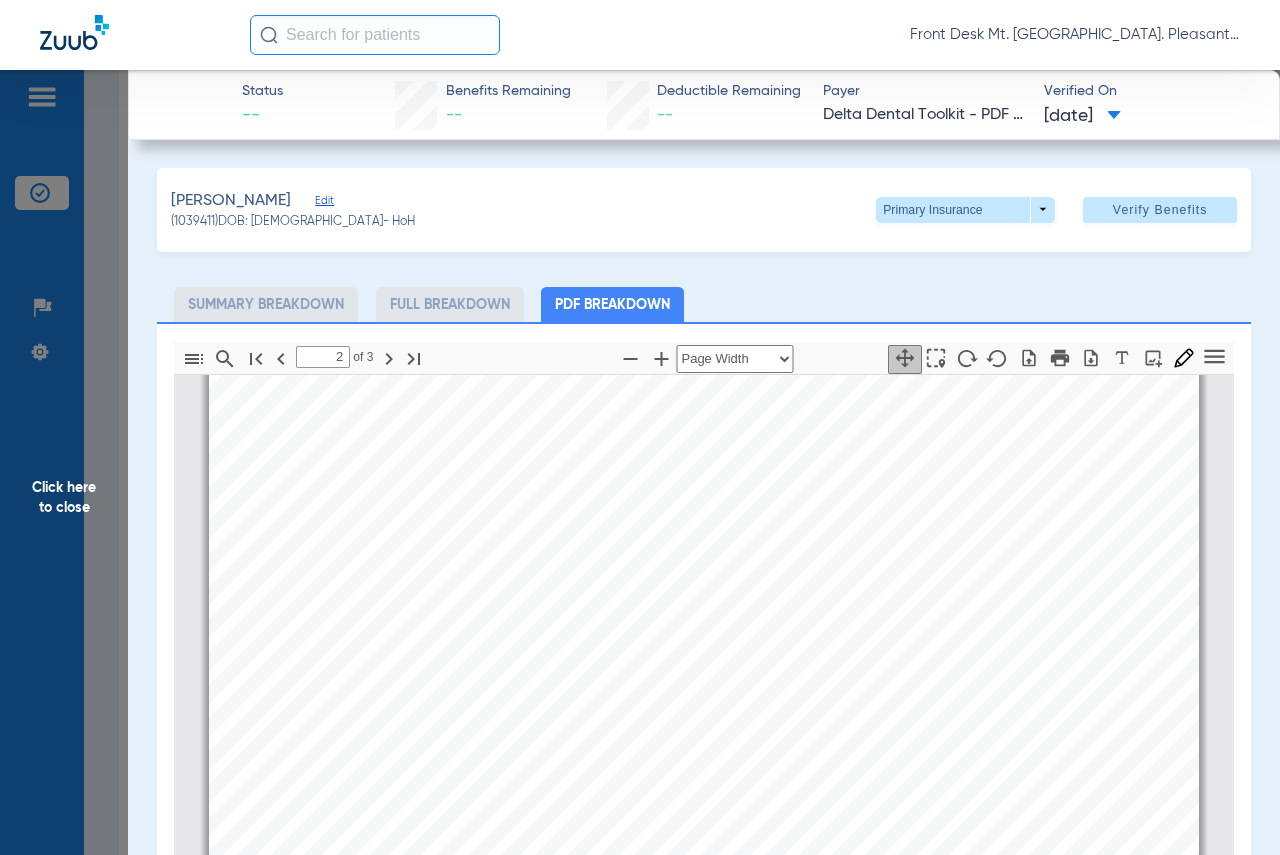 scroll, scrollTop: 1710, scrollLeft: 0, axis: vertical 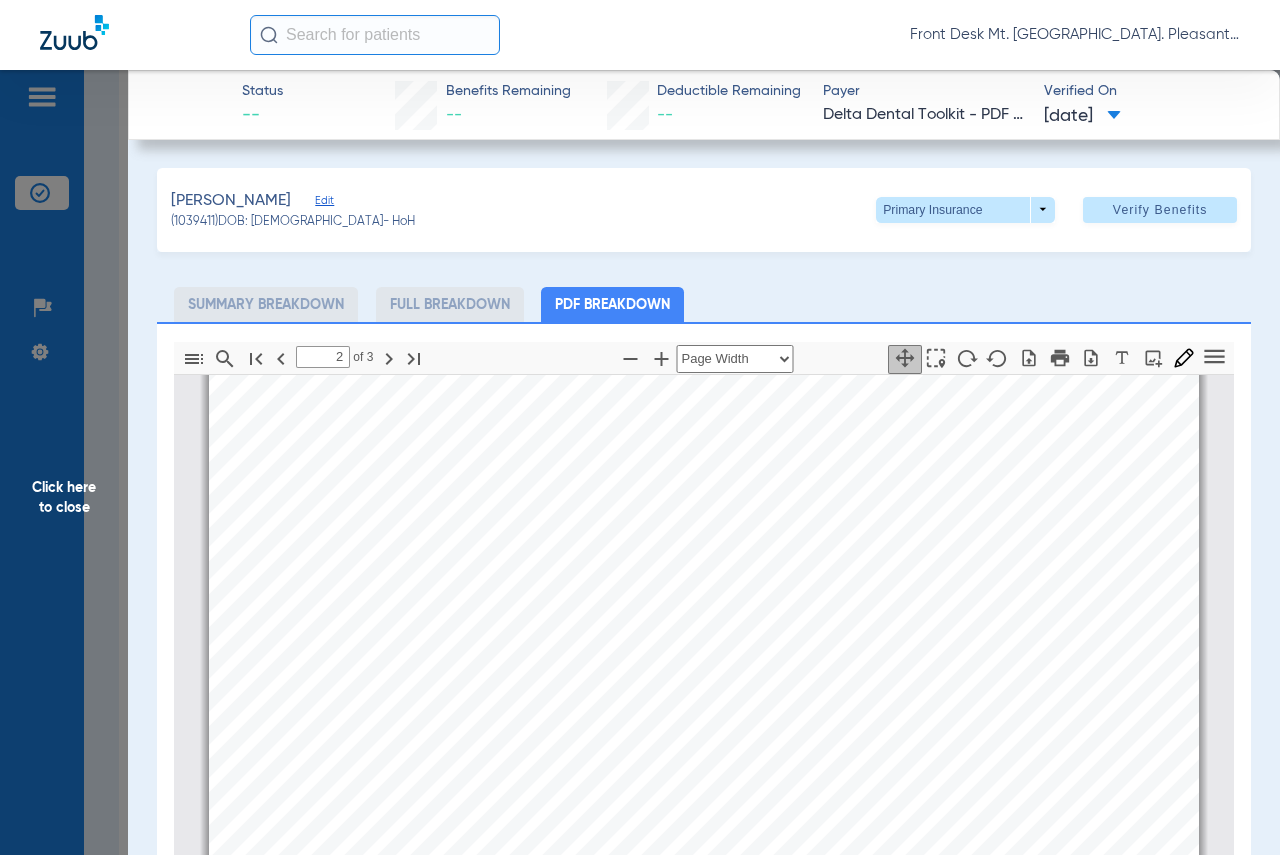 click on "Click here to close" 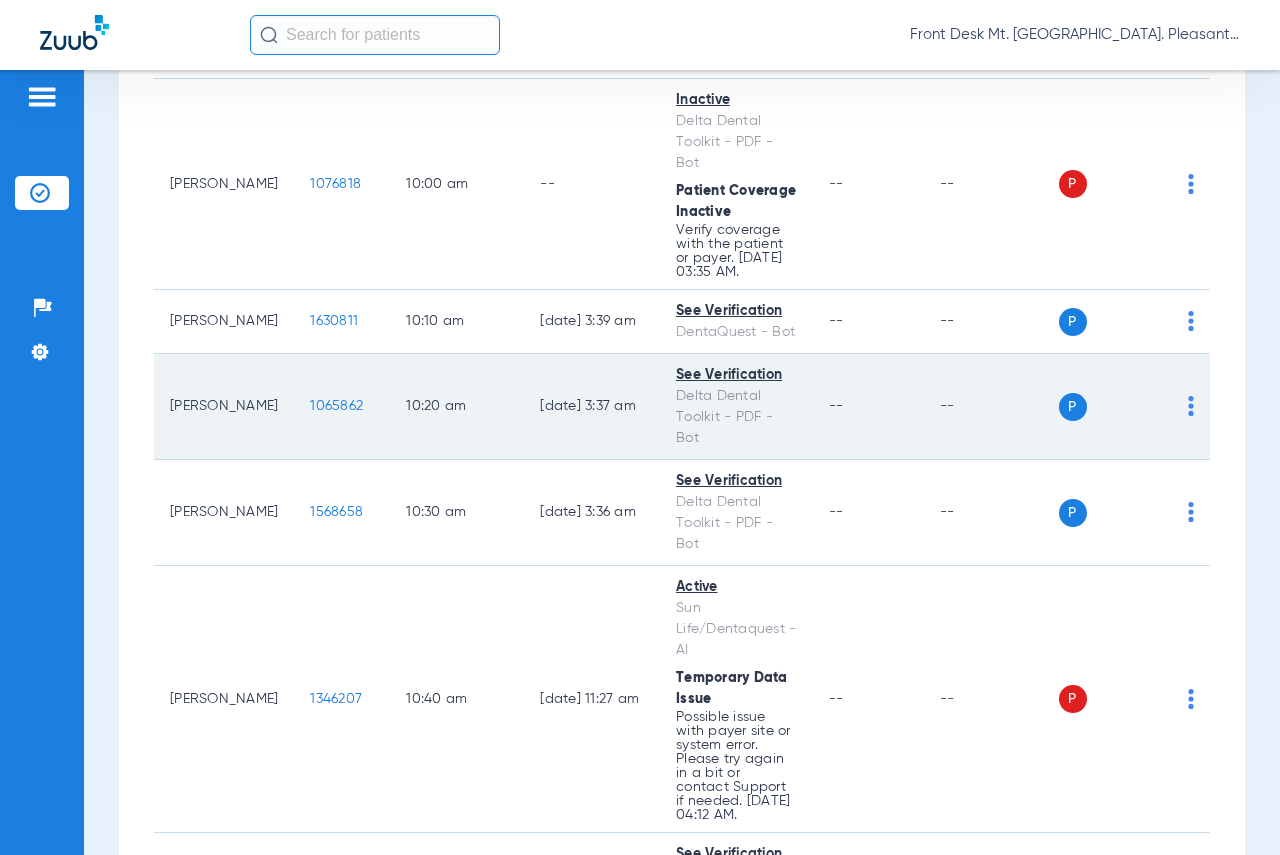 scroll, scrollTop: 2200, scrollLeft: 0, axis: vertical 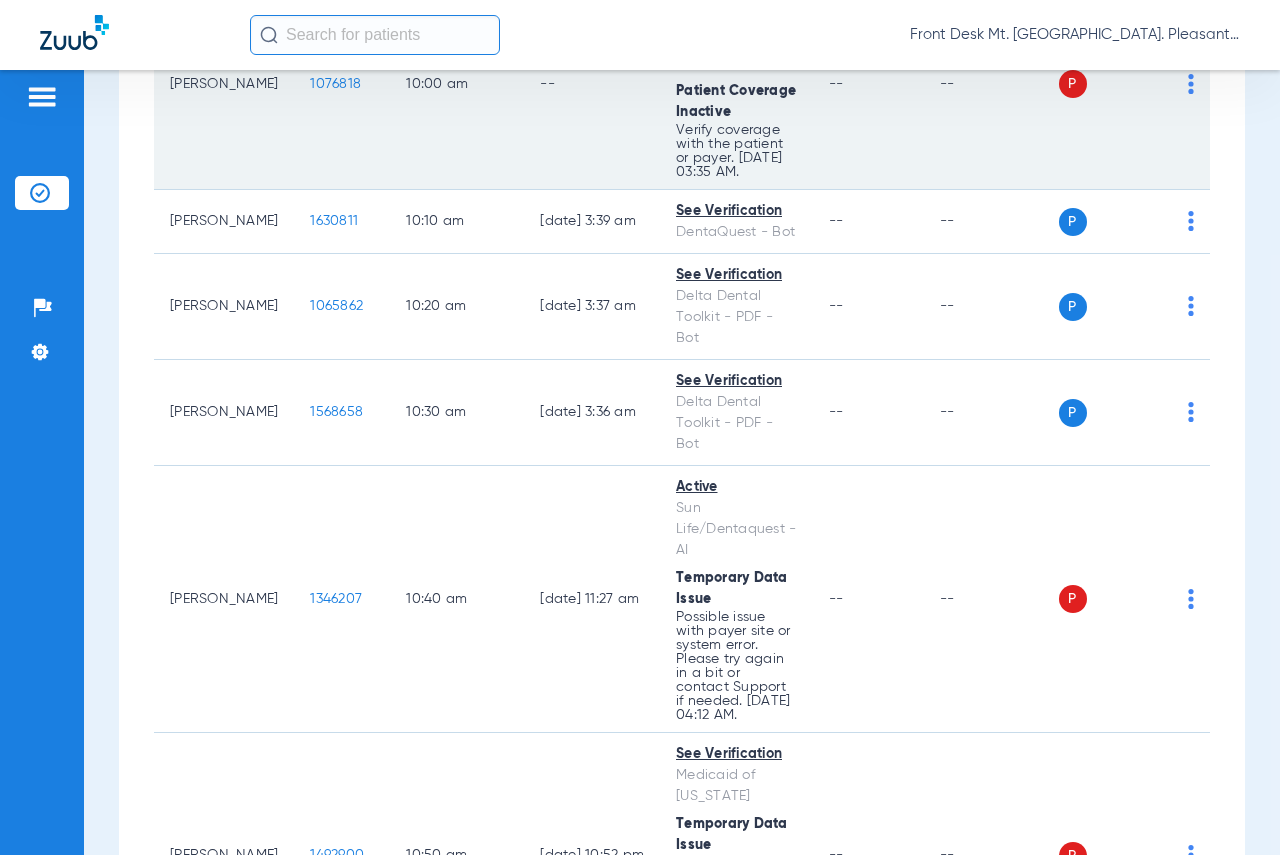 click on "1076818" 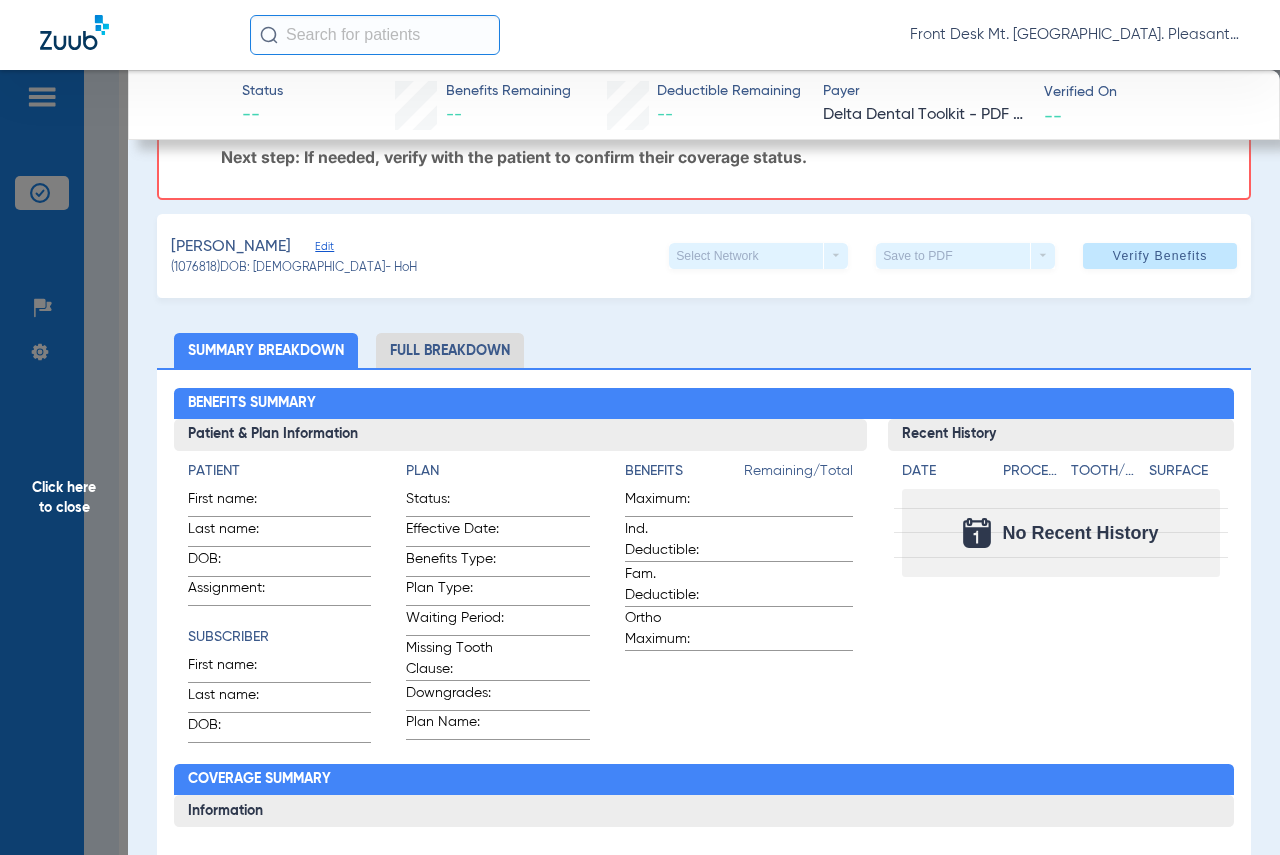 scroll, scrollTop: 100, scrollLeft: 0, axis: vertical 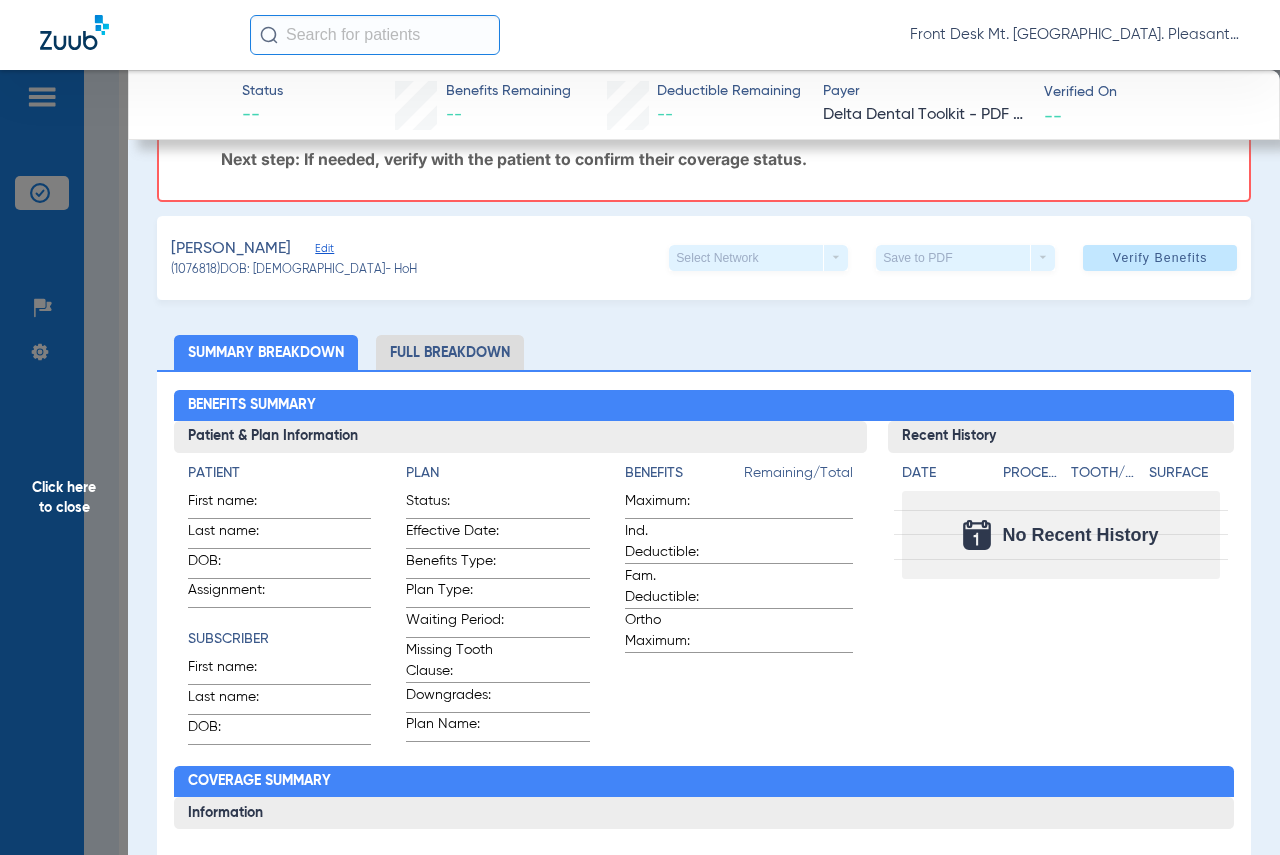 click on "Click here to close" 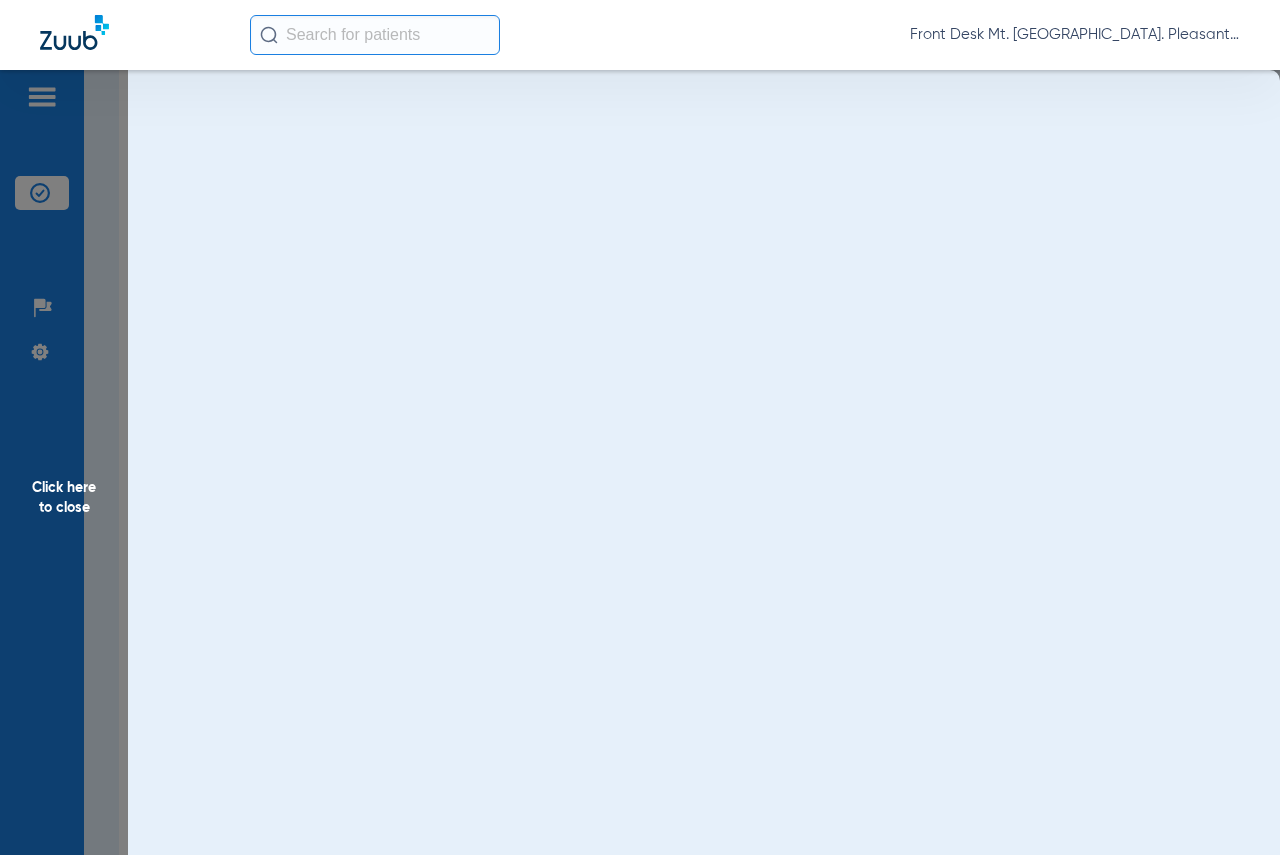 scroll, scrollTop: 0, scrollLeft: 0, axis: both 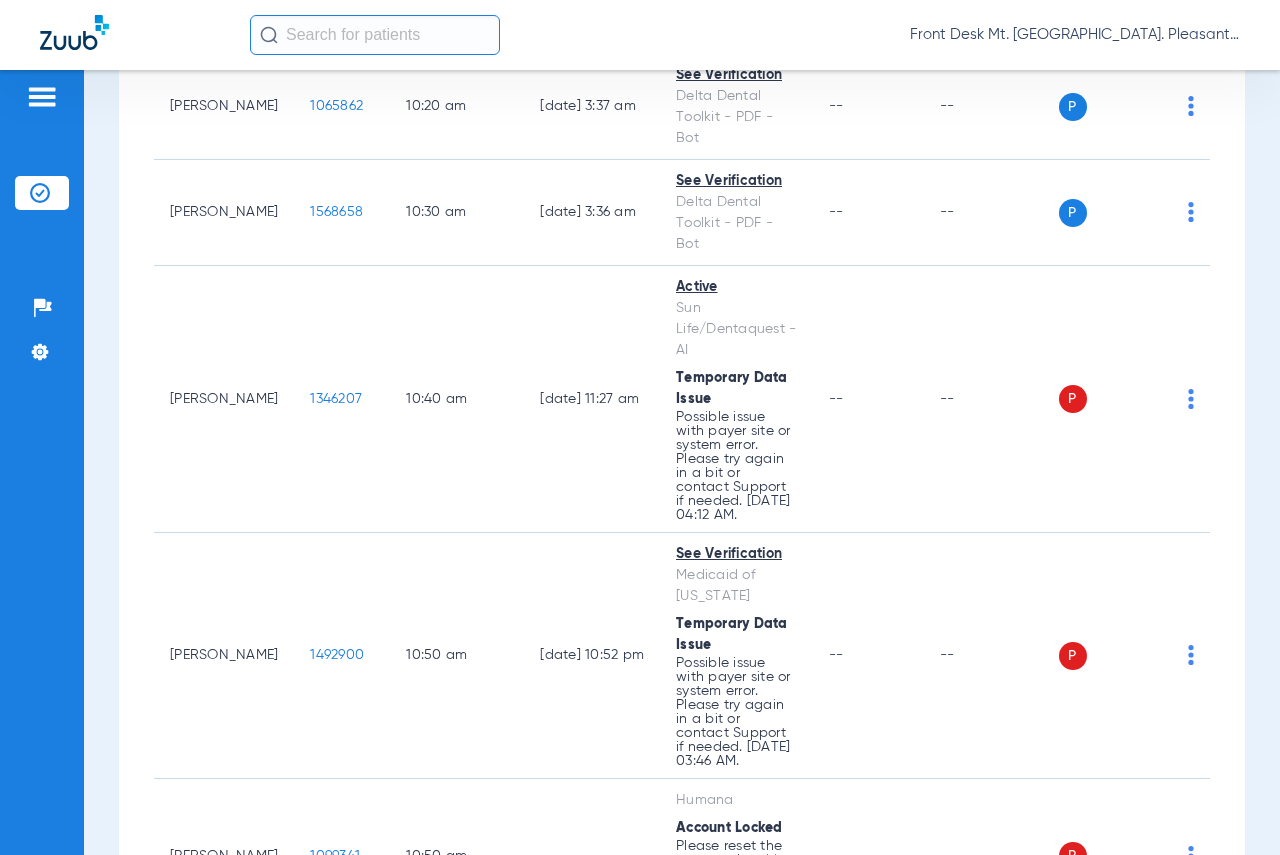 click on "1630811" 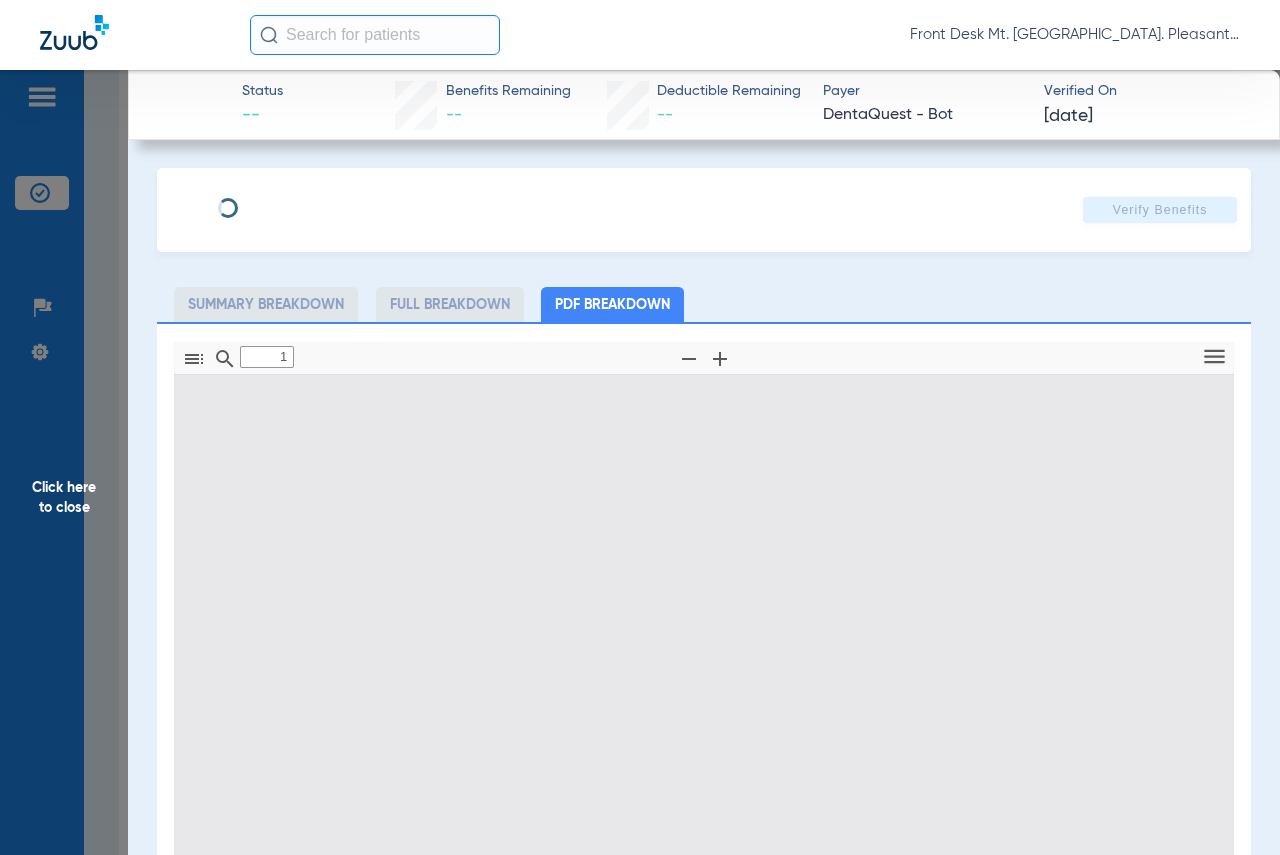 type on "0" 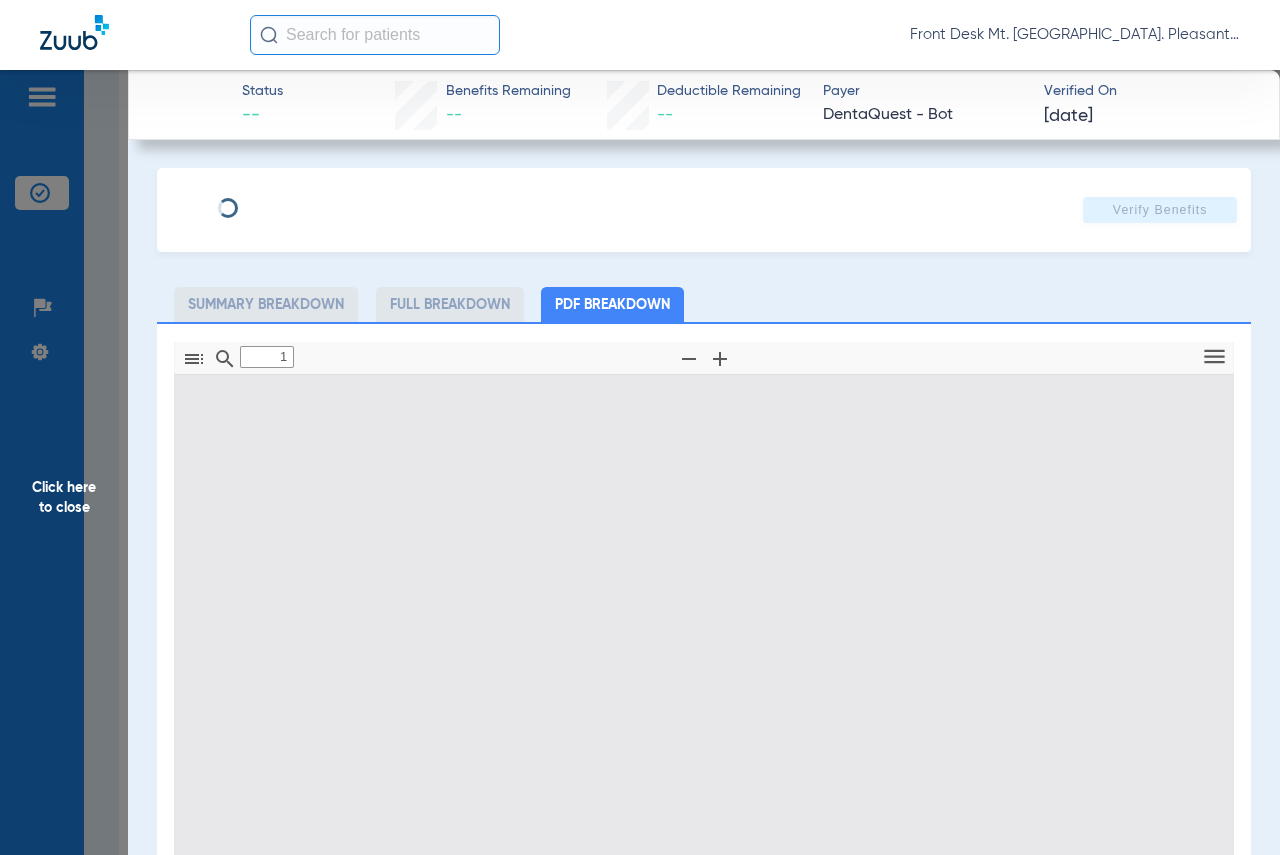 select on "page-width" 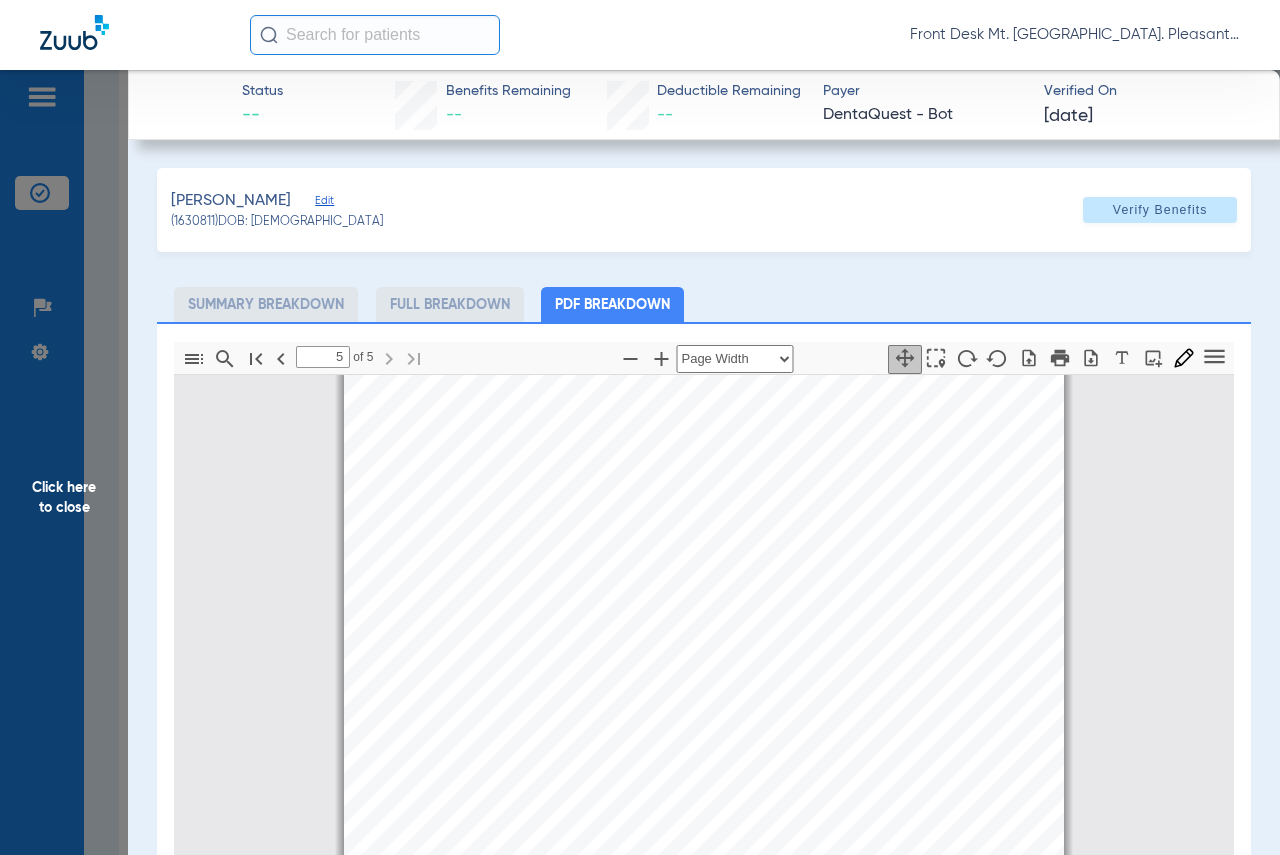 scroll, scrollTop: 3206, scrollLeft: 0, axis: vertical 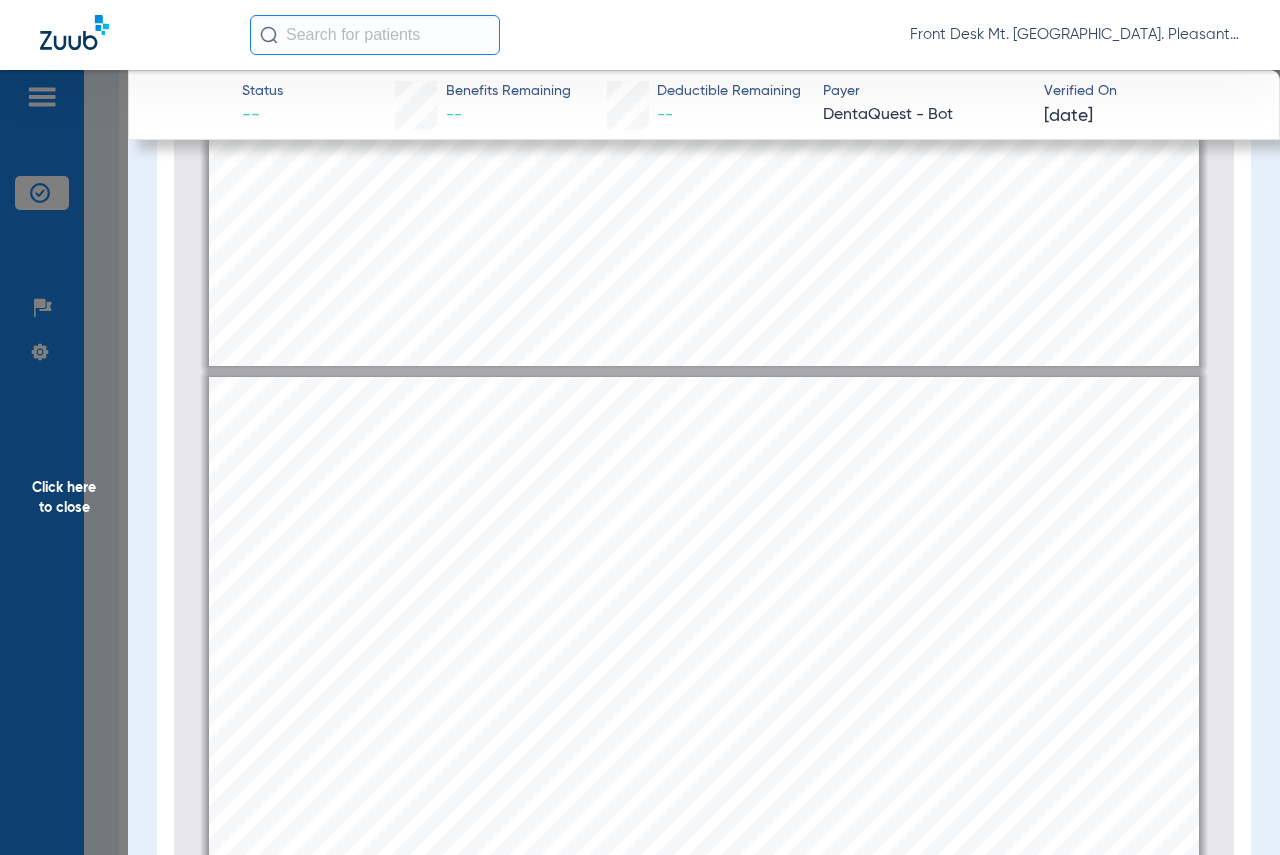type on "2" 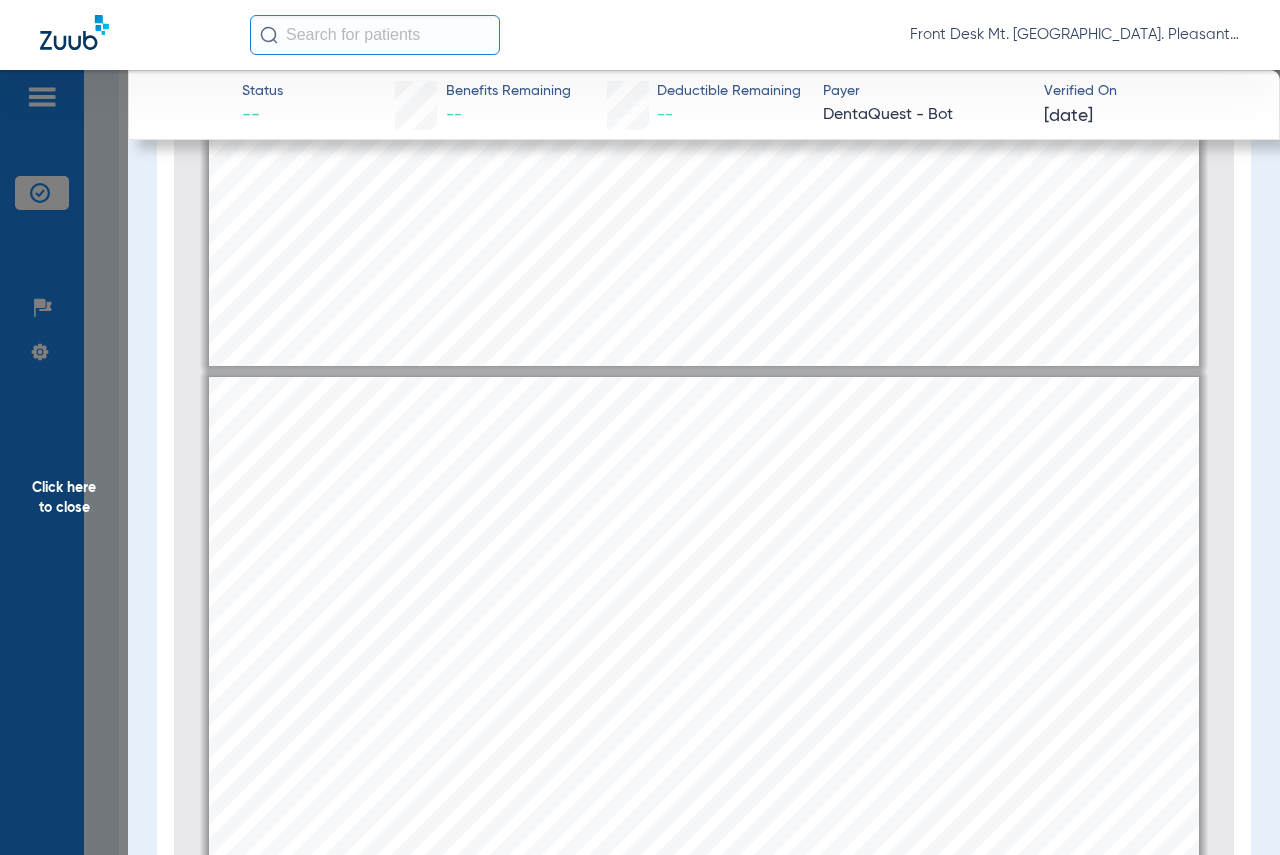 scroll, scrollTop: 906, scrollLeft: 0, axis: vertical 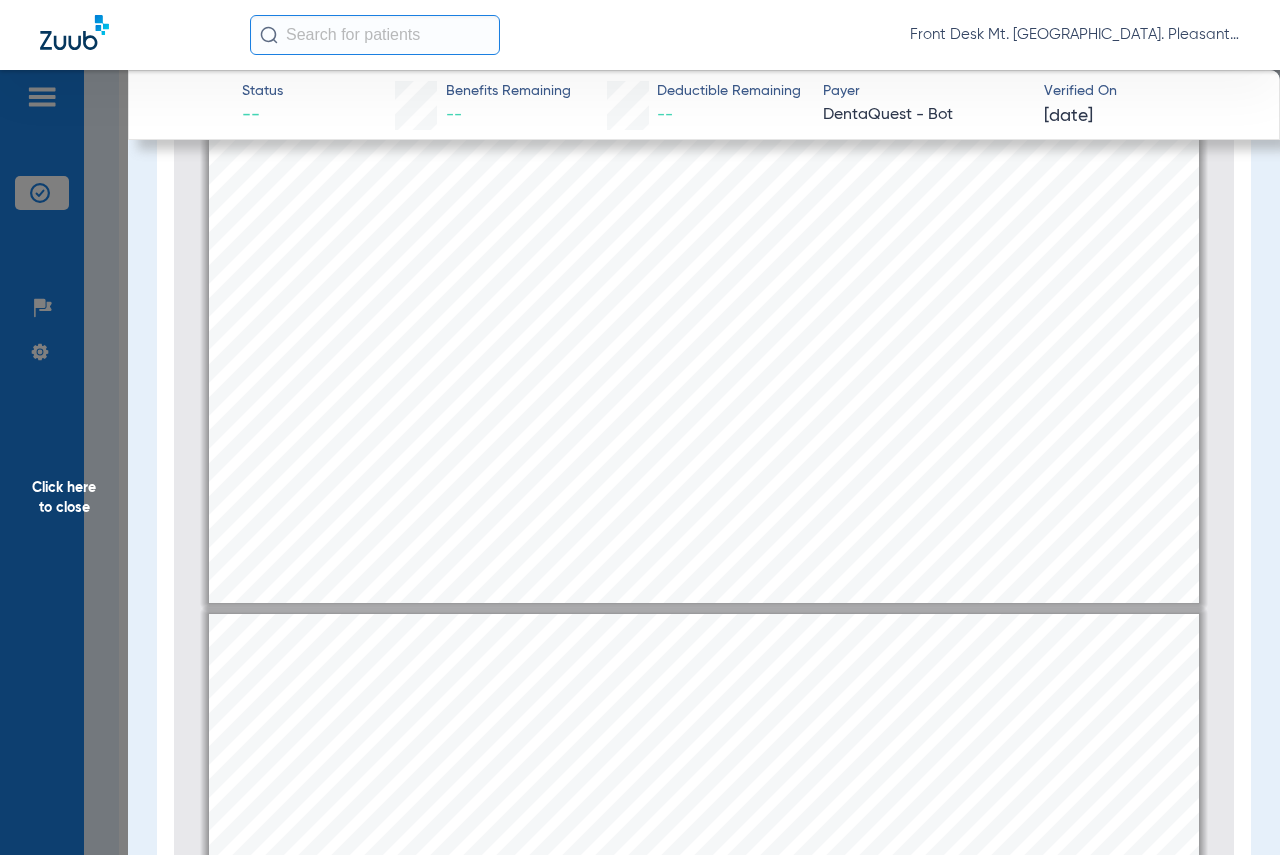 click on "Click here to close" 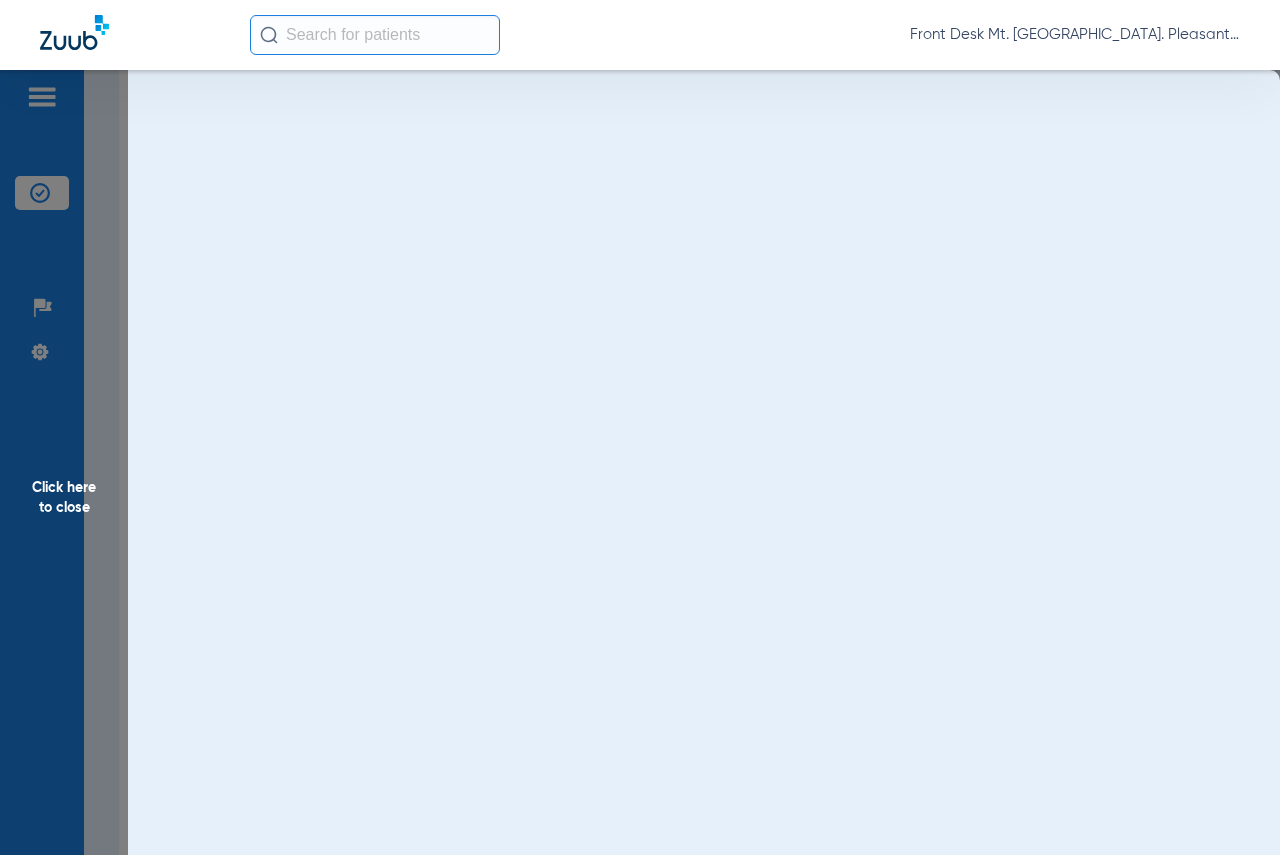 scroll, scrollTop: 0, scrollLeft: 0, axis: both 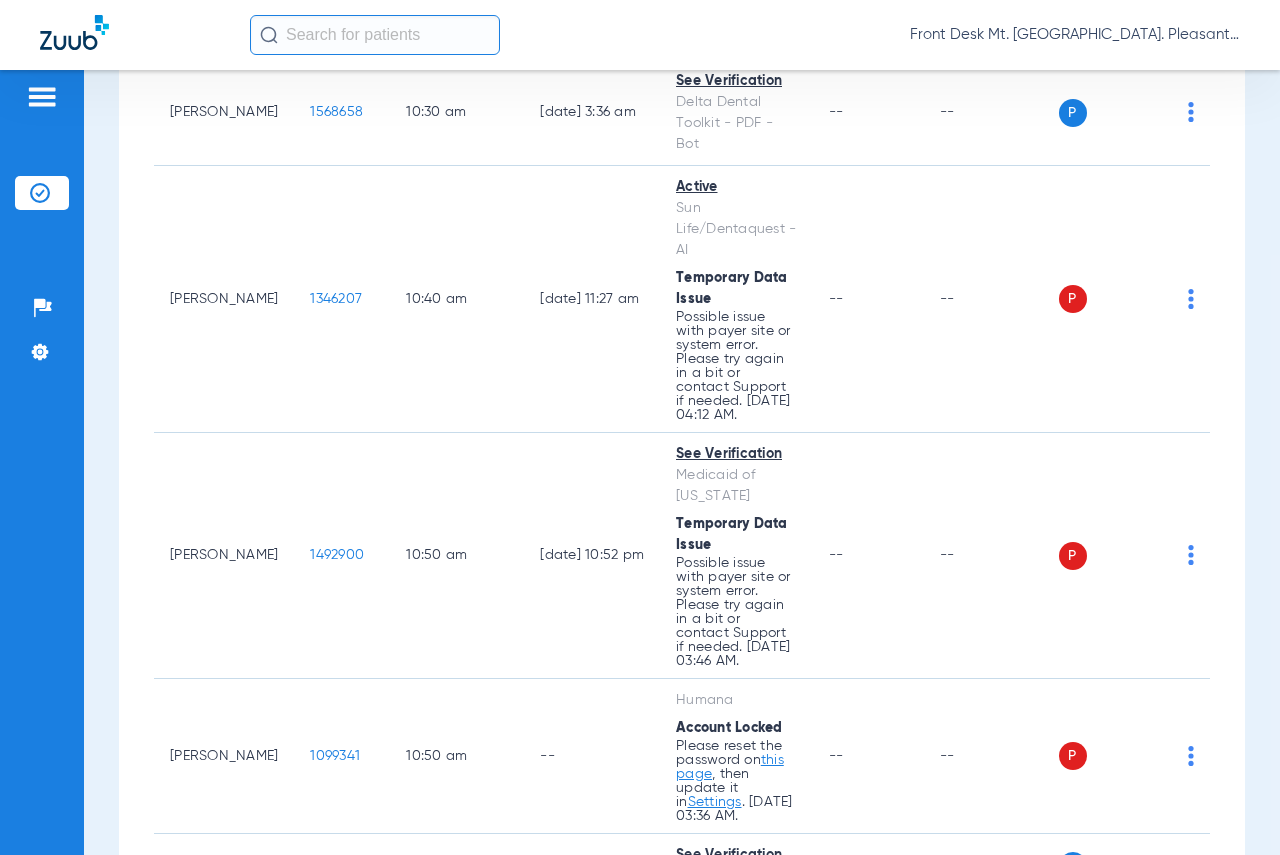 click on "1065862" 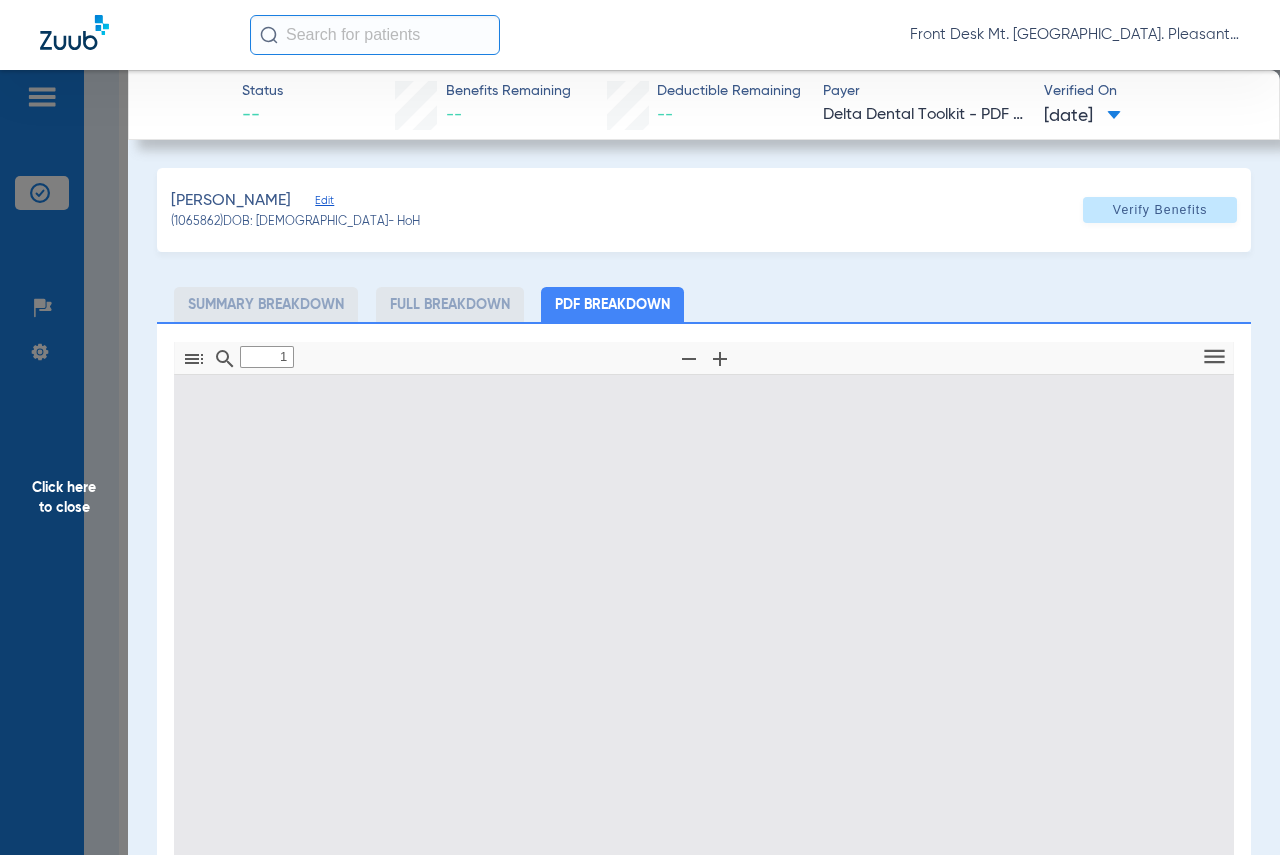 type on "0" 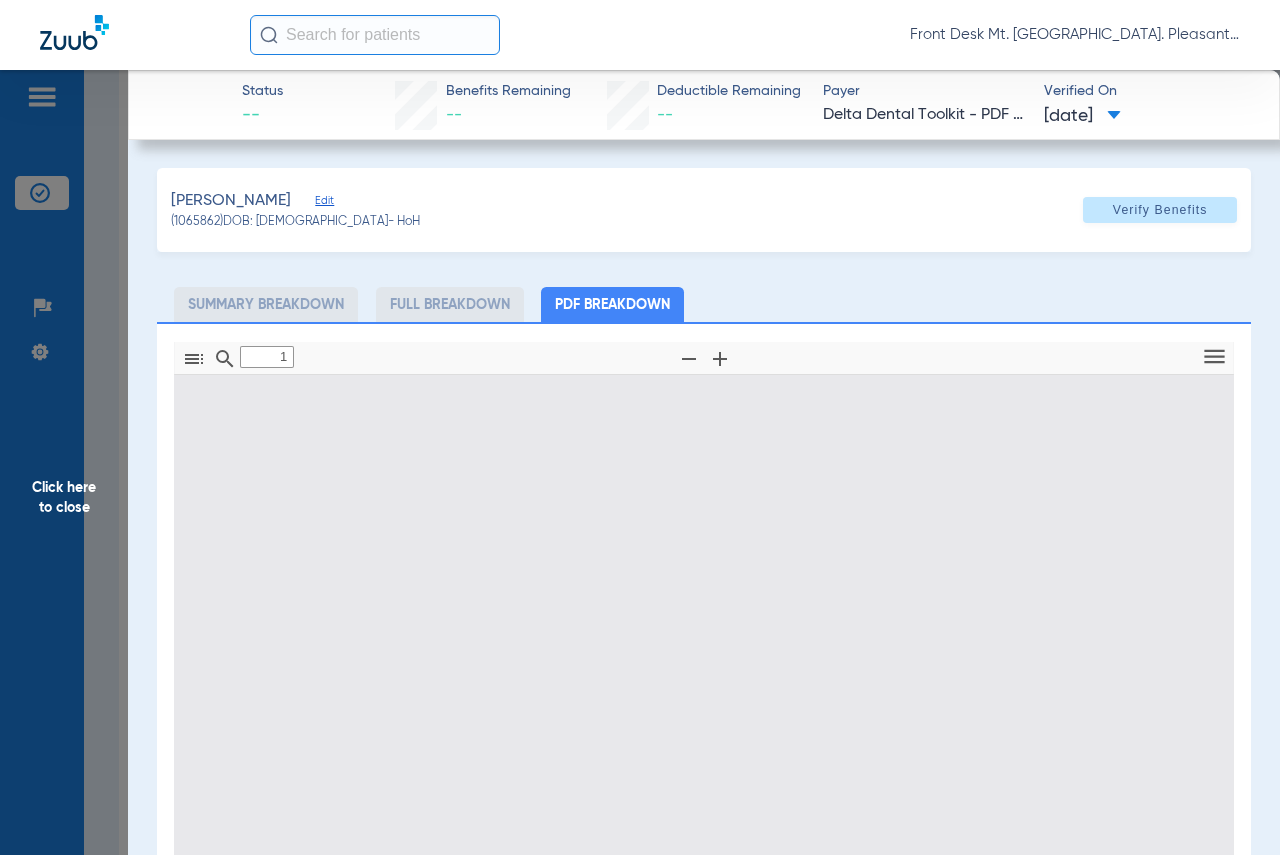 select on "page-width" 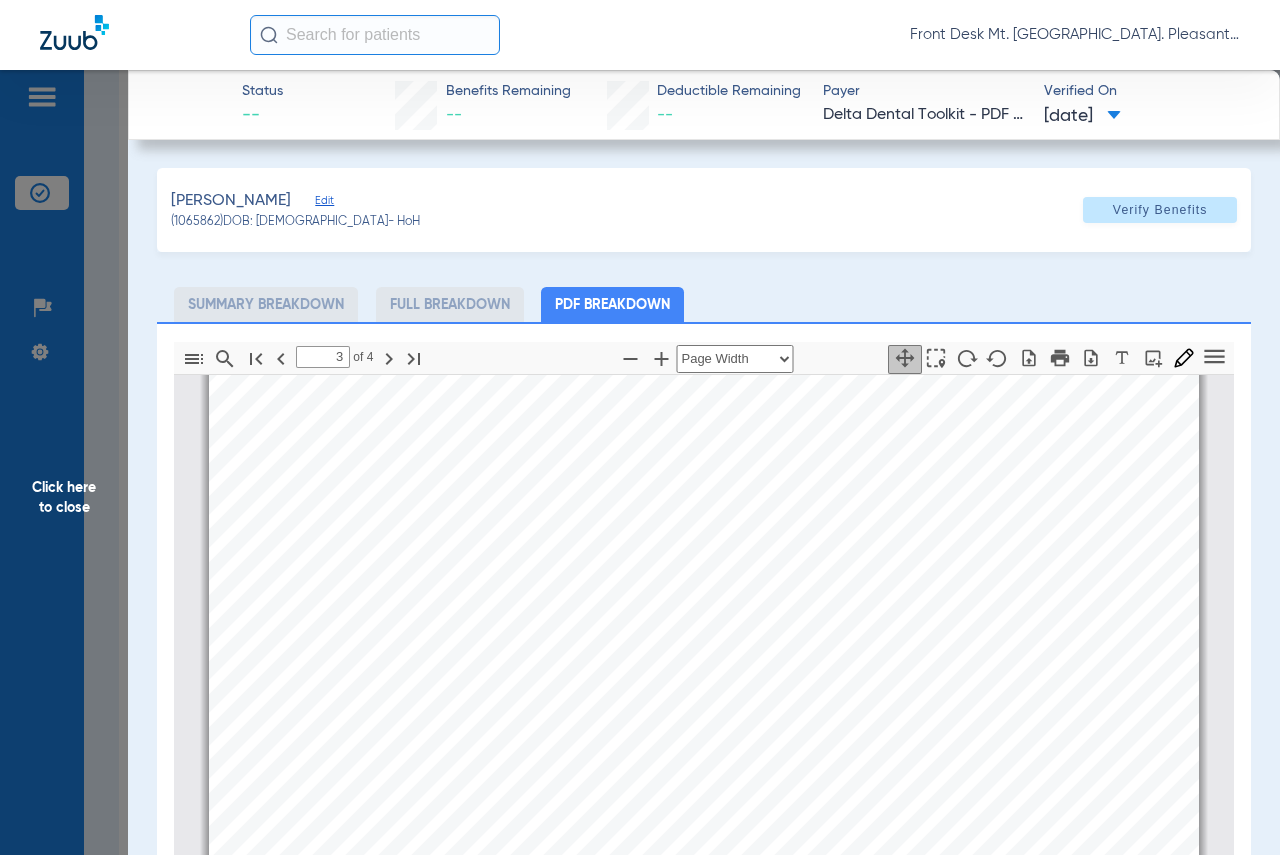scroll, scrollTop: 3310, scrollLeft: 0, axis: vertical 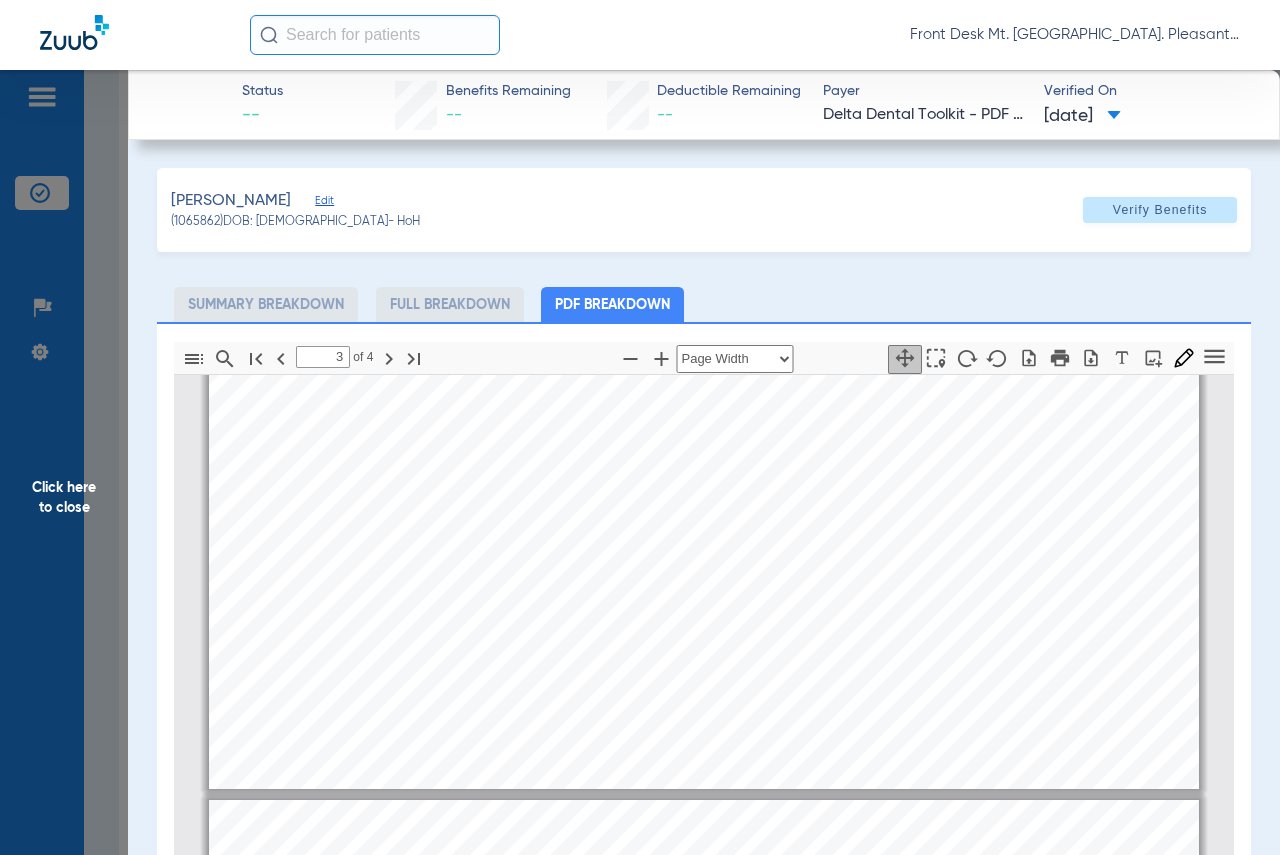 type on "4" 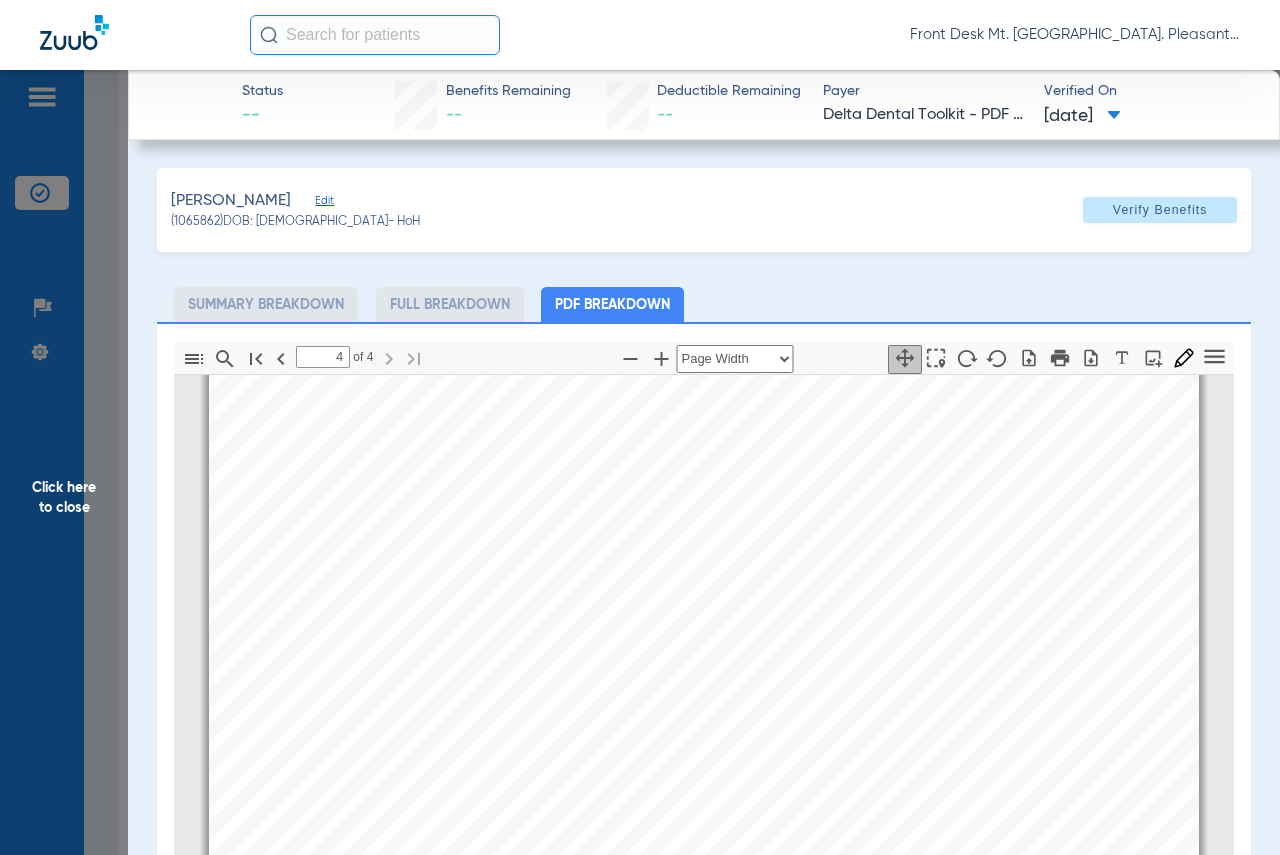 scroll, scrollTop: 3810, scrollLeft: 0, axis: vertical 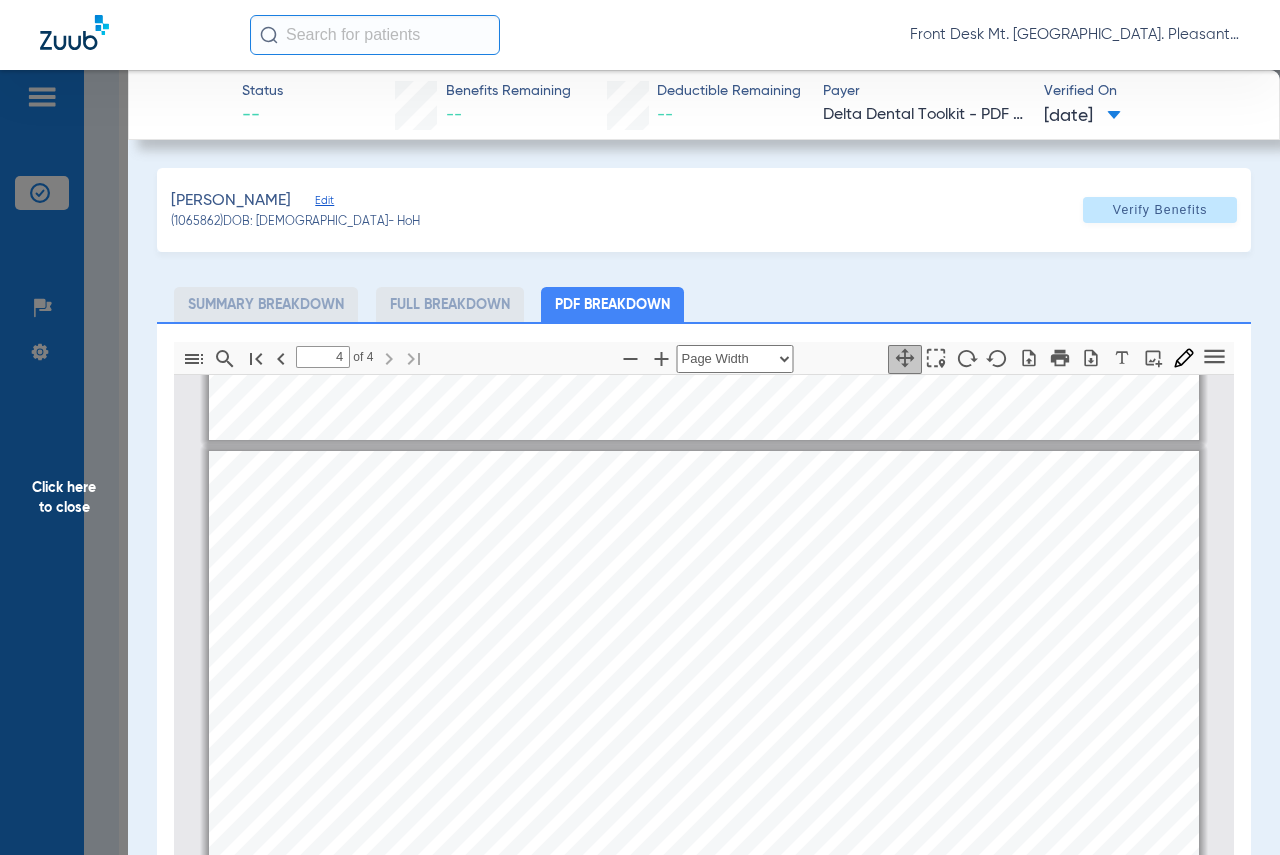 click on "Click here to close" 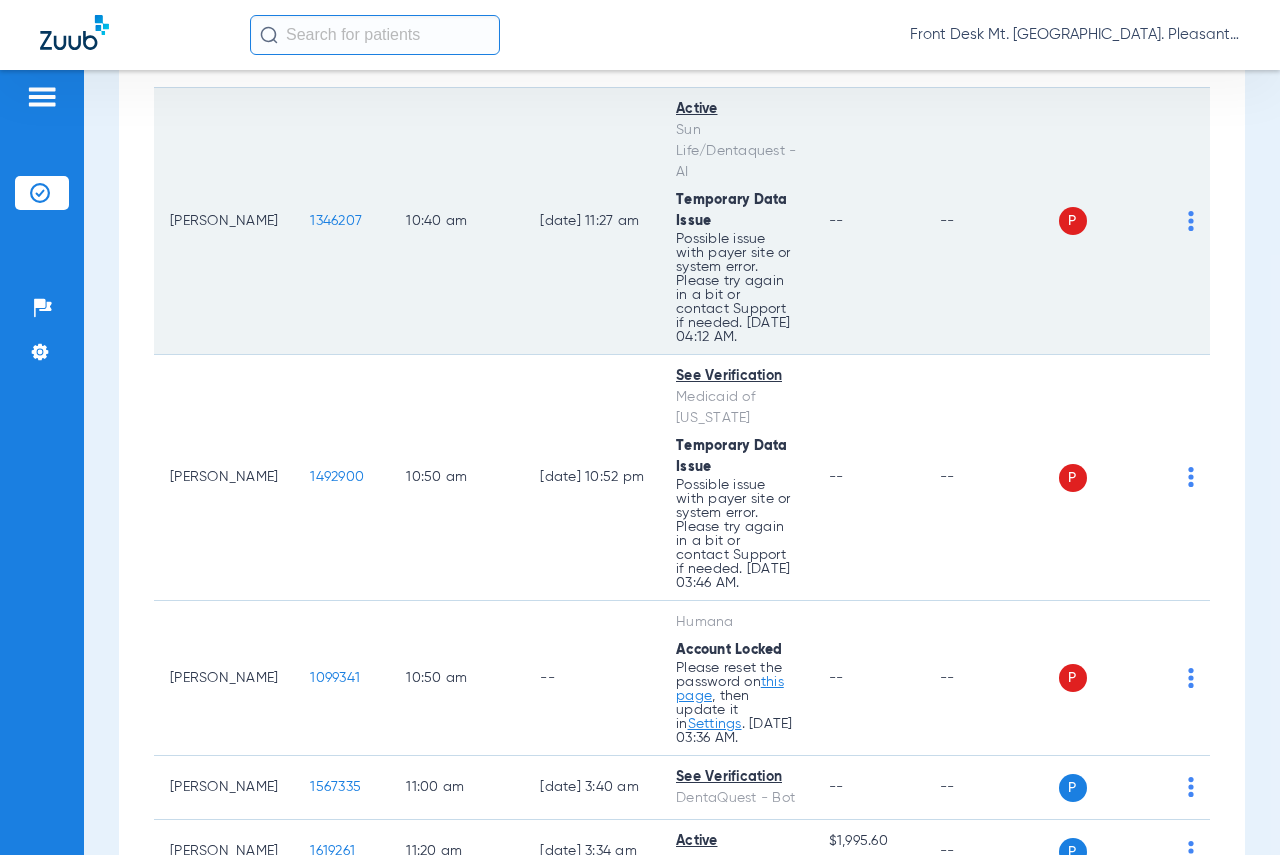 scroll, scrollTop: 2600, scrollLeft: 0, axis: vertical 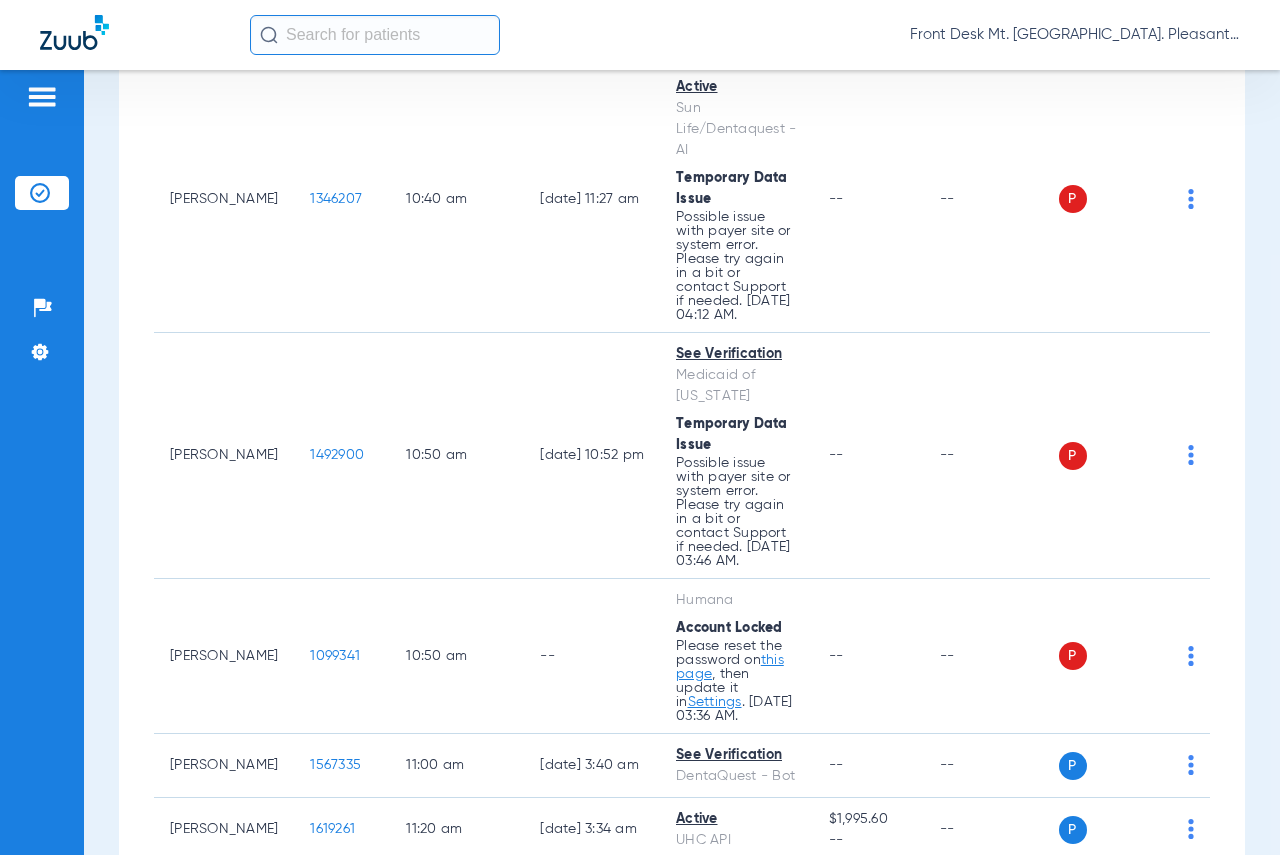 click on "1568658" 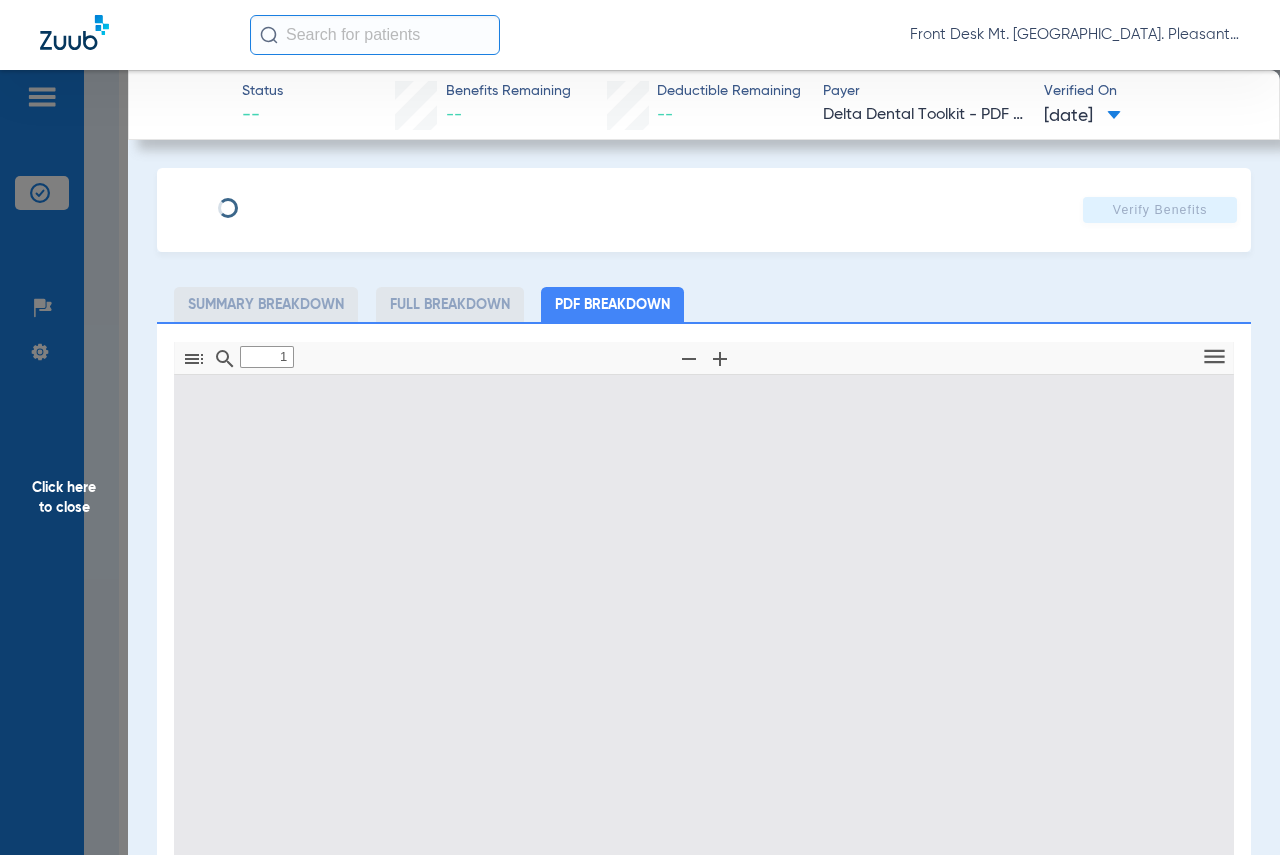 type on "0" 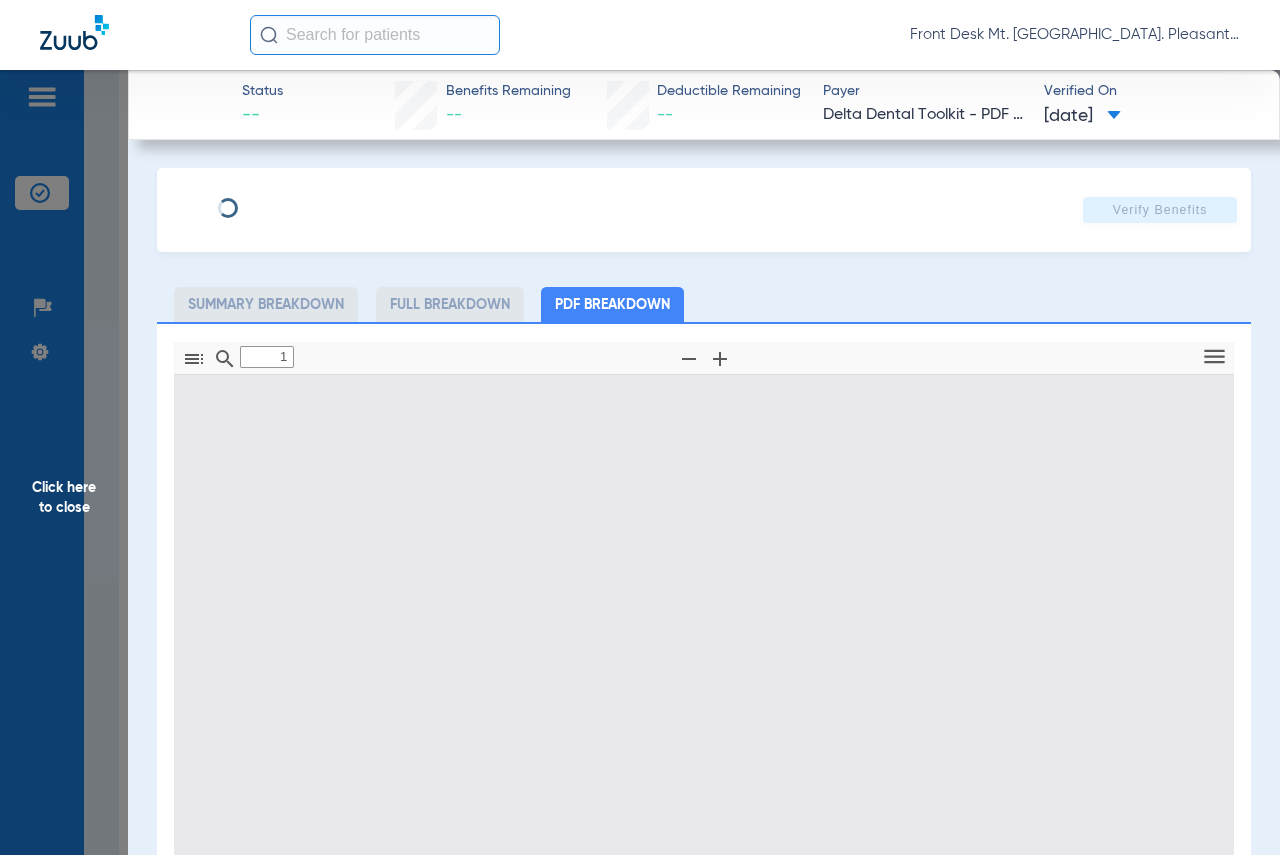 select on "page-width" 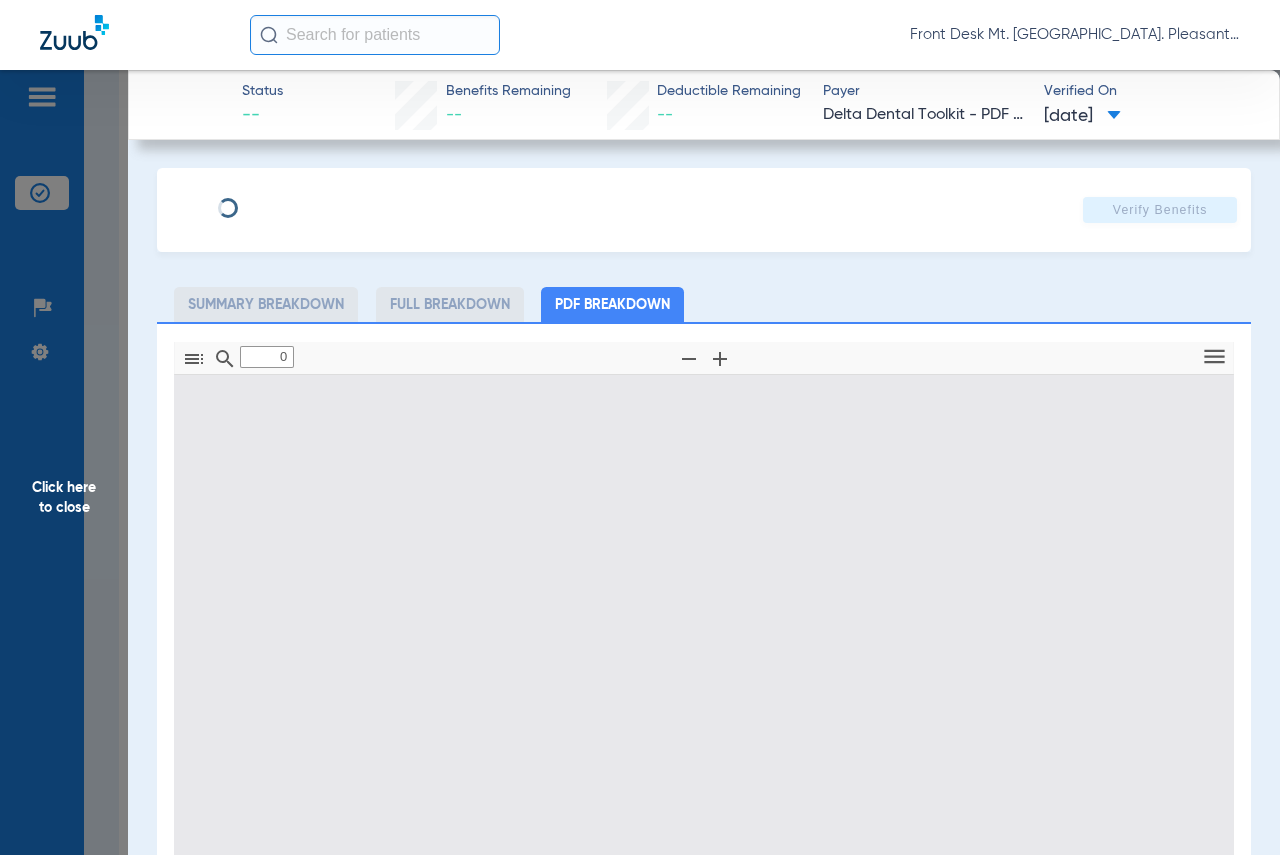 type on "1" 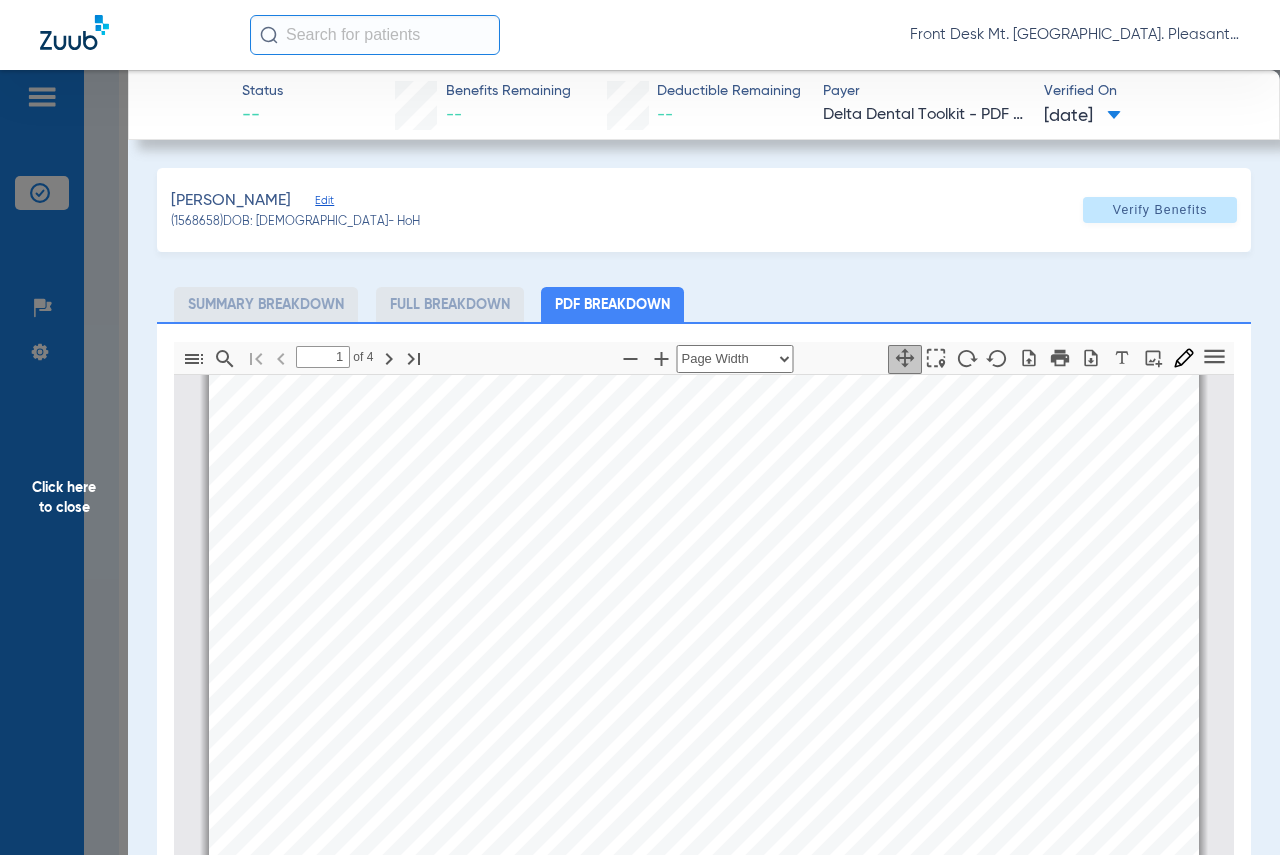 scroll, scrollTop: 810, scrollLeft: 0, axis: vertical 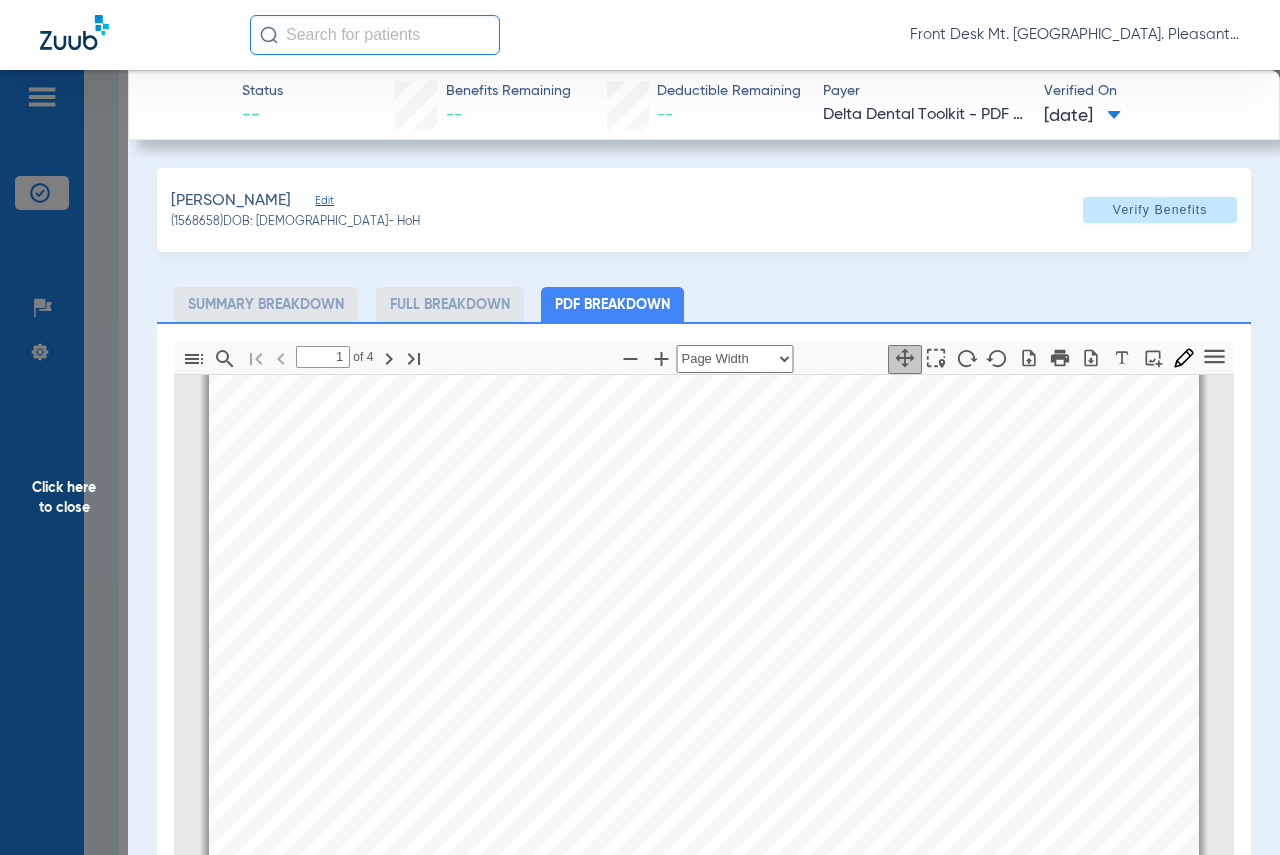 click on "Click here to close" 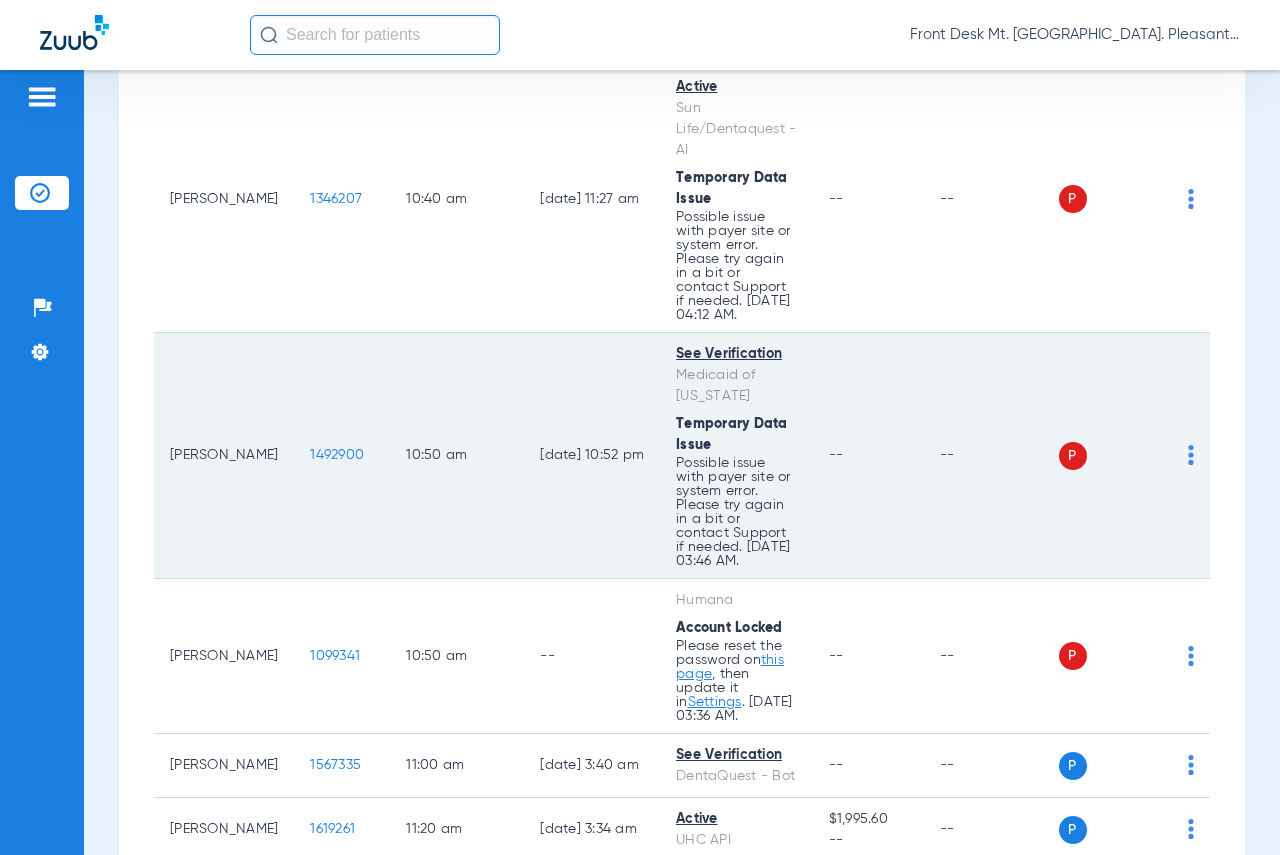 scroll, scrollTop: 2700, scrollLeft: 0, axis: vertical 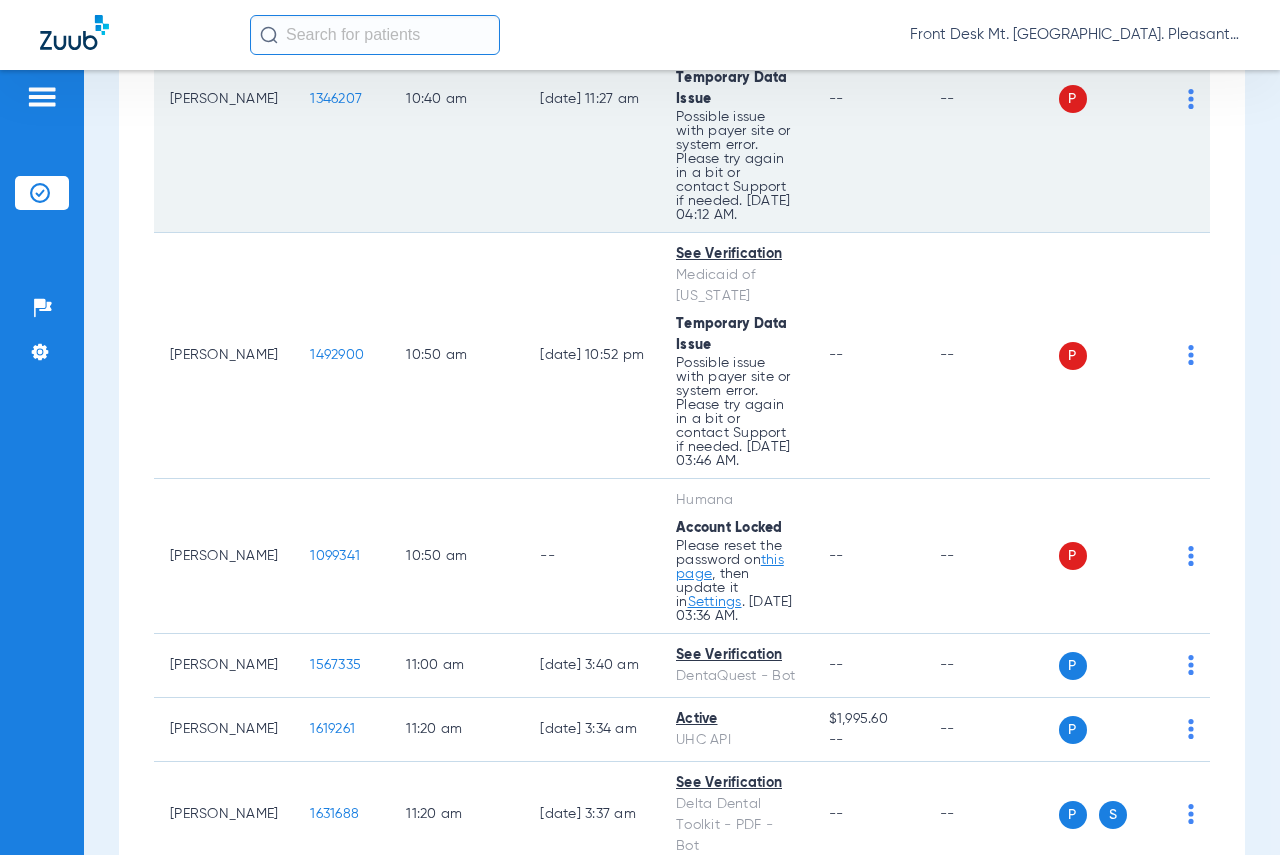 click on "1346207" 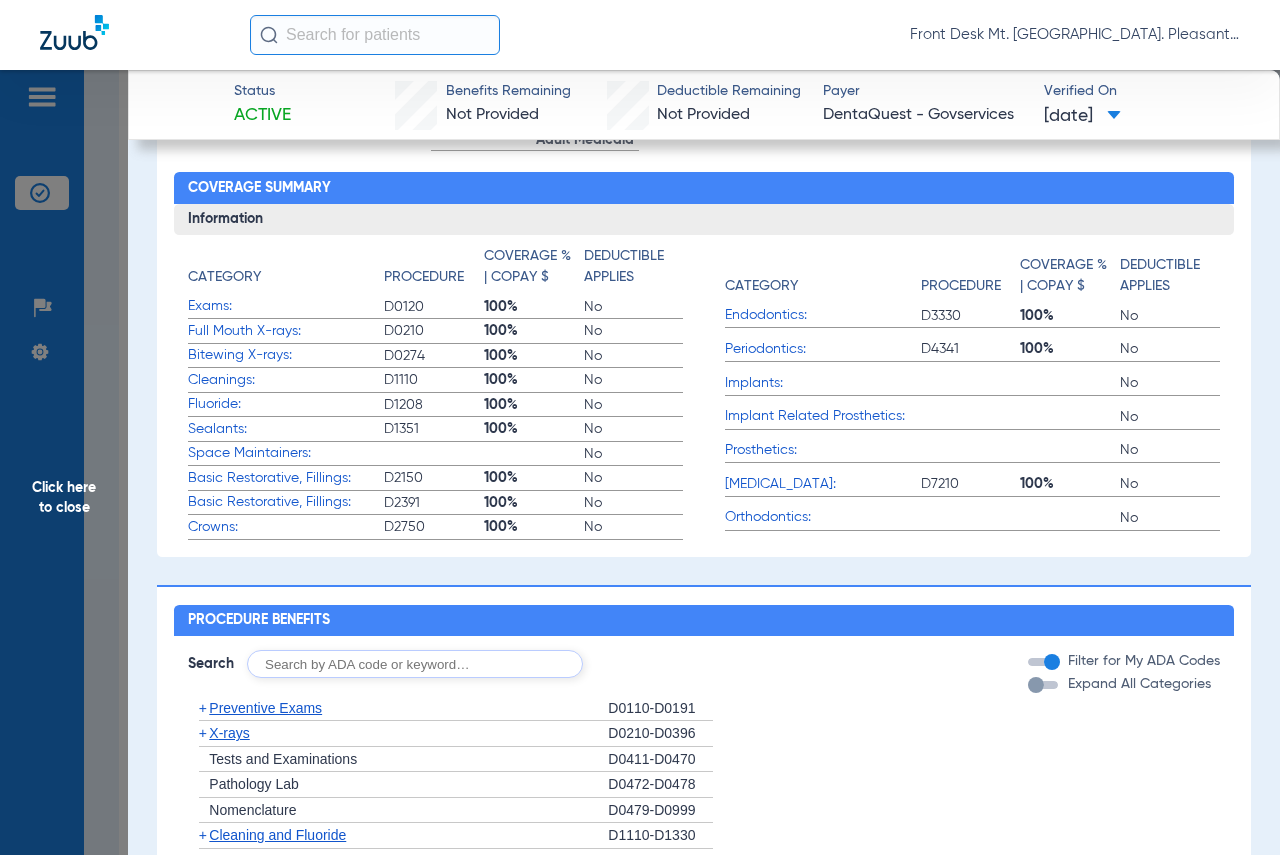 scroll, scrollTop: 700, scrollLeft: 0, axis: vertical 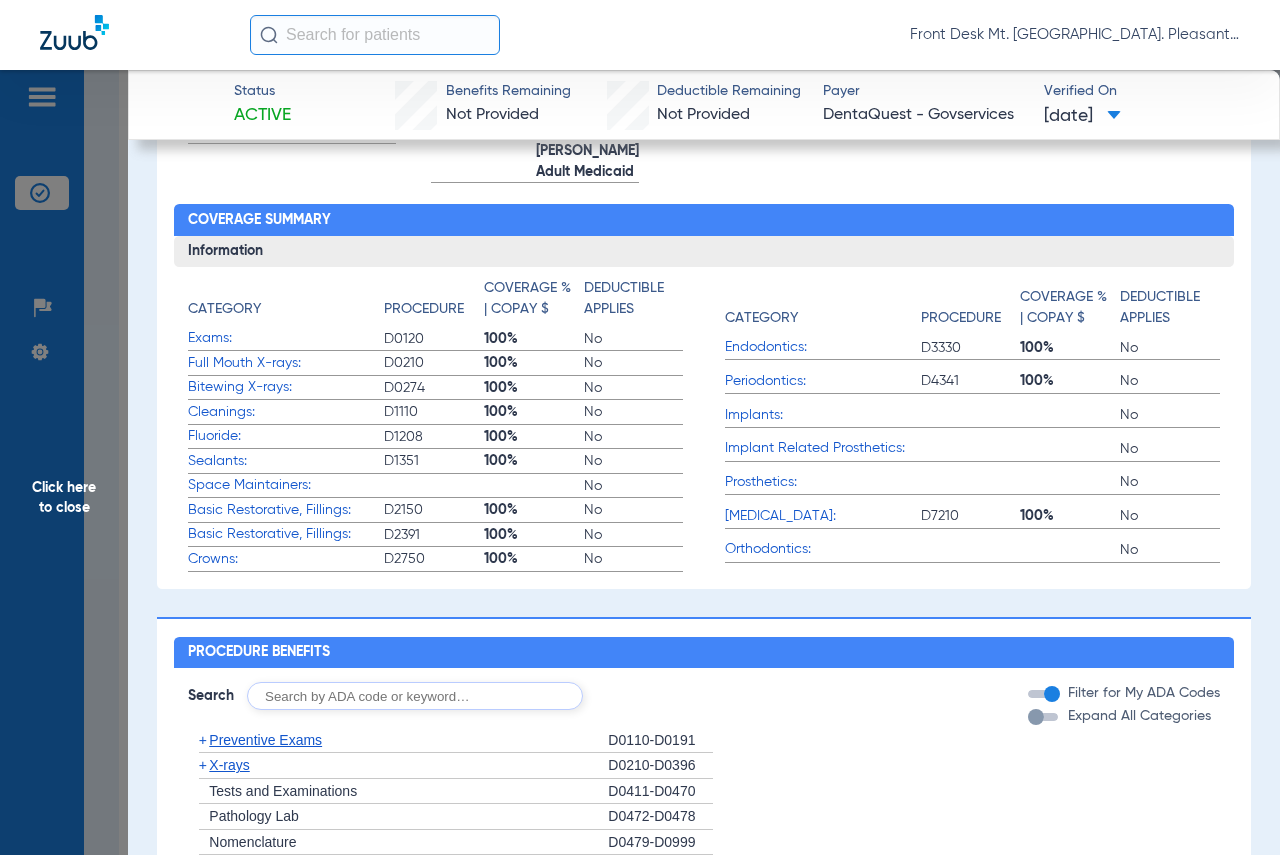 click on "Click here to close" 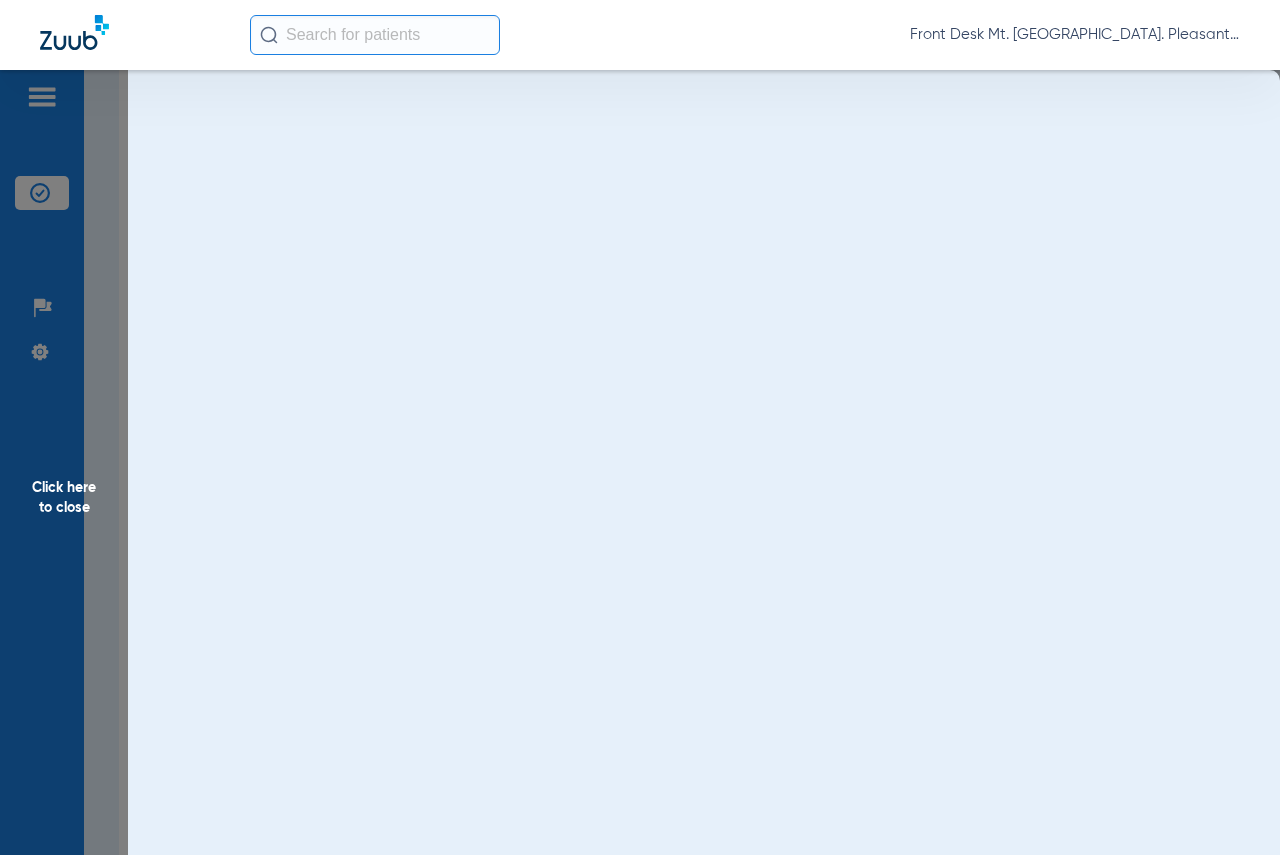 scroll, scrollTop: 0, scrollLeft: 0, axis: both 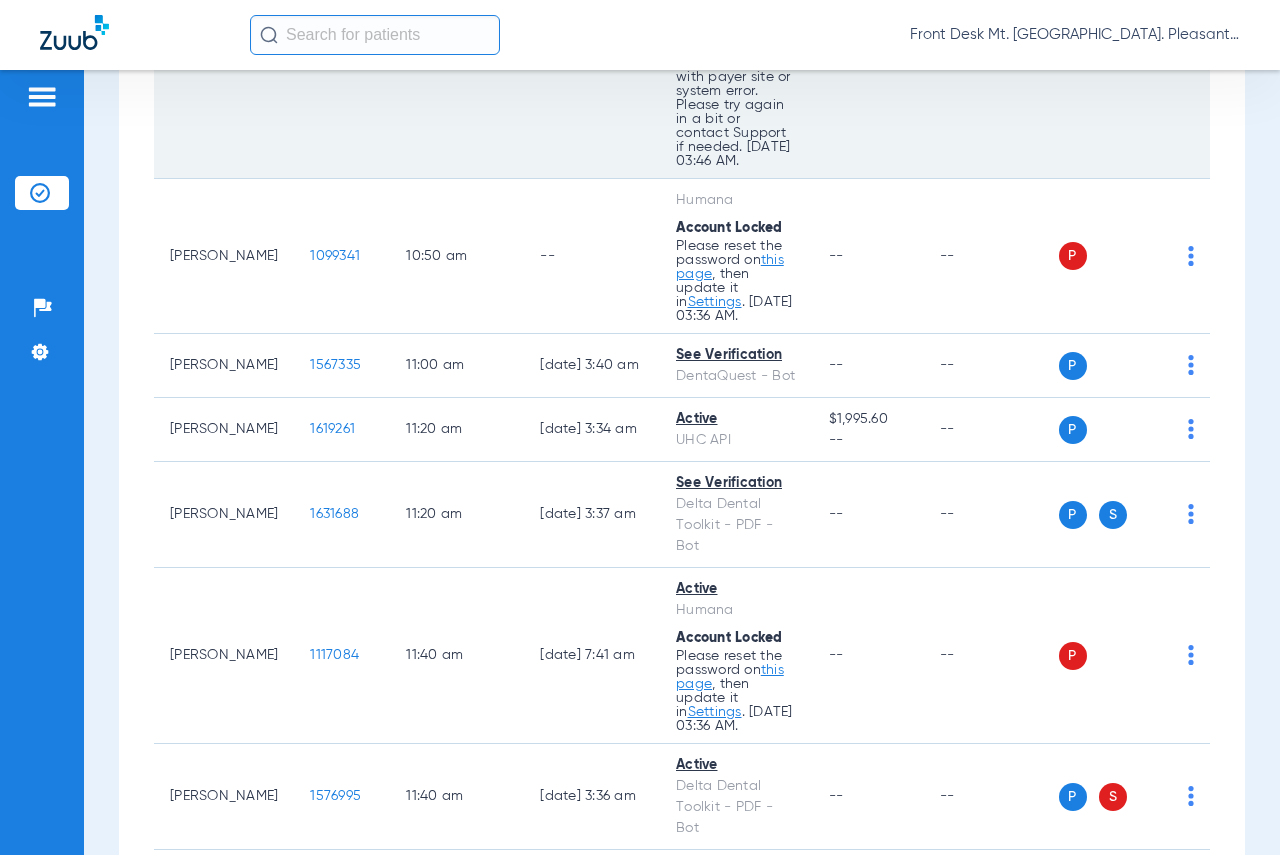 click on "1492900" 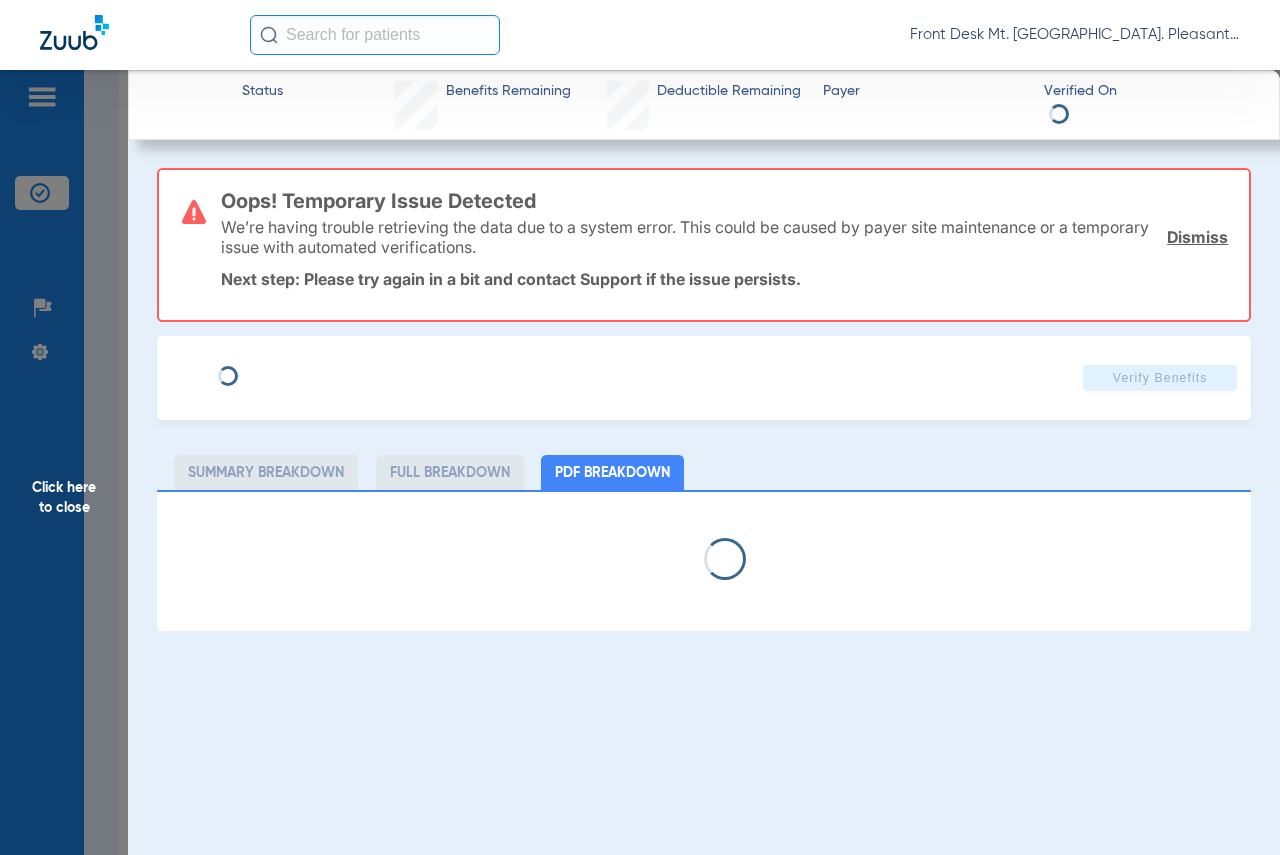 select on "page-width" 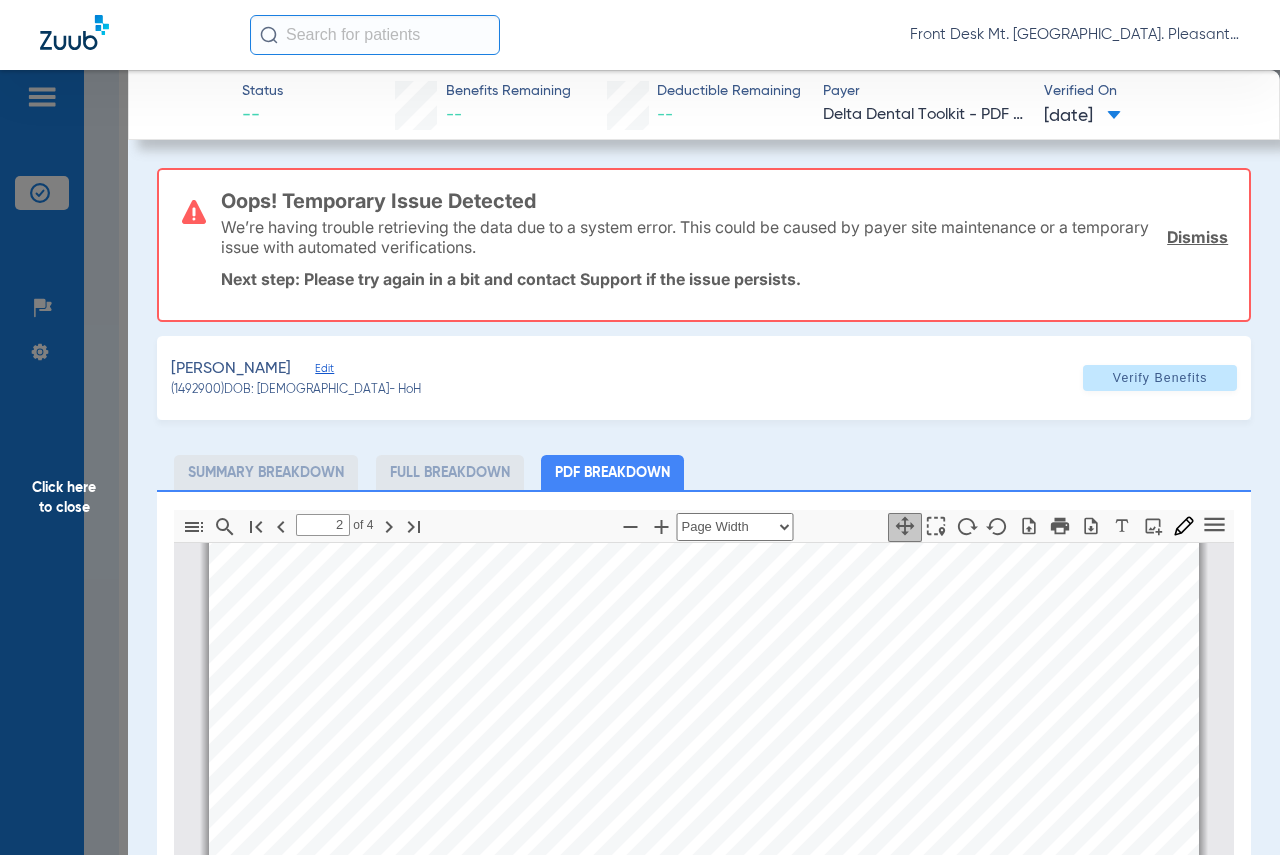 scroll, scrollTop: 2110, scrollLeft: 0, axis: vertical 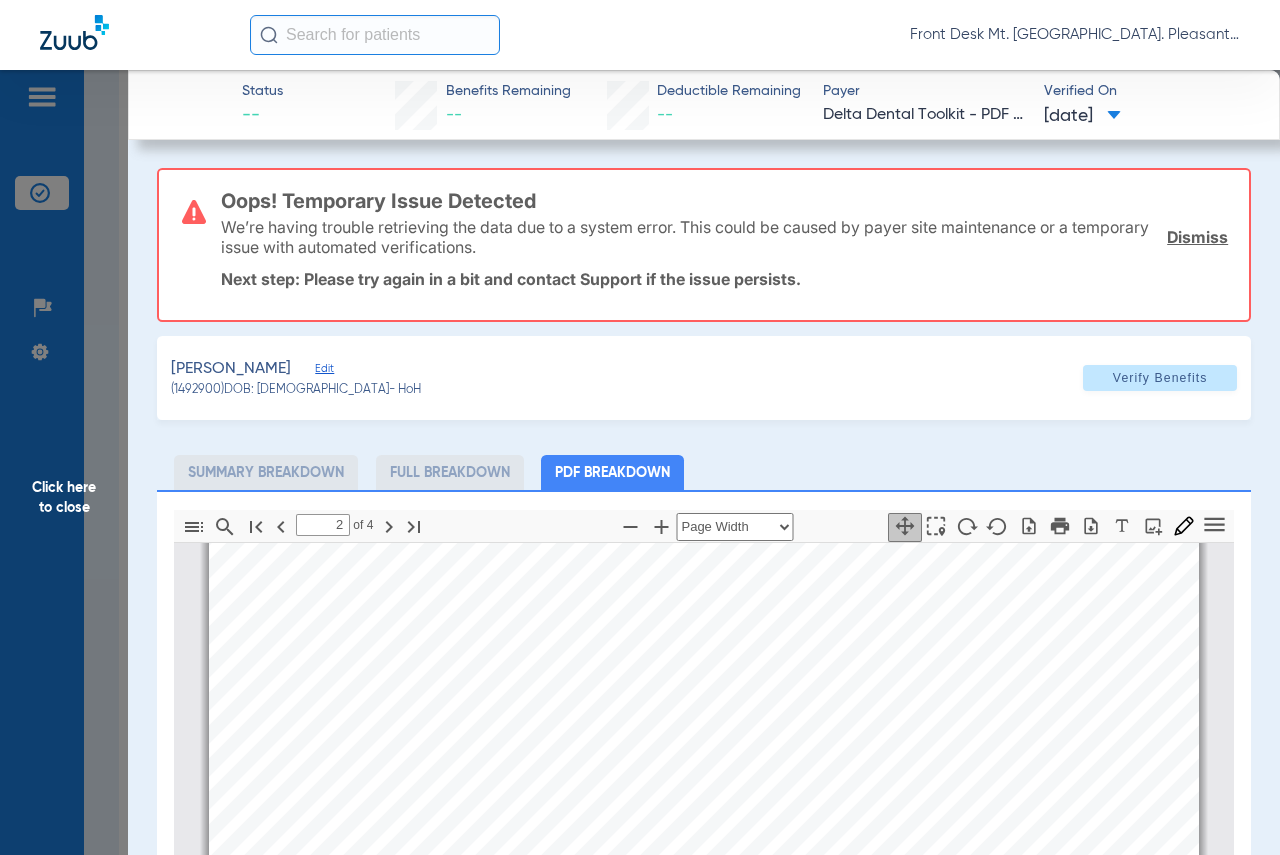 type on "3" 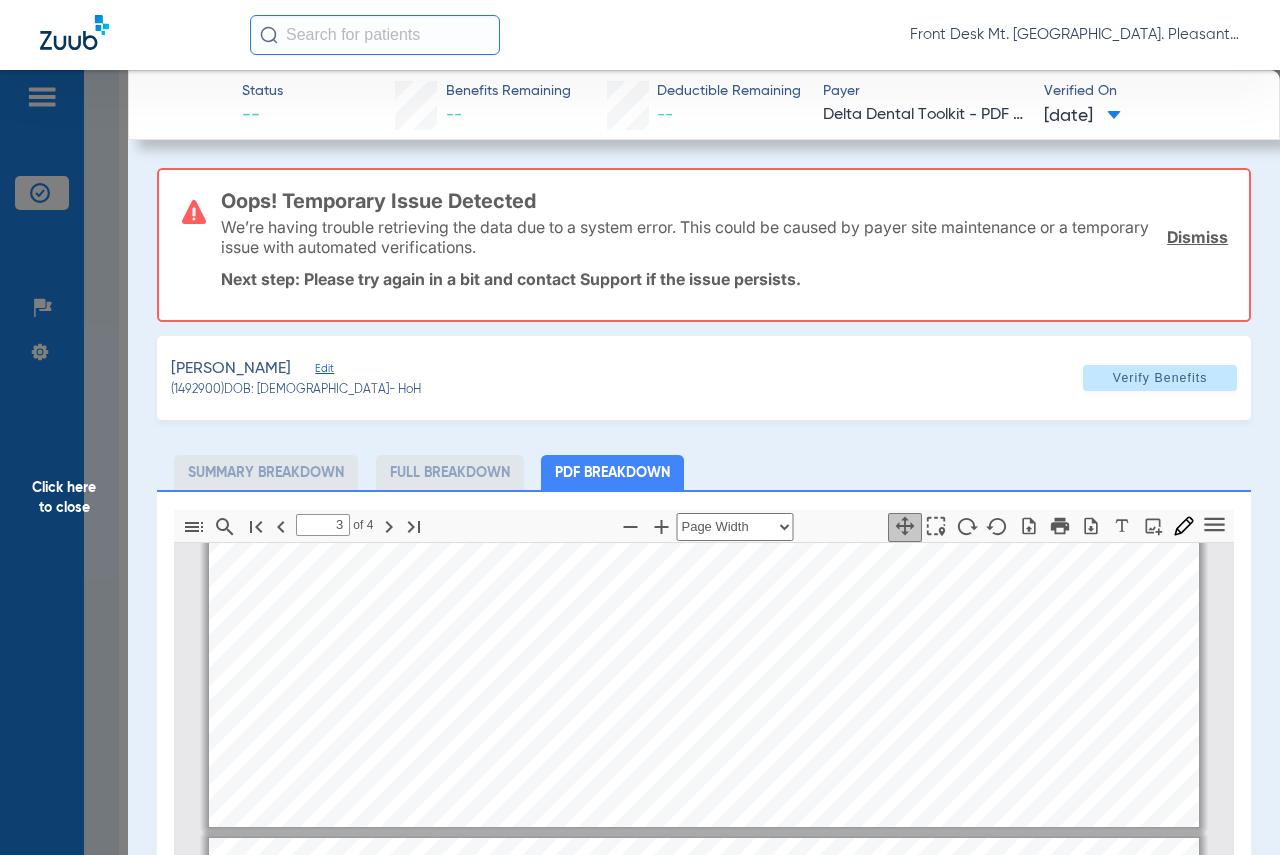 scroll, scrollTop: 2310, scrollLeft: 0, axis: vertical 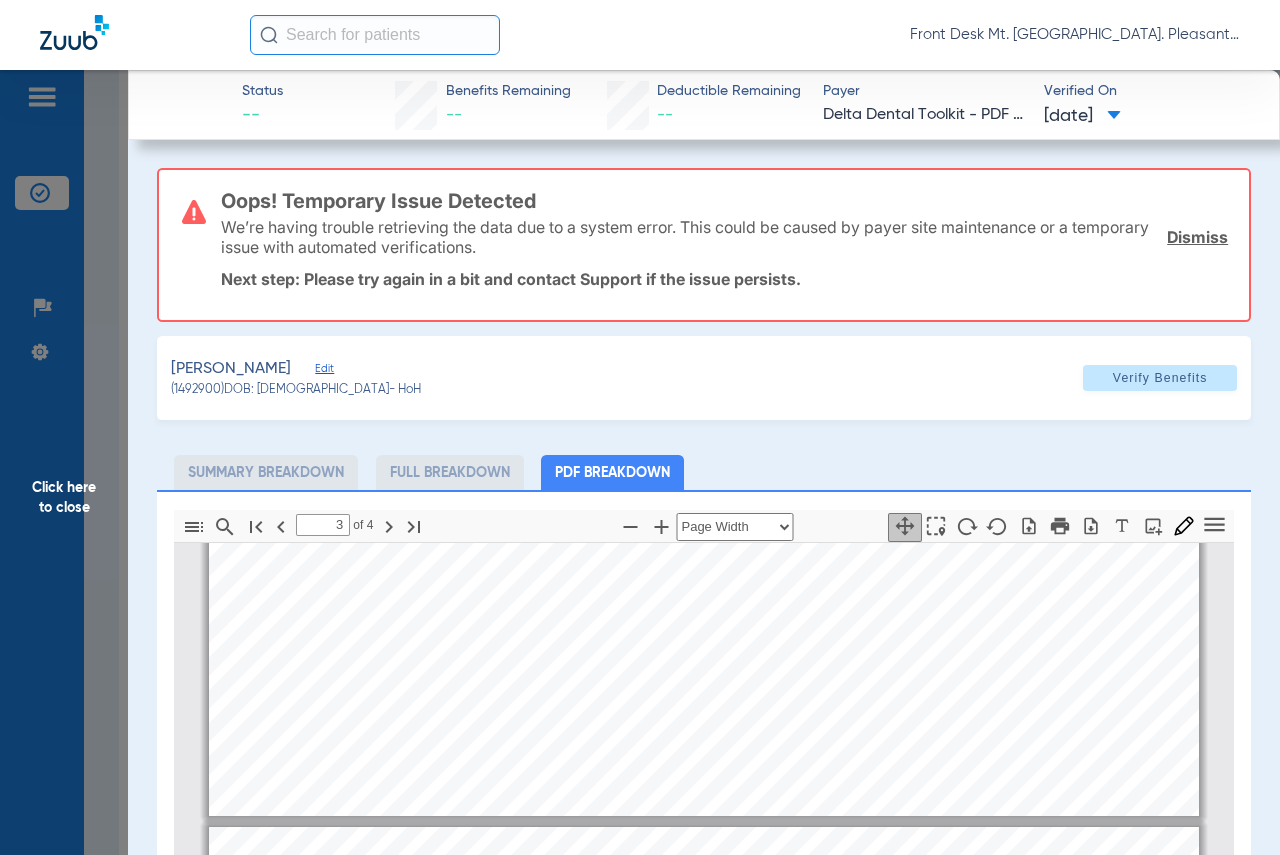 click on "Click here to close" 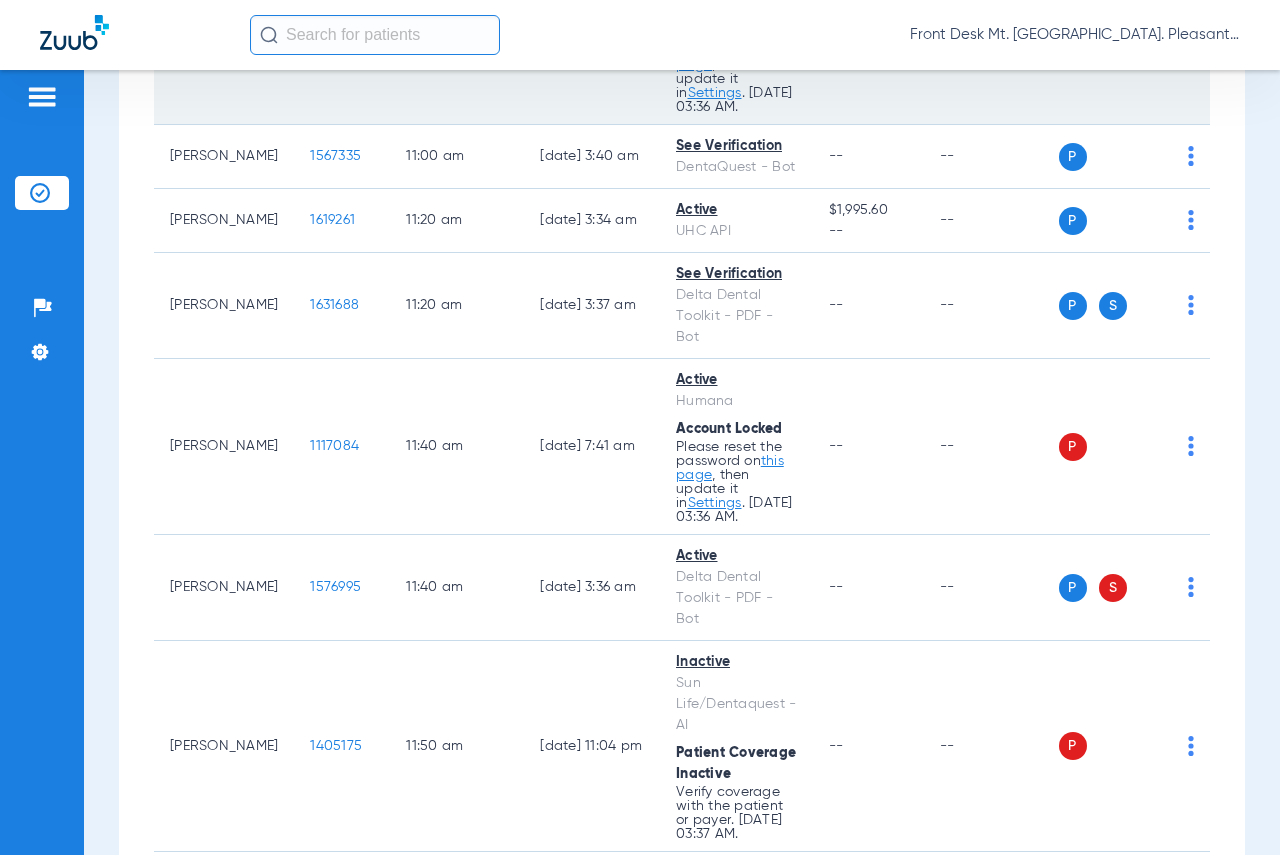 scroll, scrollTop: 3300, scrollLeft: 0, axis: vertical 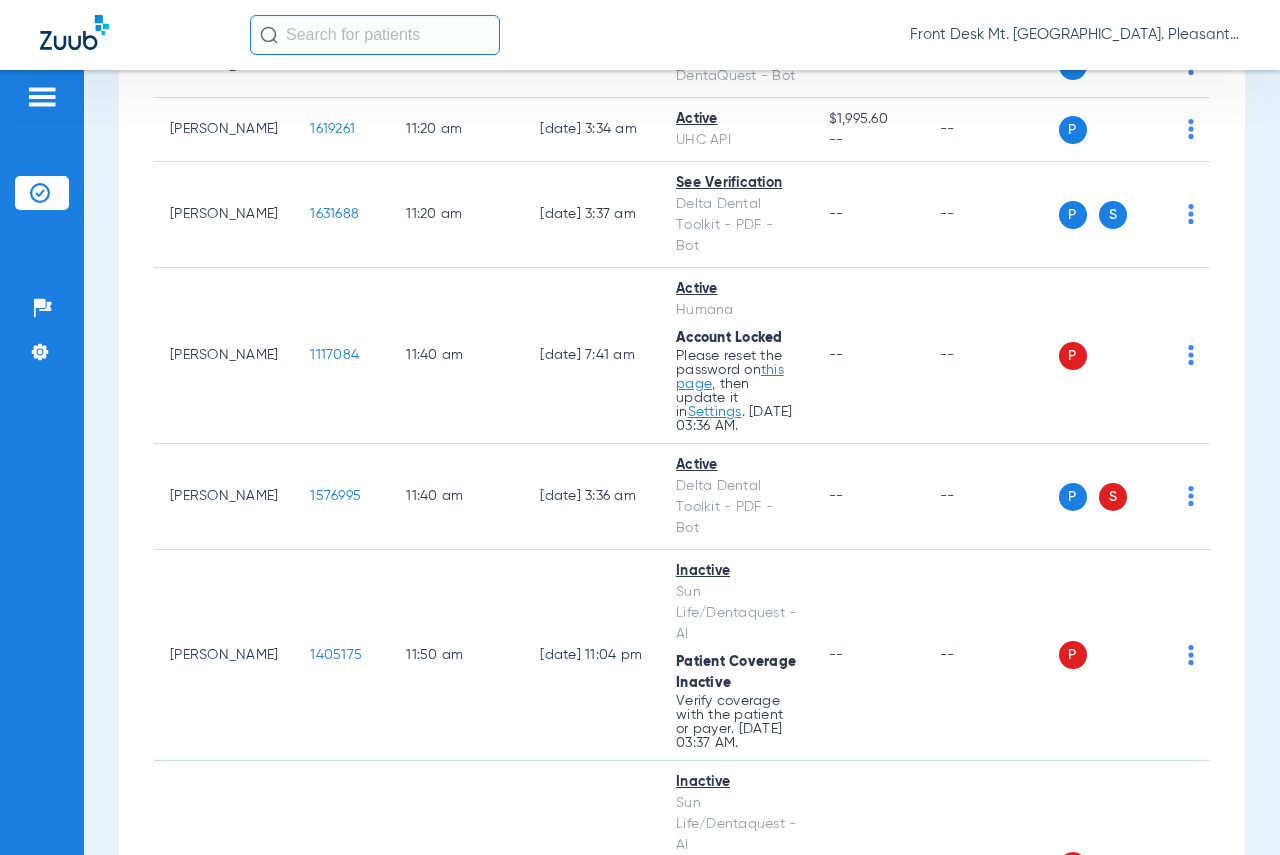 click on "1099341" 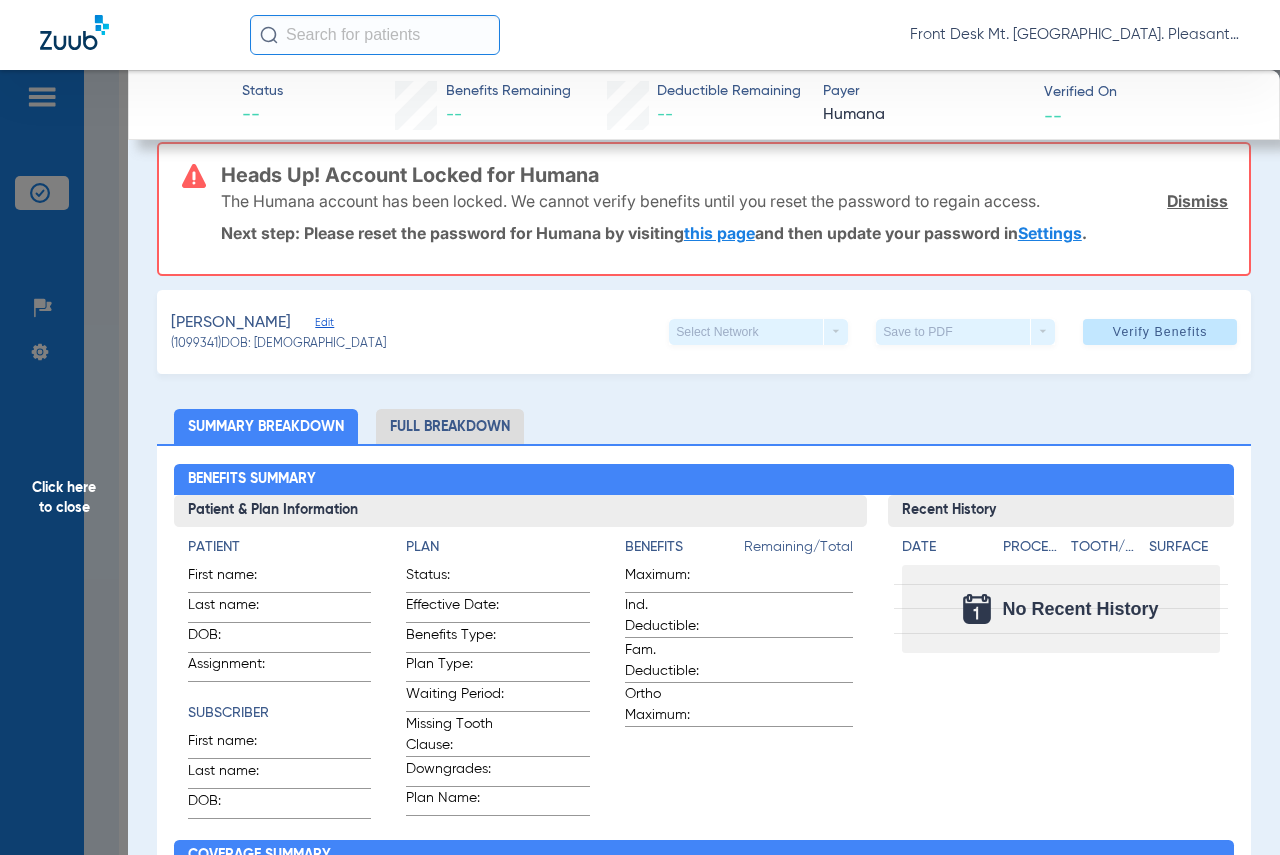 scroll, scrollTop: 22, scrollLeft: 0, axis: vertical 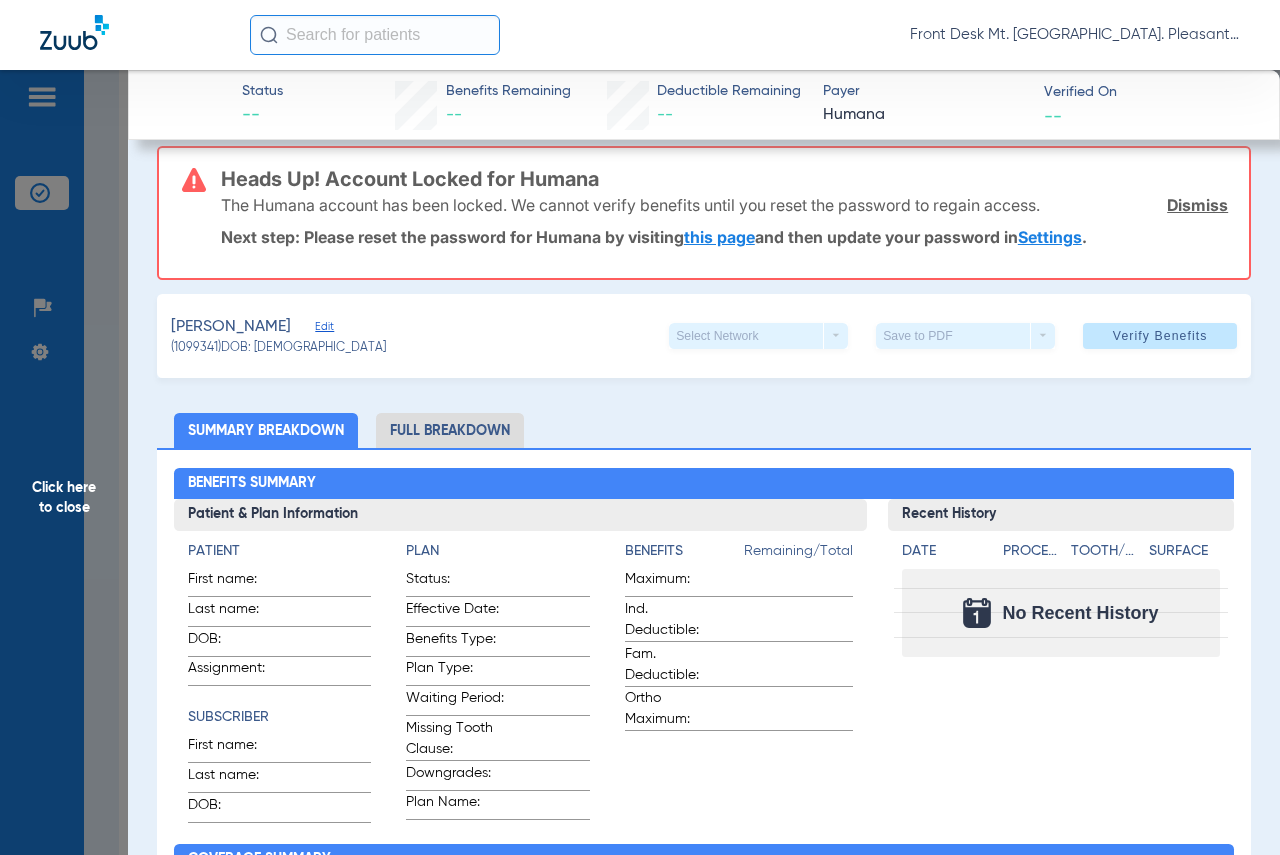 click on "Full Breakdown" 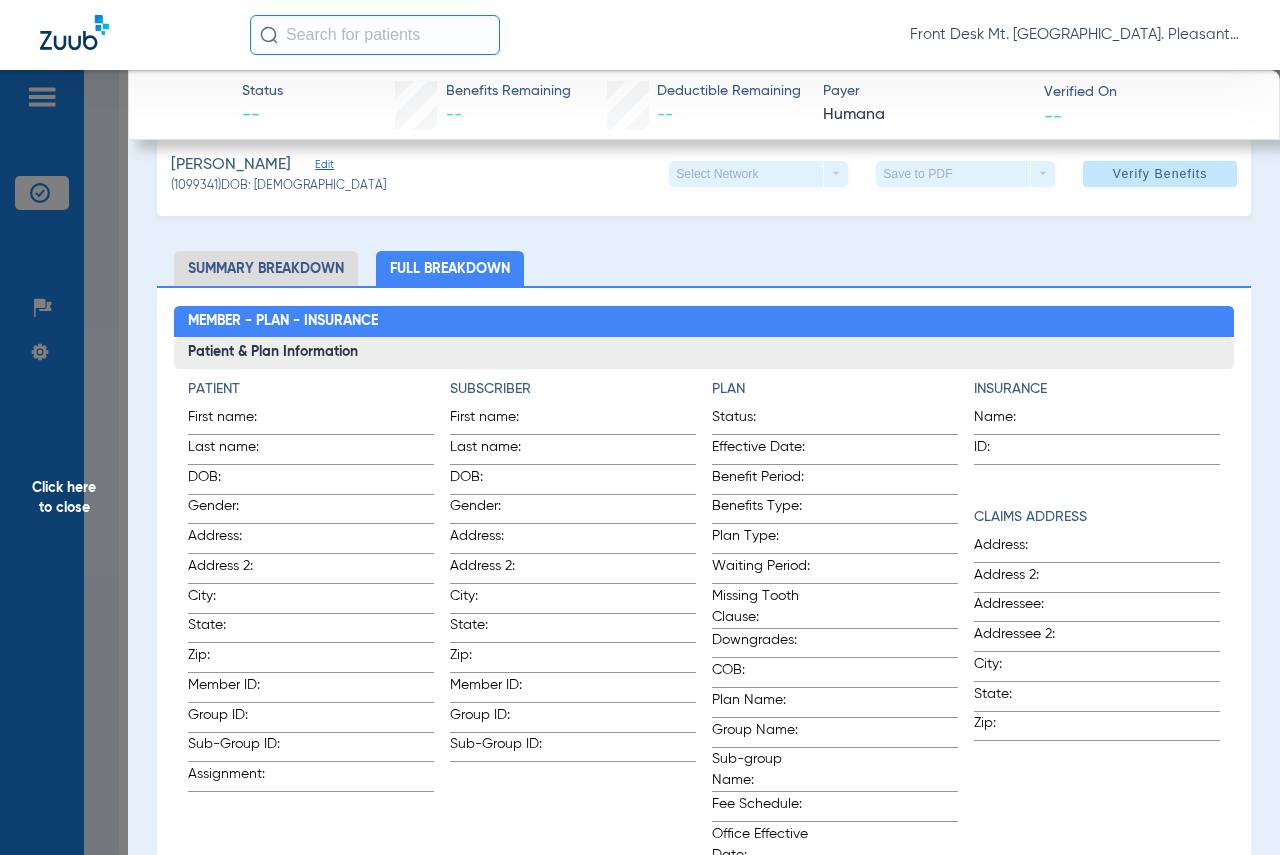 scroll, scrollTop: 84, scrollLeft: 0, axis: vertical 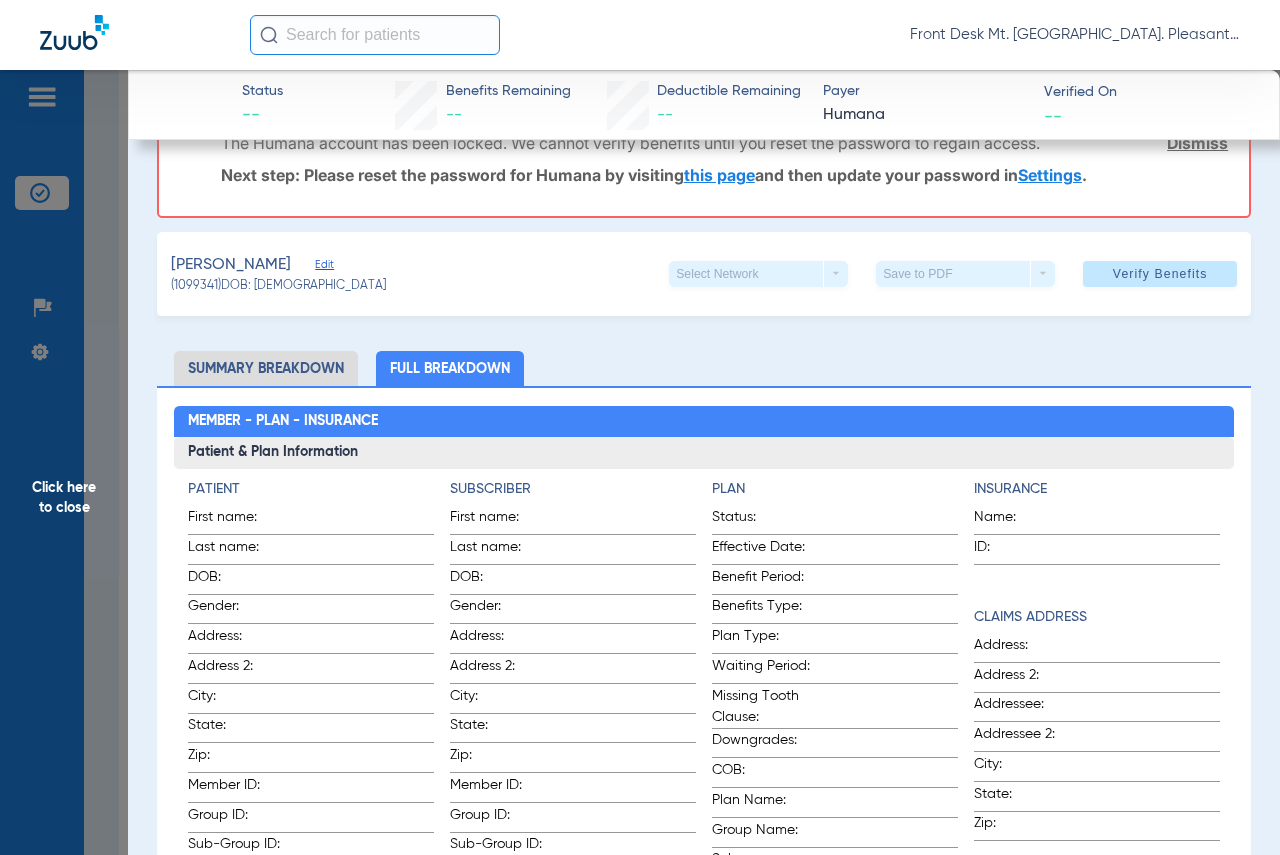 click on "Summary Breakdown" 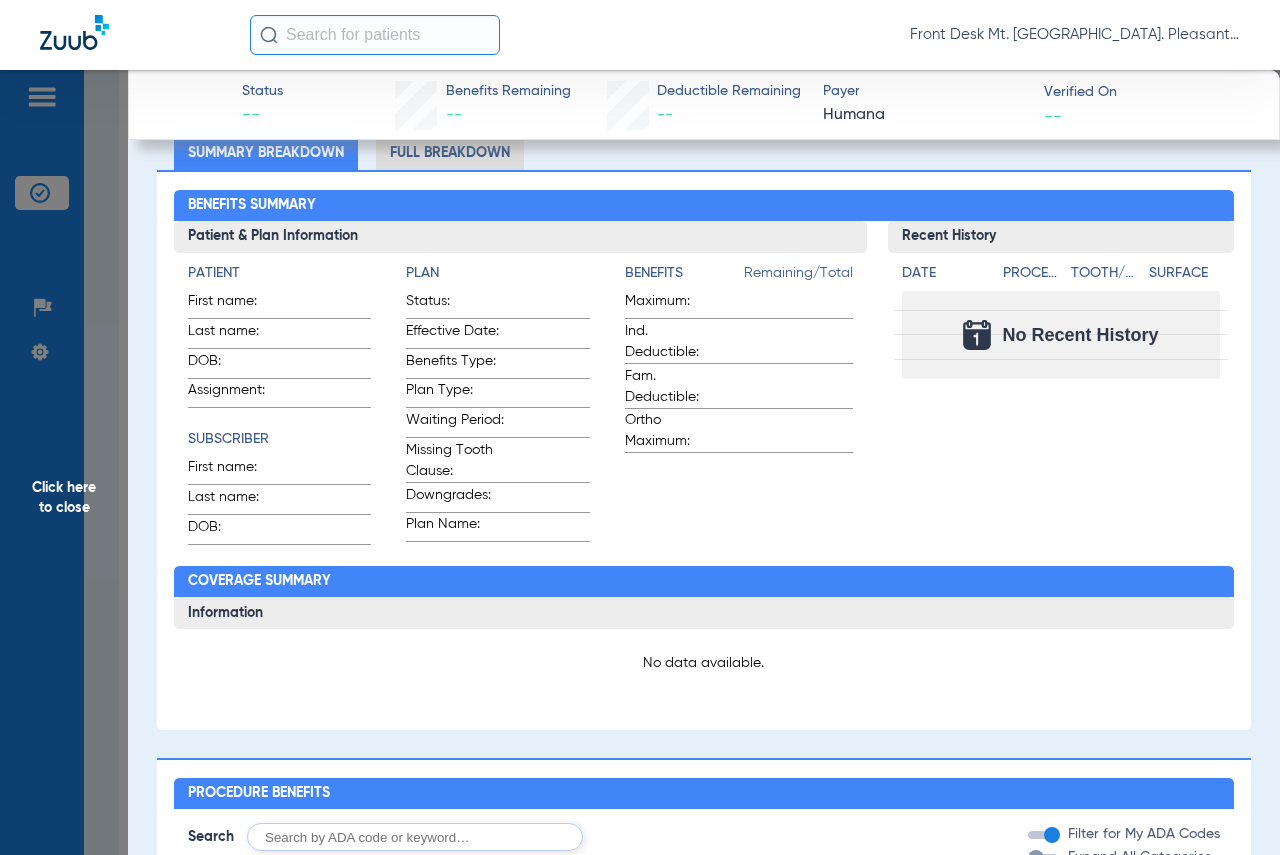 scroll, scrollTop: 200, scrollLeft: 0, axis: vertical 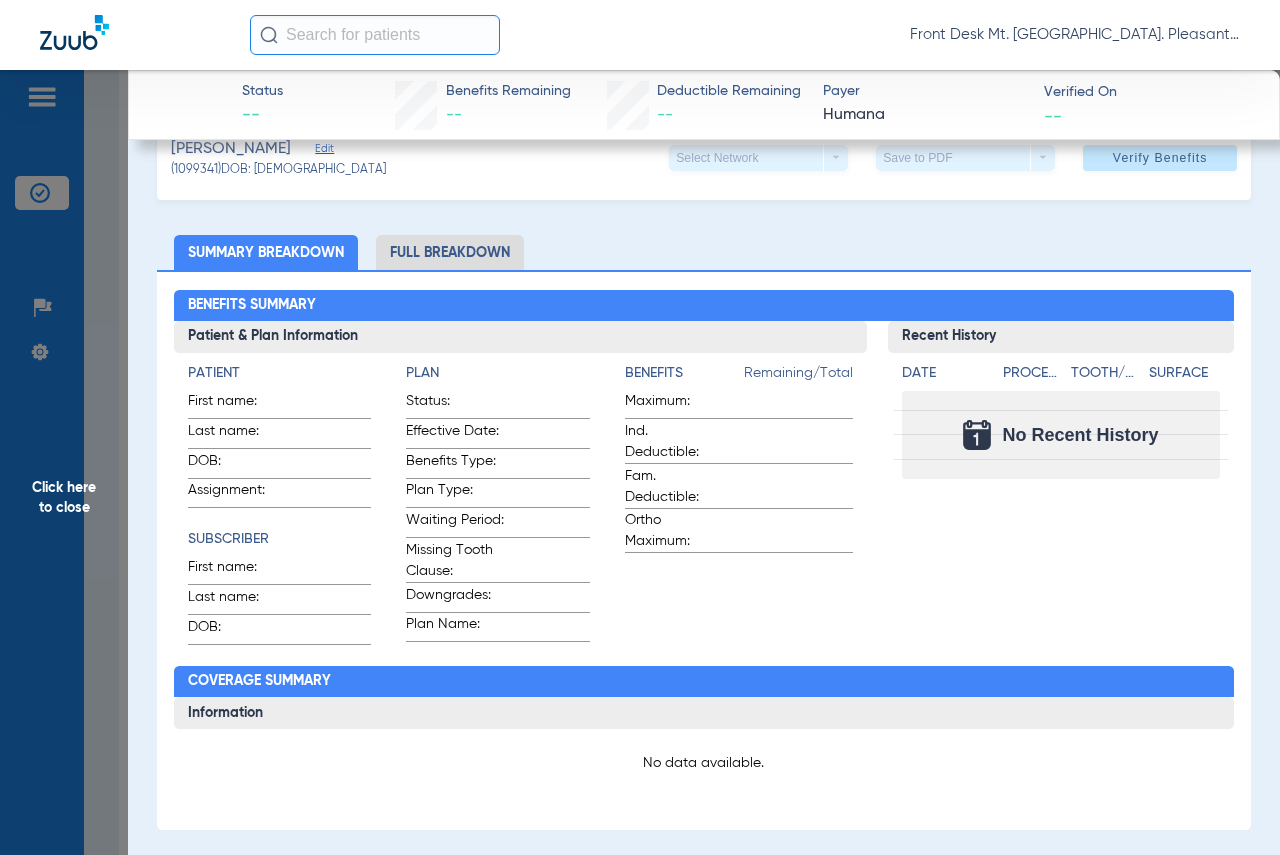 click on "Click here to close" 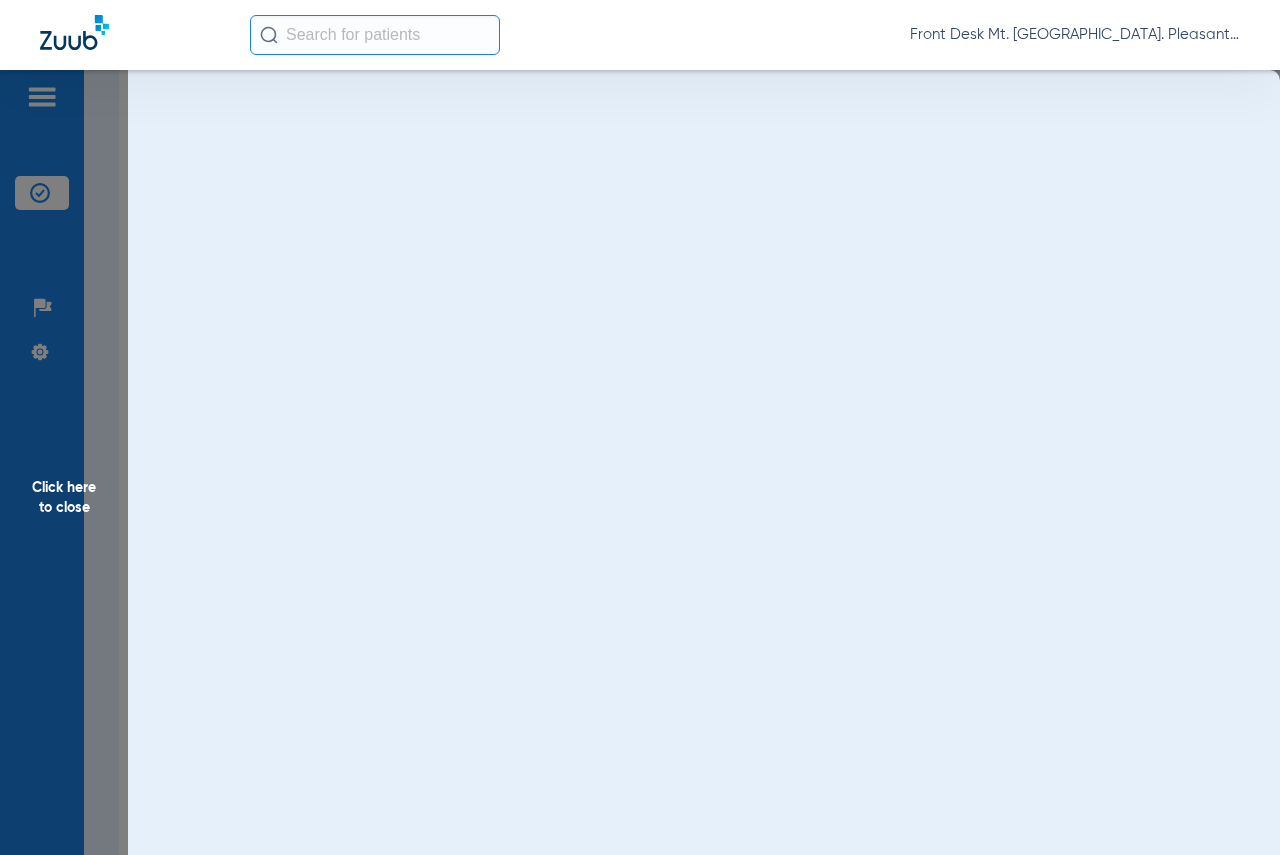 scroll, scrollTop: 0, scrollLeft: 0, axis: both 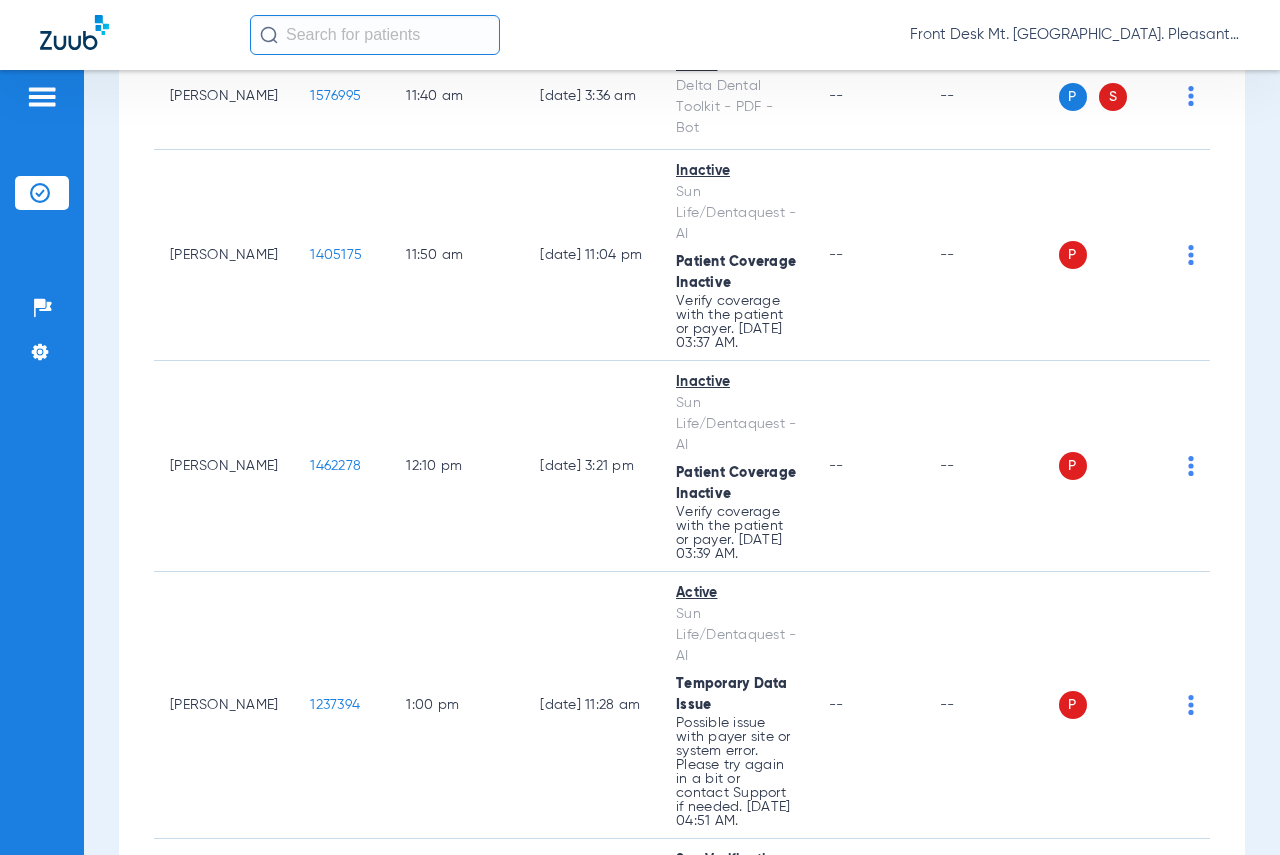 click on "1117084" 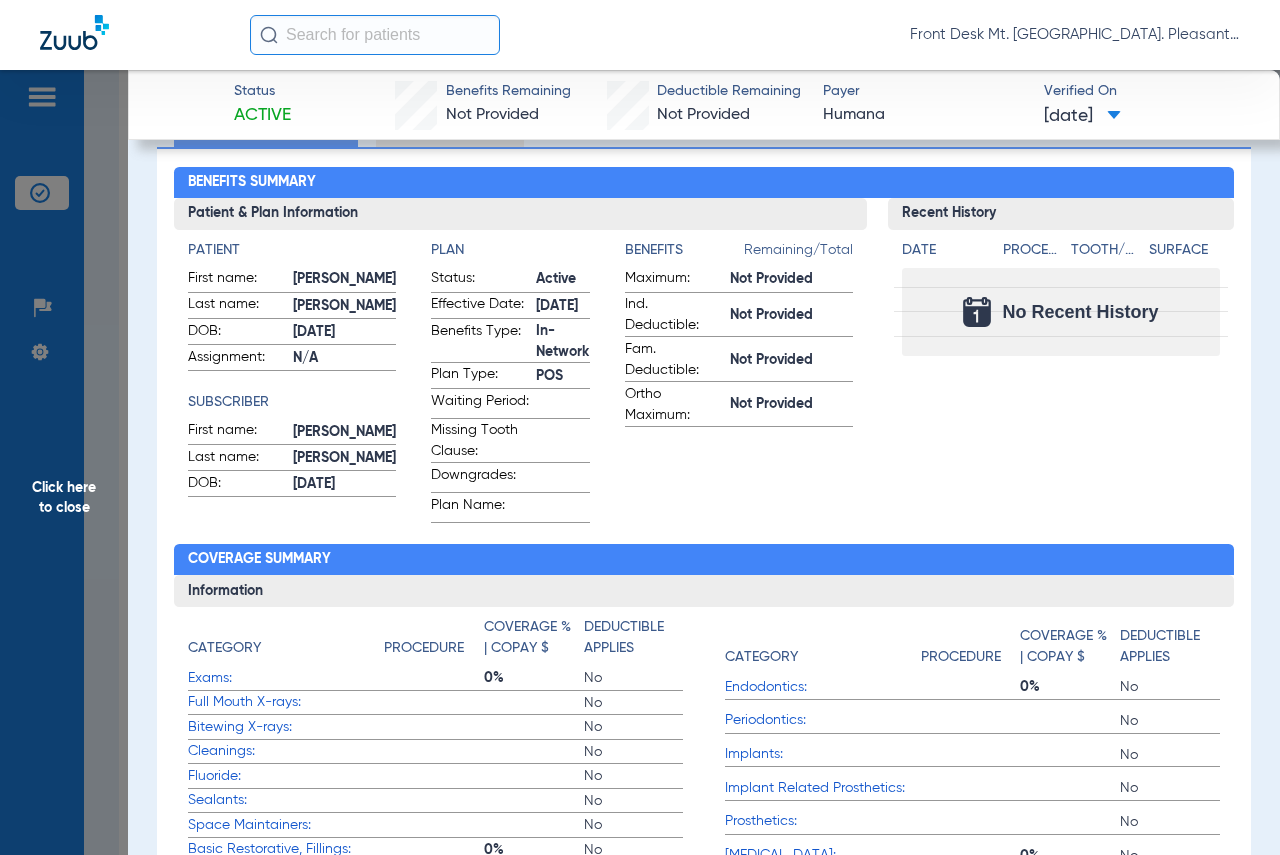 scroll, scrollTop: 300, scrollLeft: 0, axis: vertical 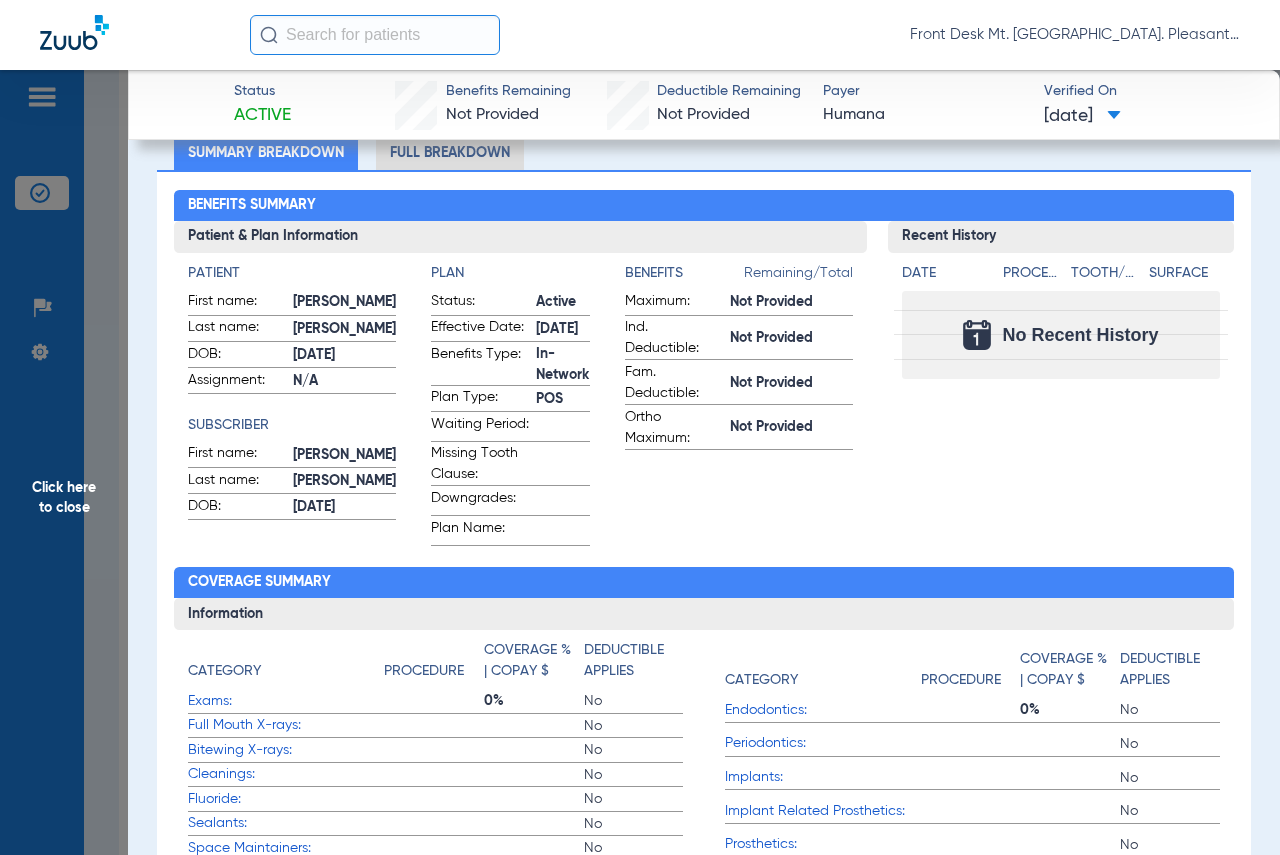 click on "Click here to close" 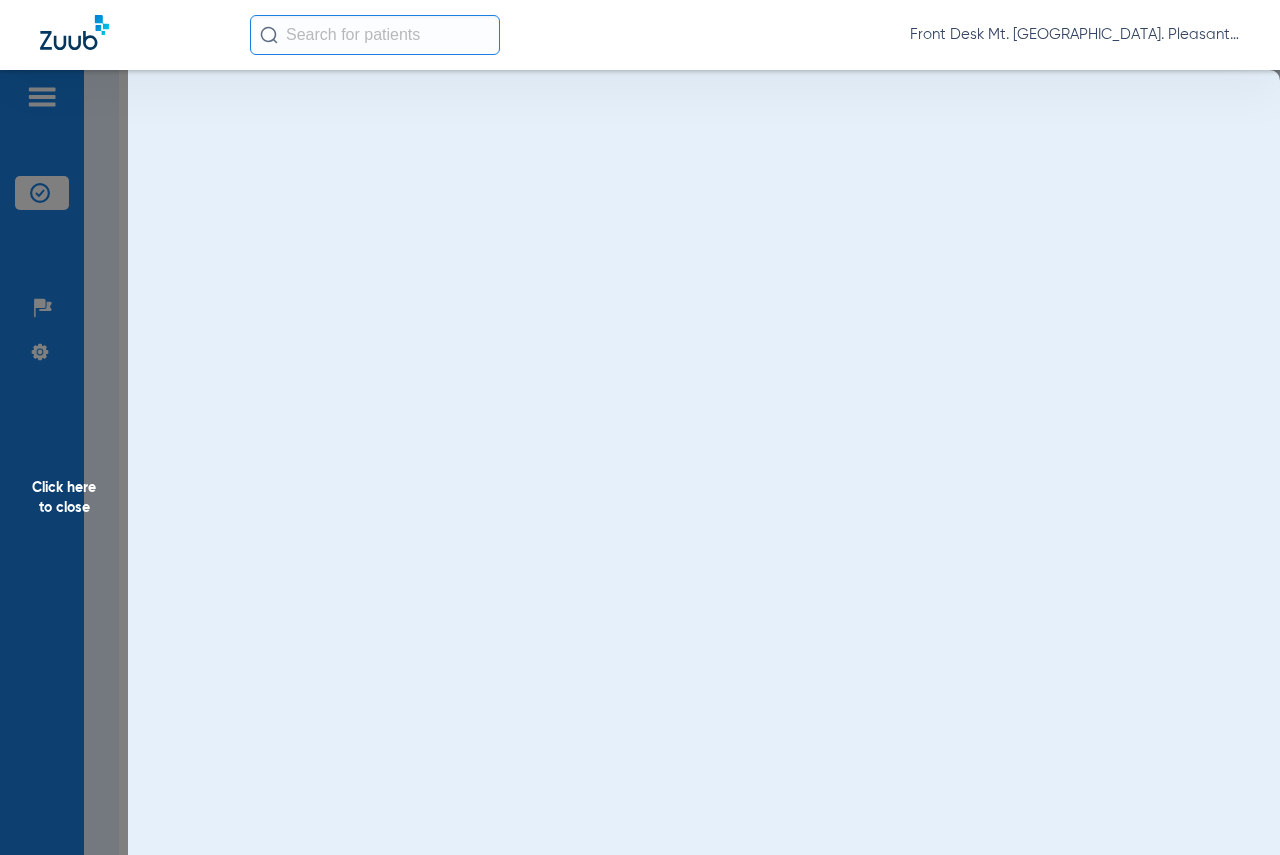 scroll, scrollTop: 0, scrollLeft: 0, axis: both 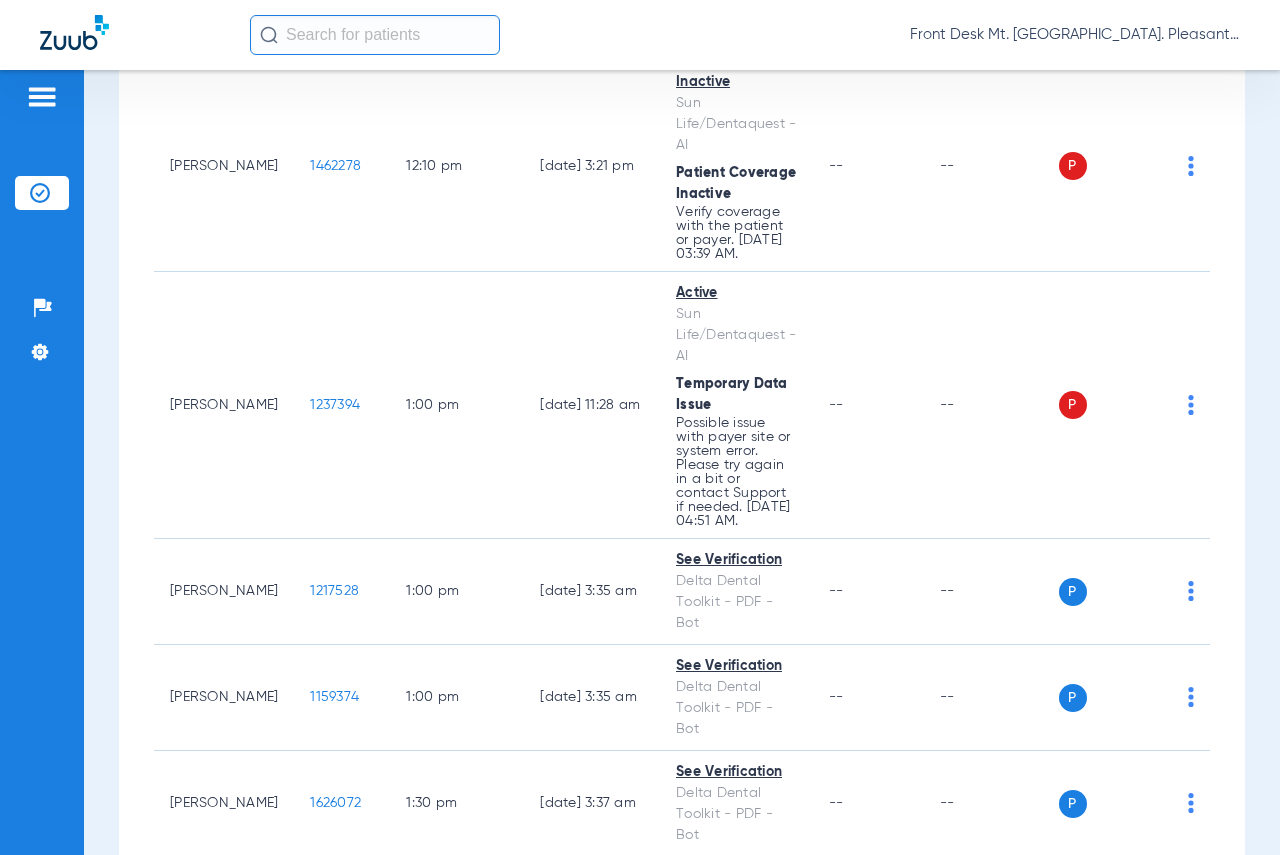 click on "1405175" 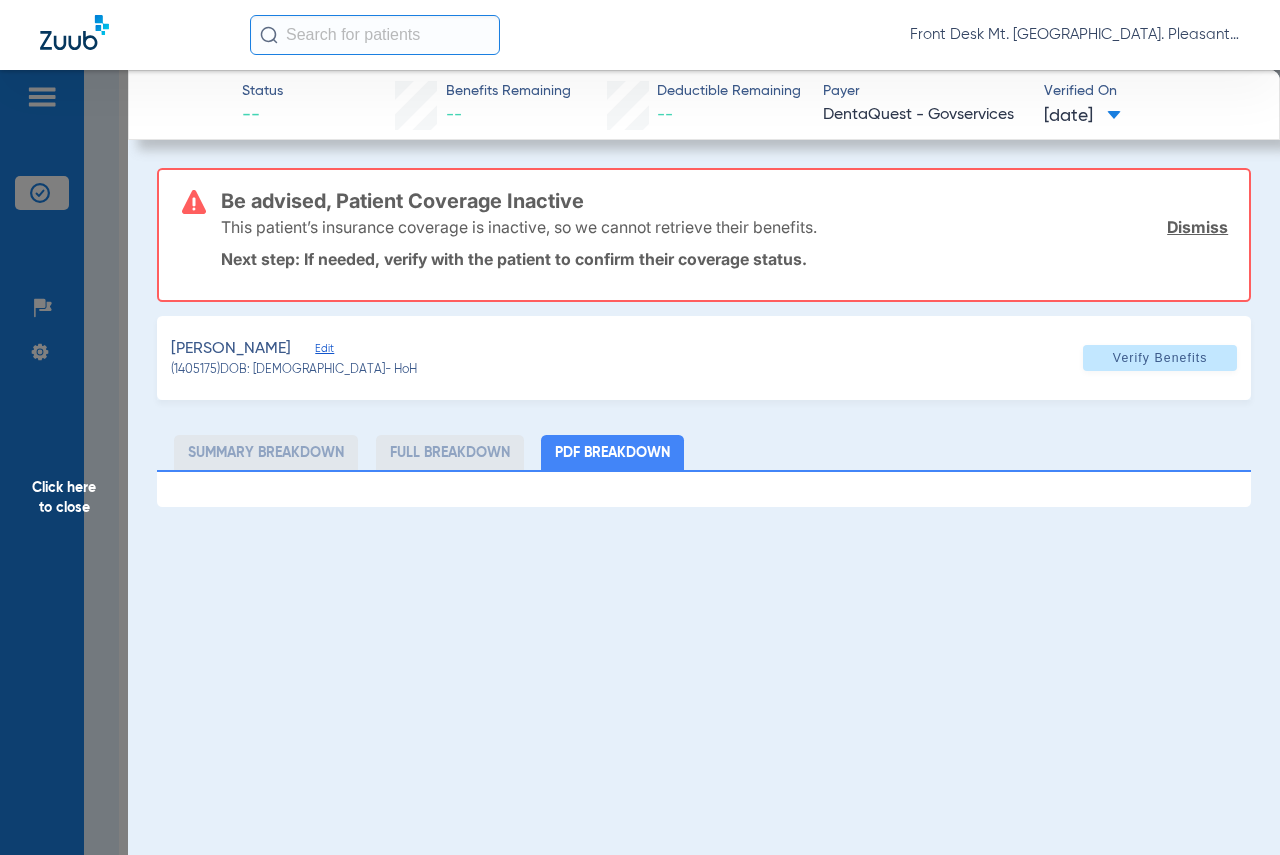 click on "Click here to close" 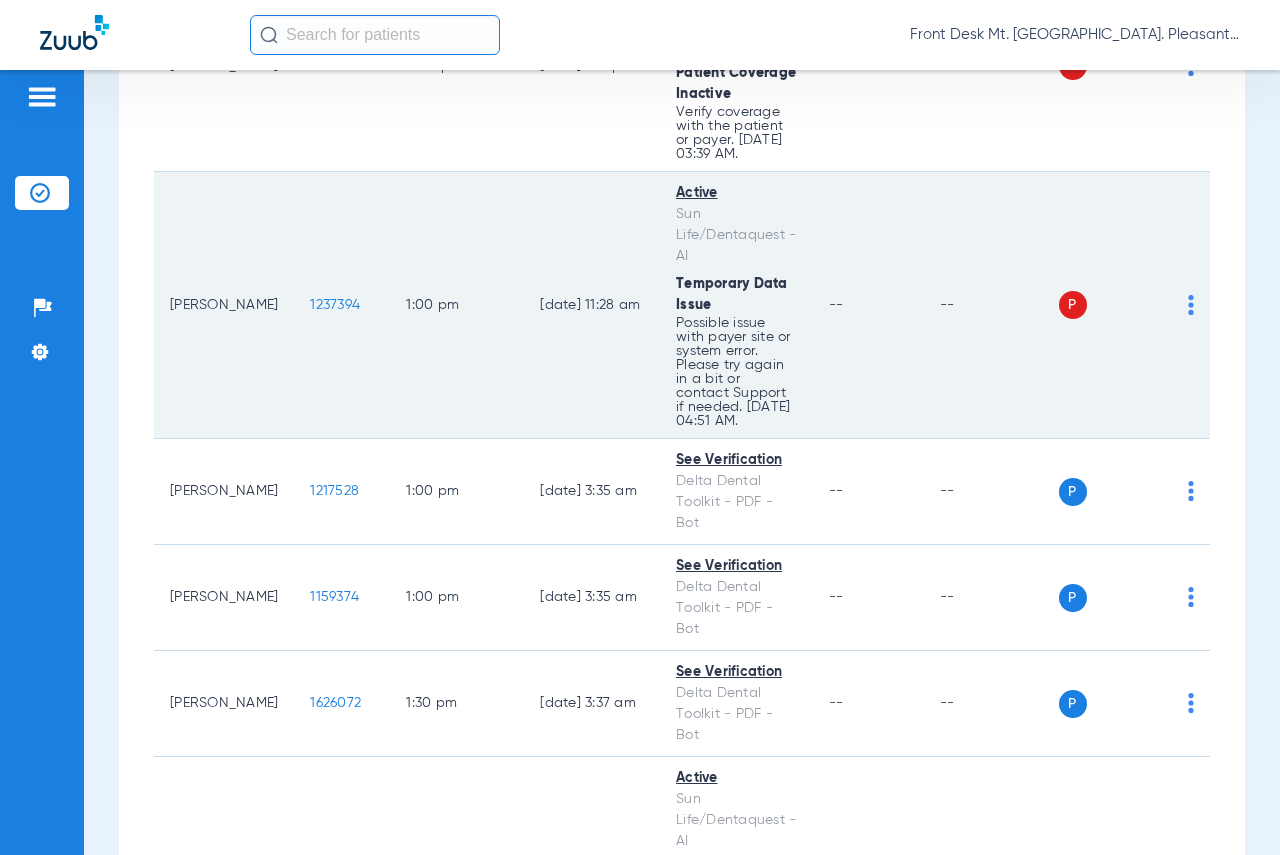 scroll, scrollTop: 4200, scrollLeft: 0, axis: vertical 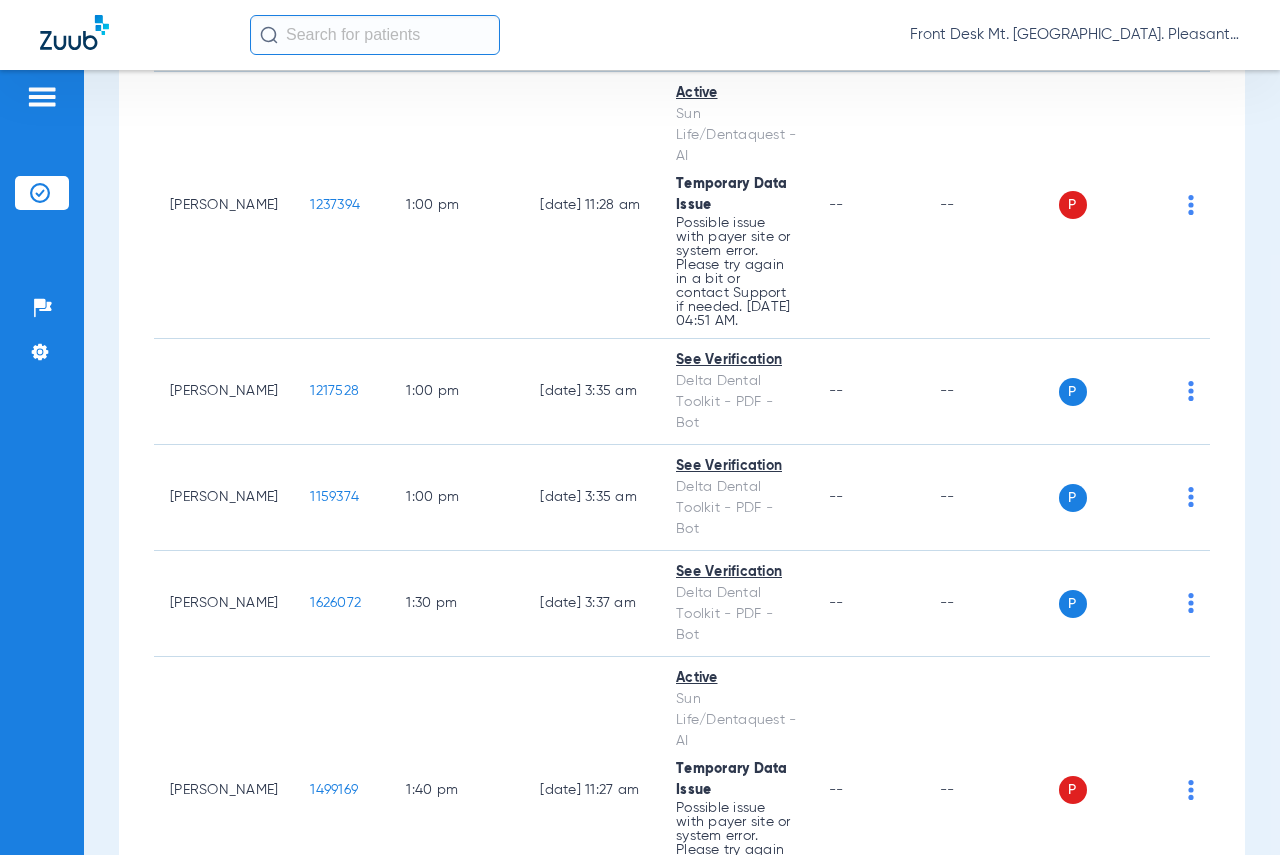 click on "1462278" 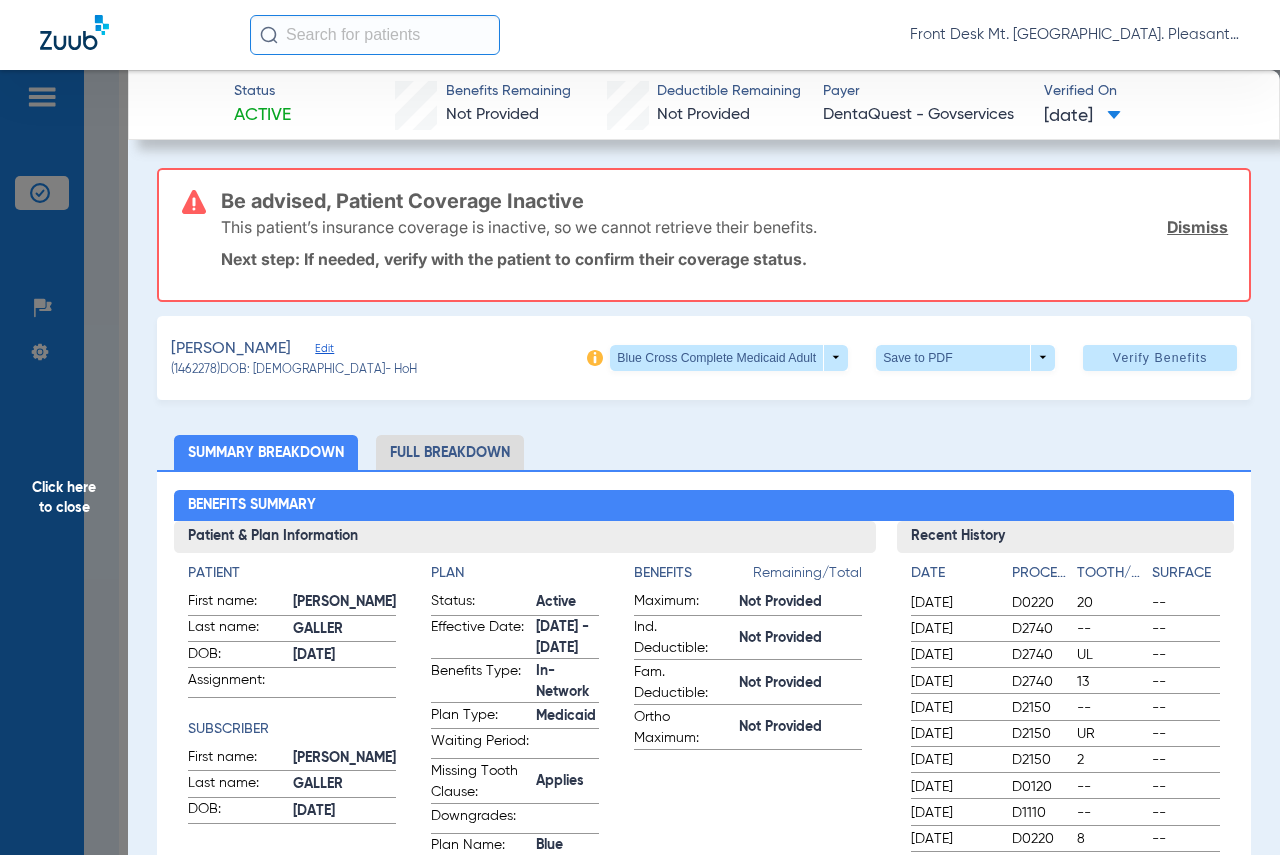 scroll, scrollTop: 100, scrollLeft: 0, axis: vertical 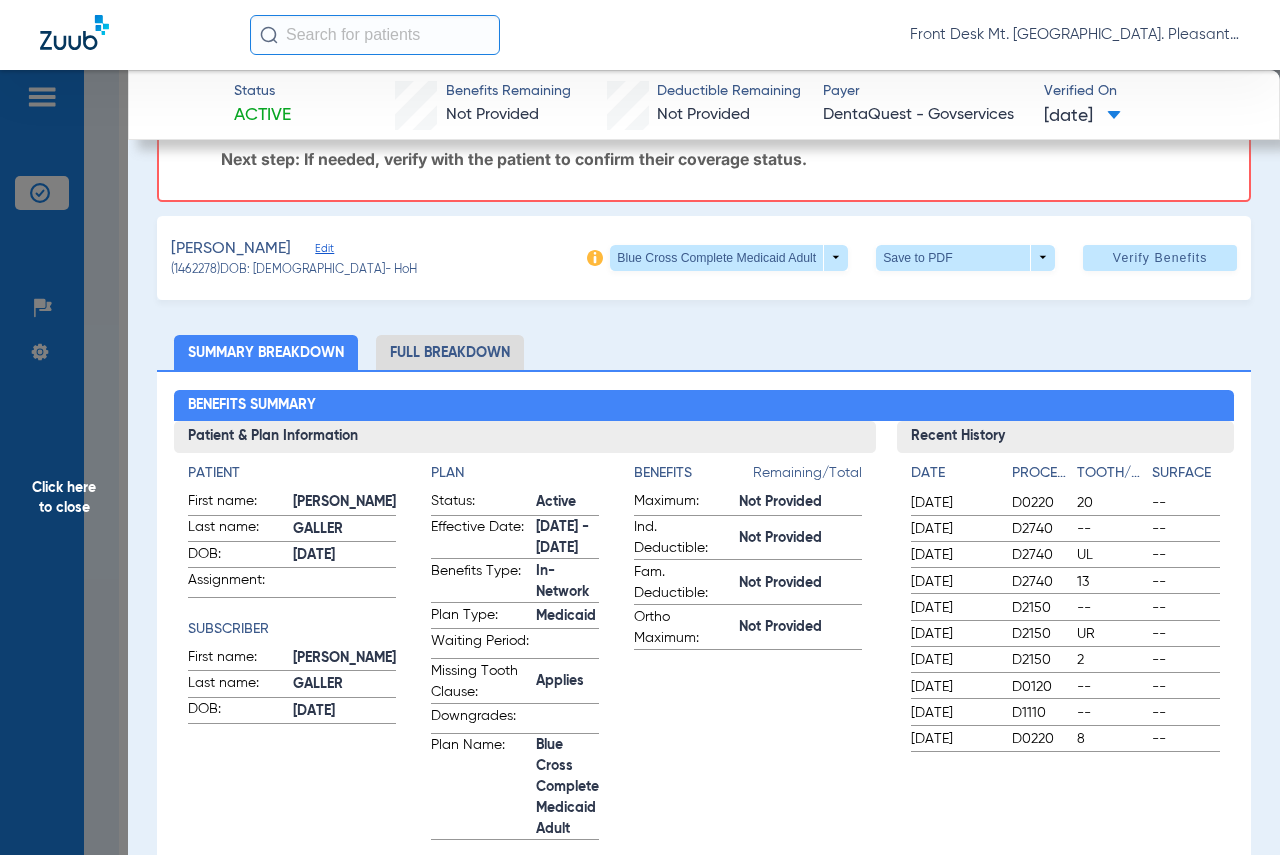 click on "Click here to close" 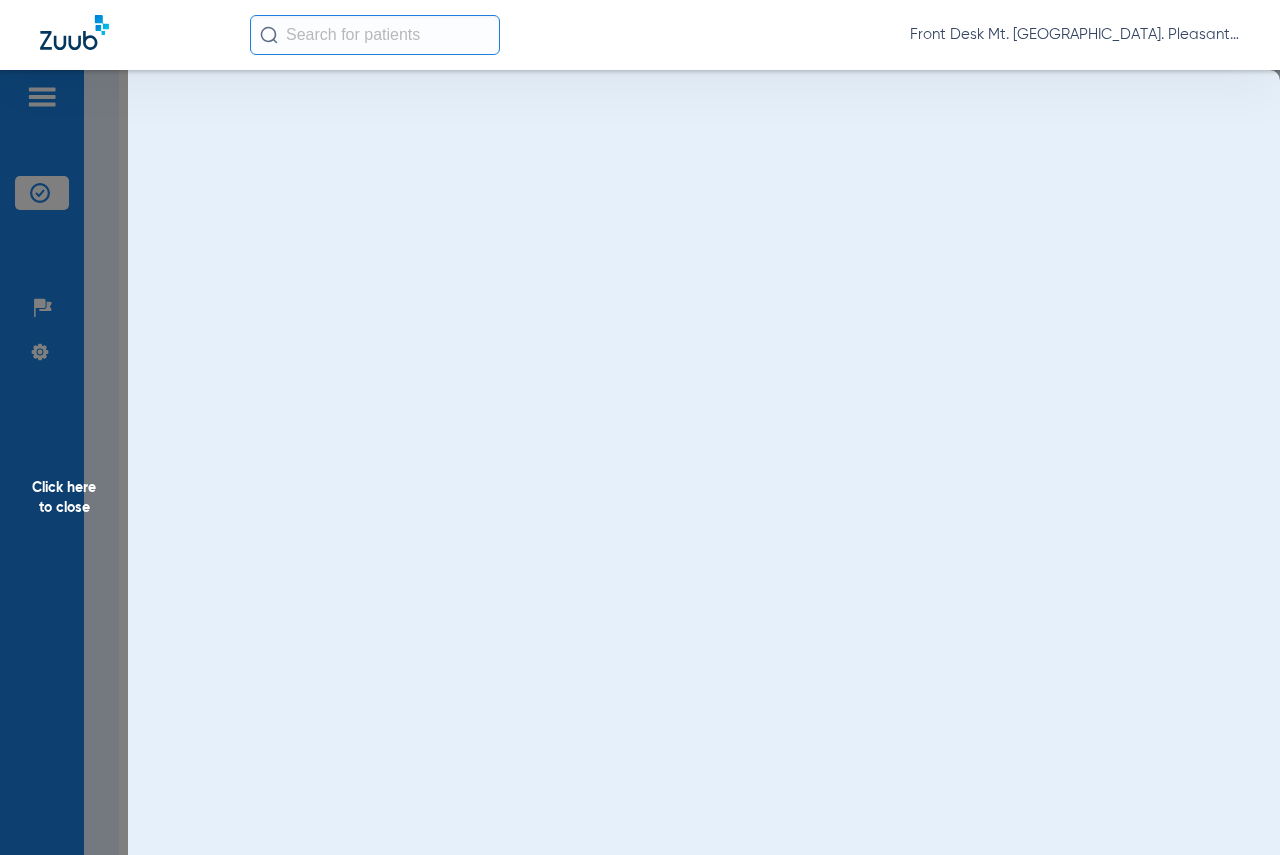 scroll, scrollTop: 0, scrollLeft: 0, axis: both 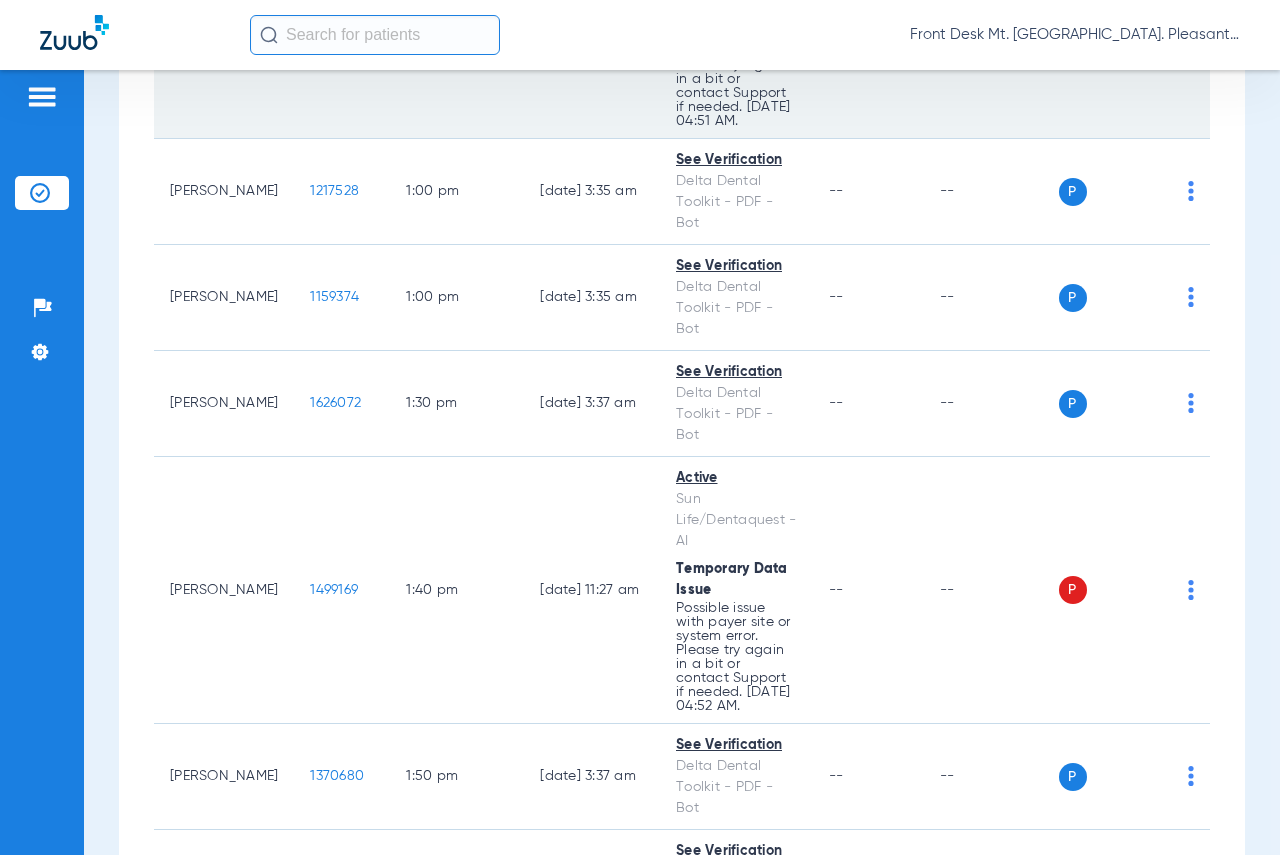 click on "1237394" 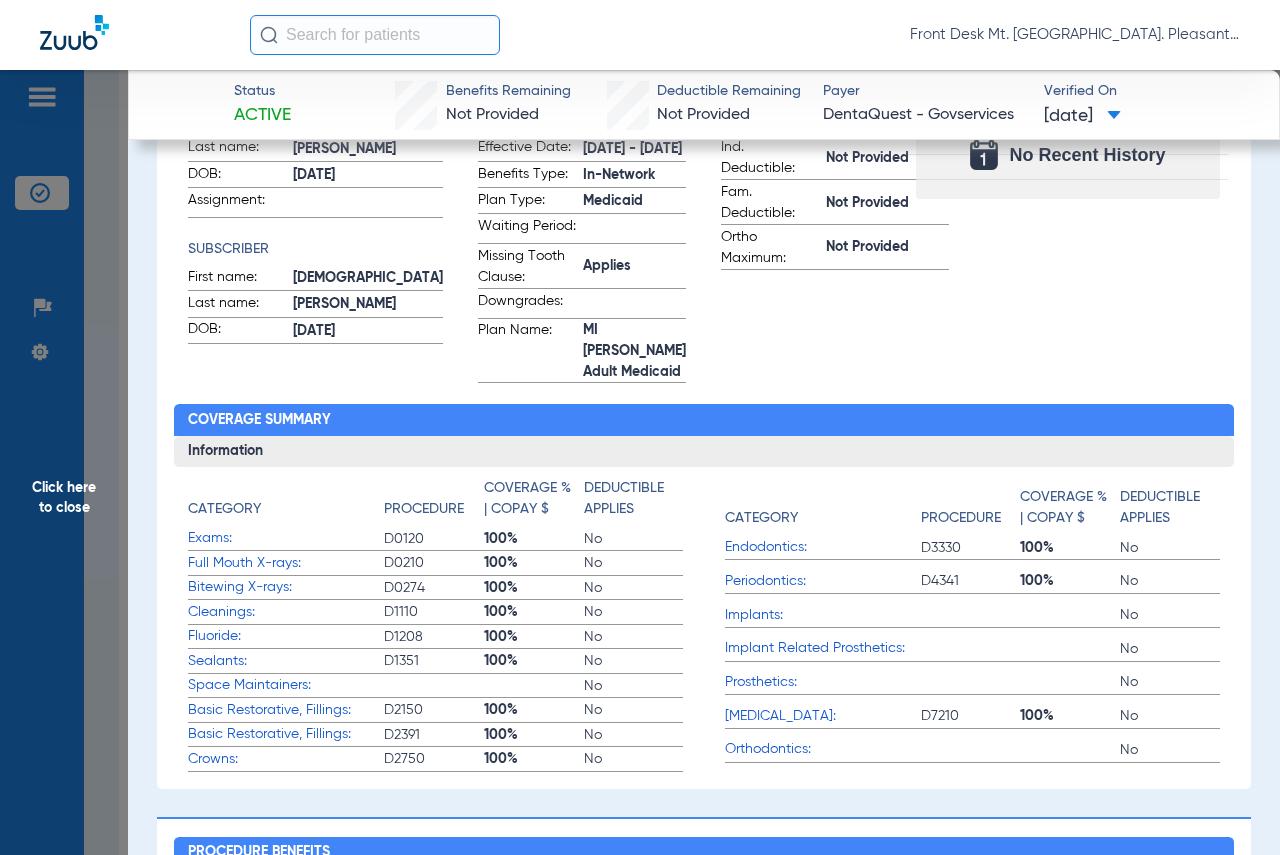 scroll, scrollTop: 600, scrollLeft: 0, axis: vertical 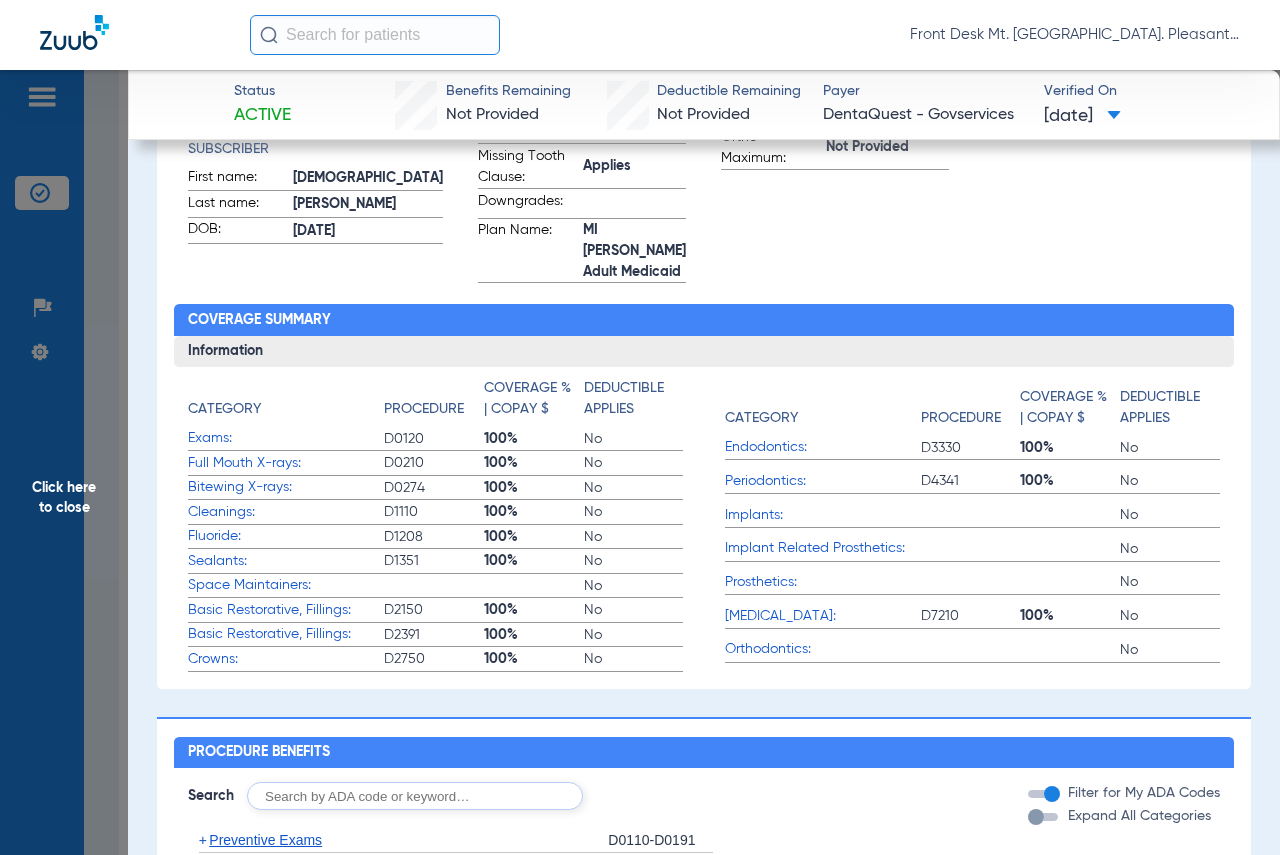 click on "Click here to close" 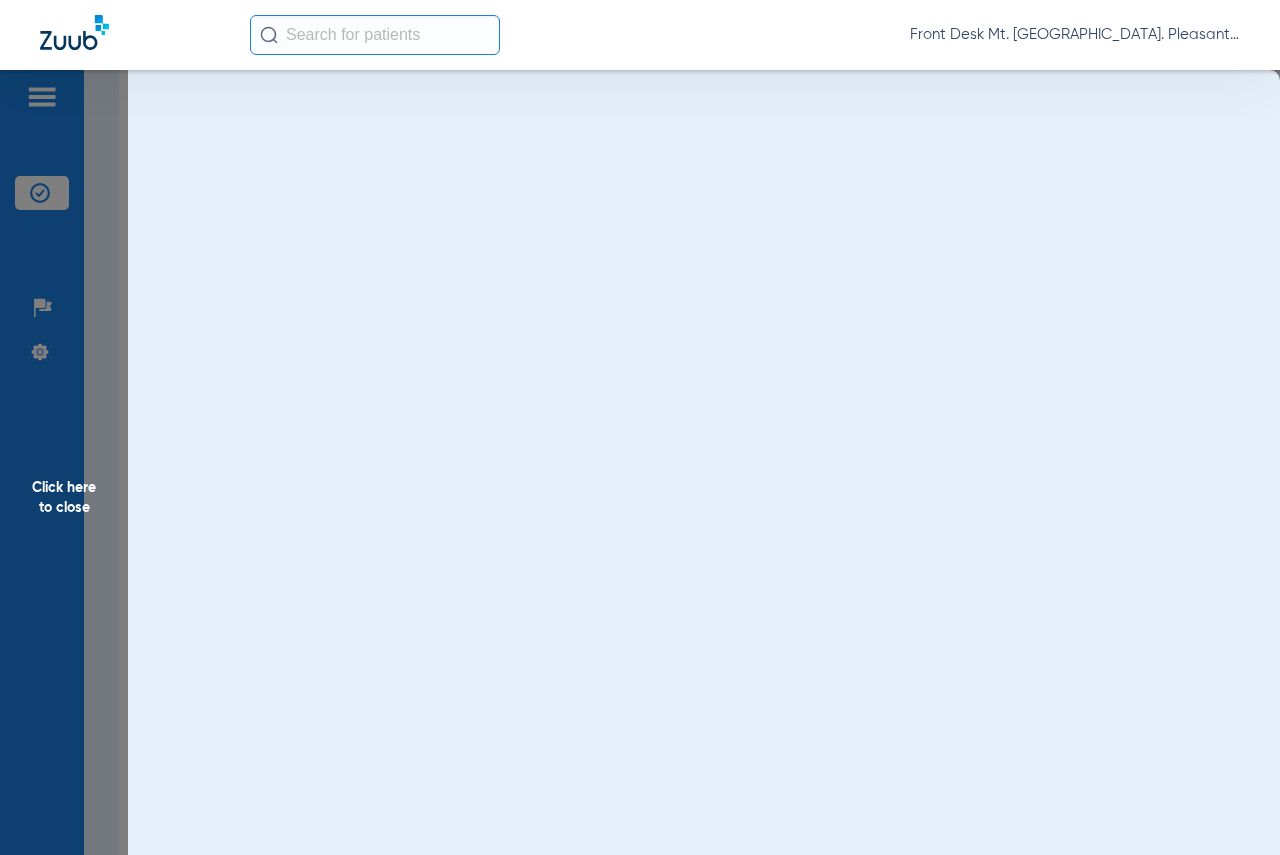 scroll, scrollTop: 0, scrollLeft: 0, axis: both 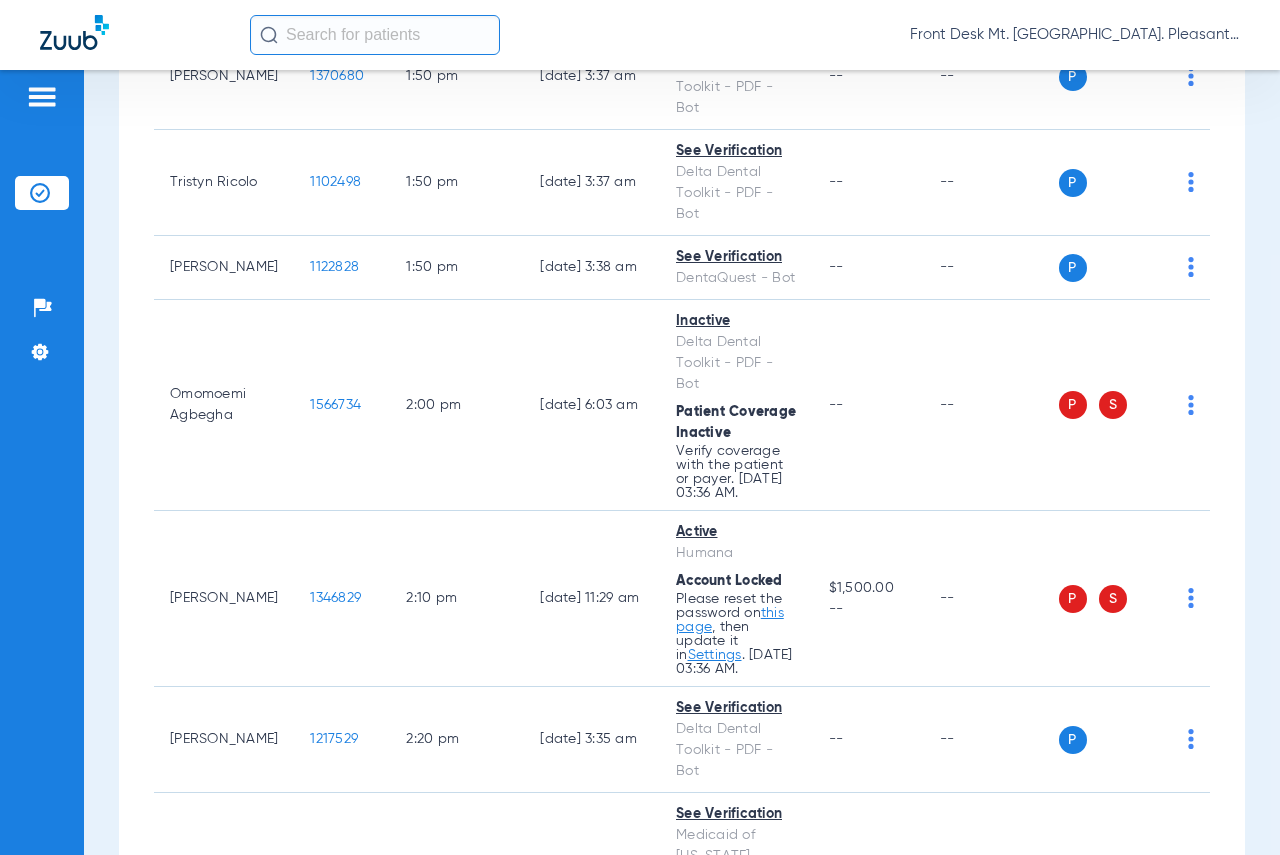 click on "1499169" 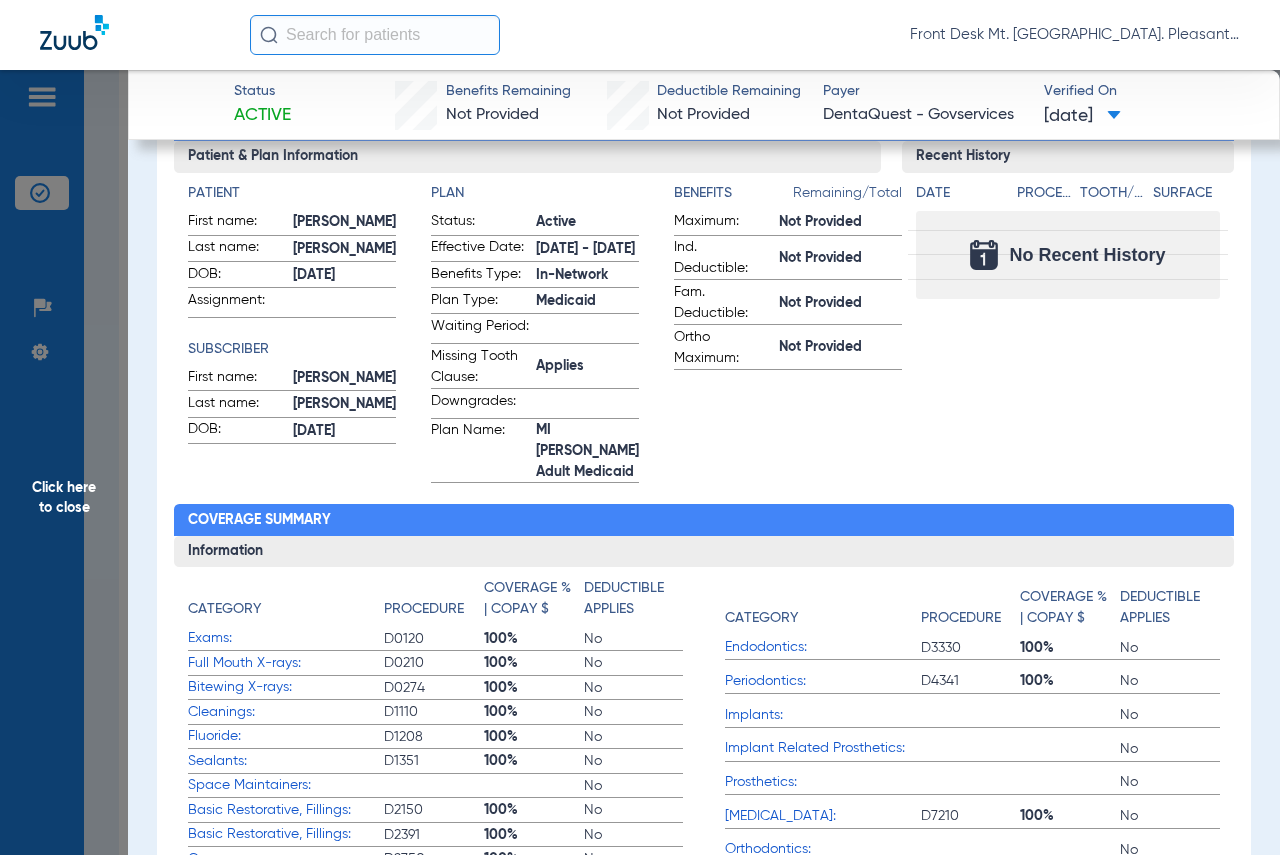 scroll, scrollTop: 500, scrollLeft: 0, axis: vertical 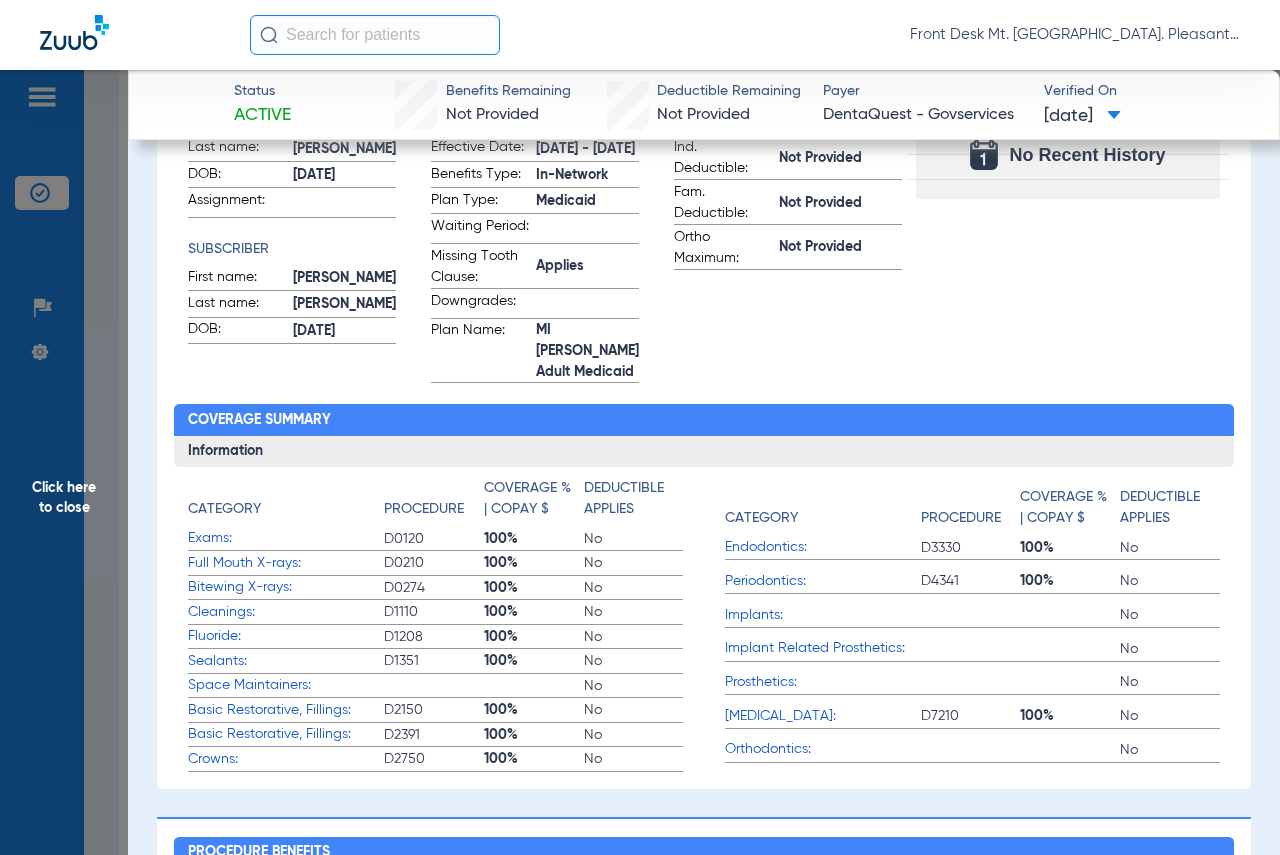 click on "Click here to close" 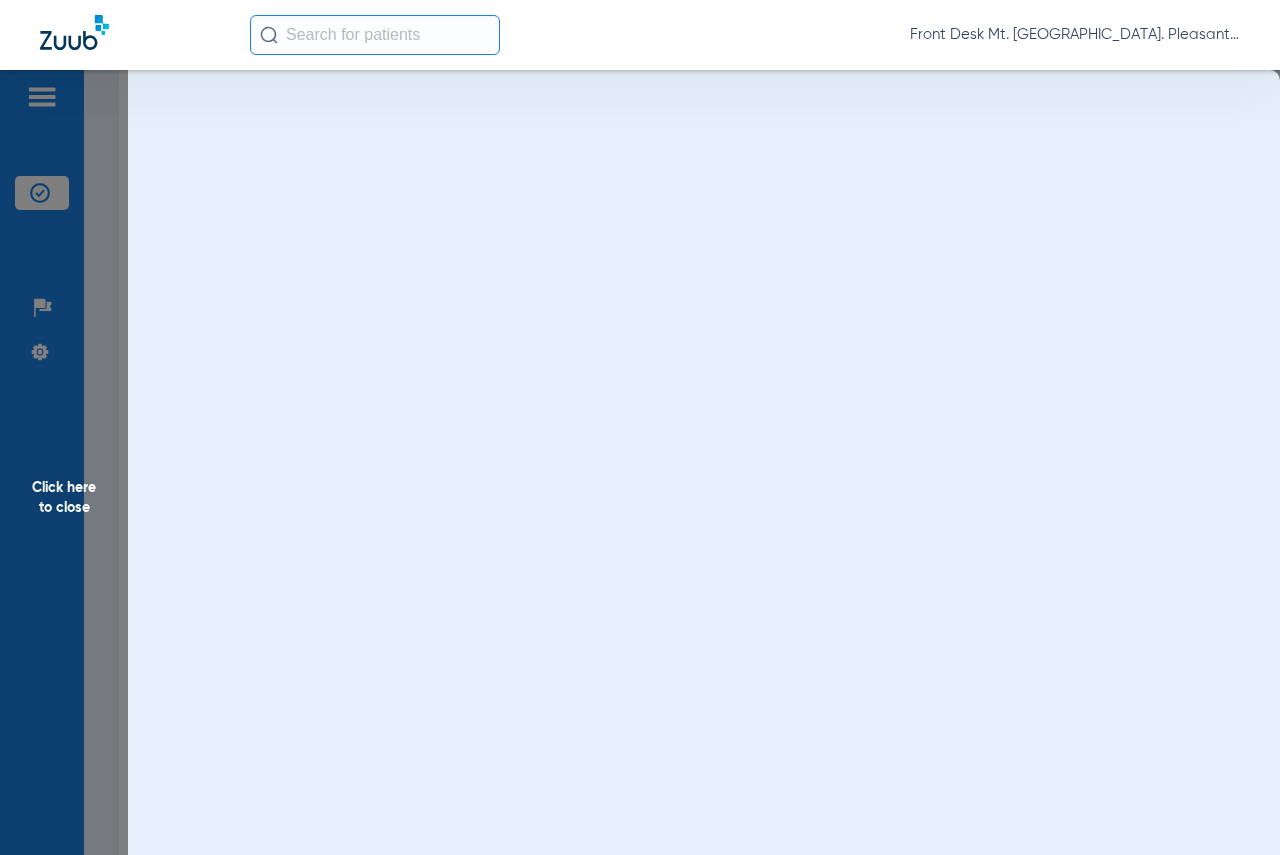 scroll, scrollTop: 0, scrollLeft: 0, axis: both 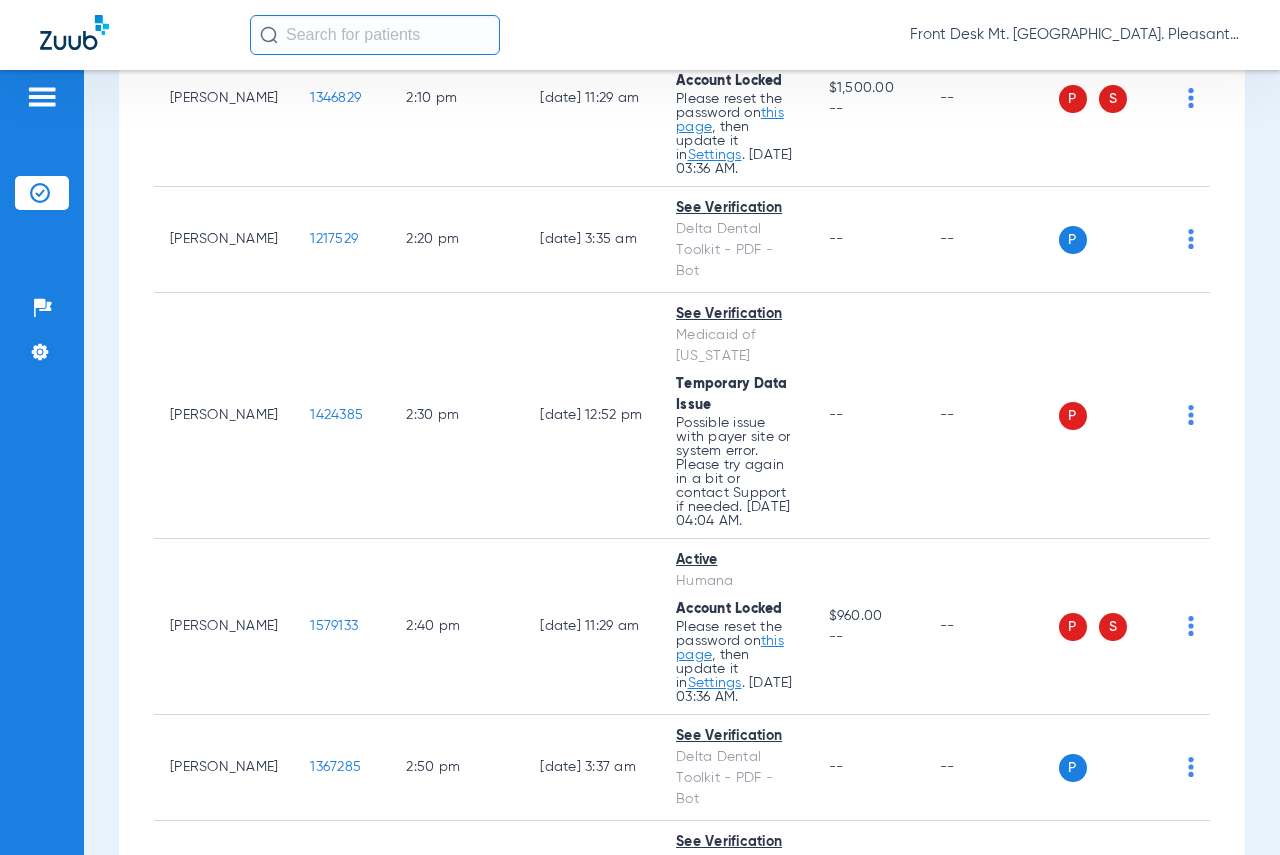 click on "1566734" 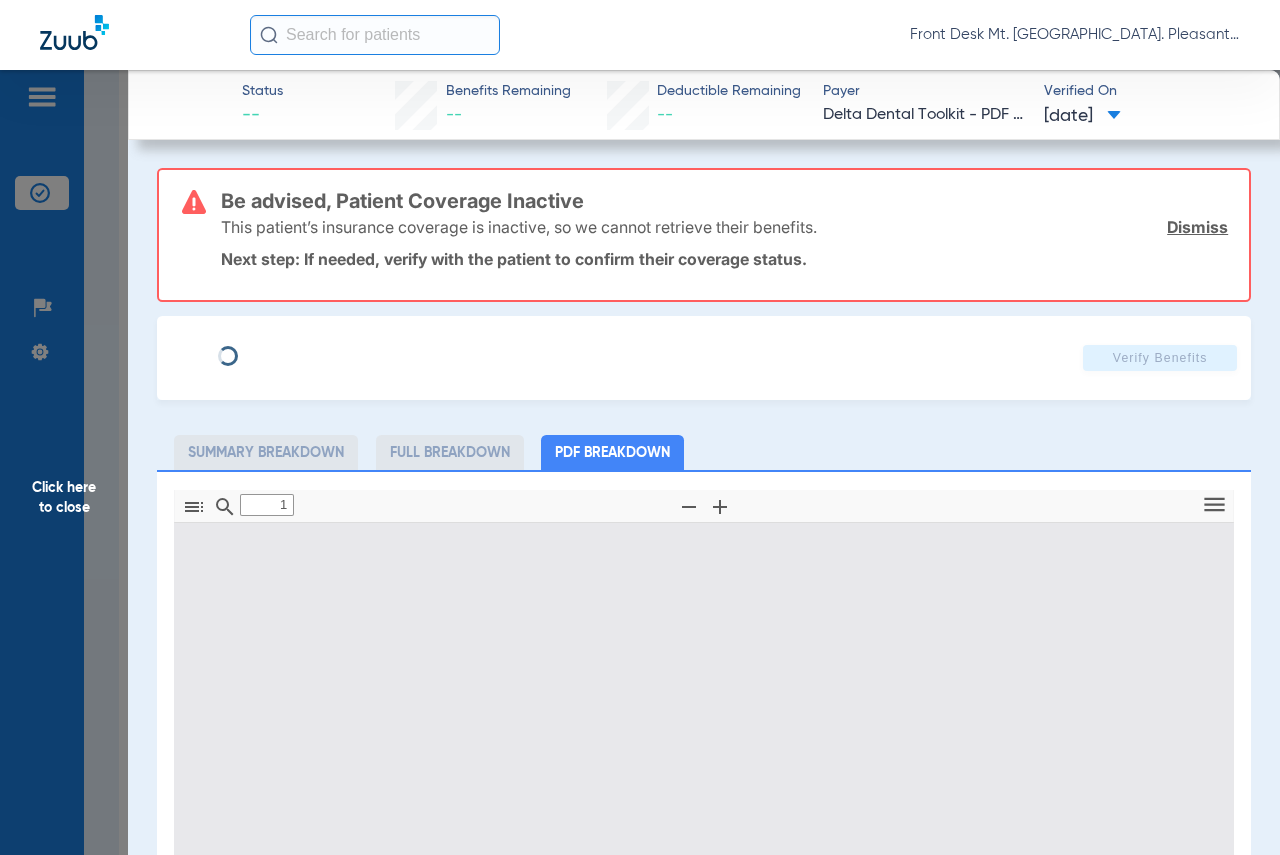 type on "0" 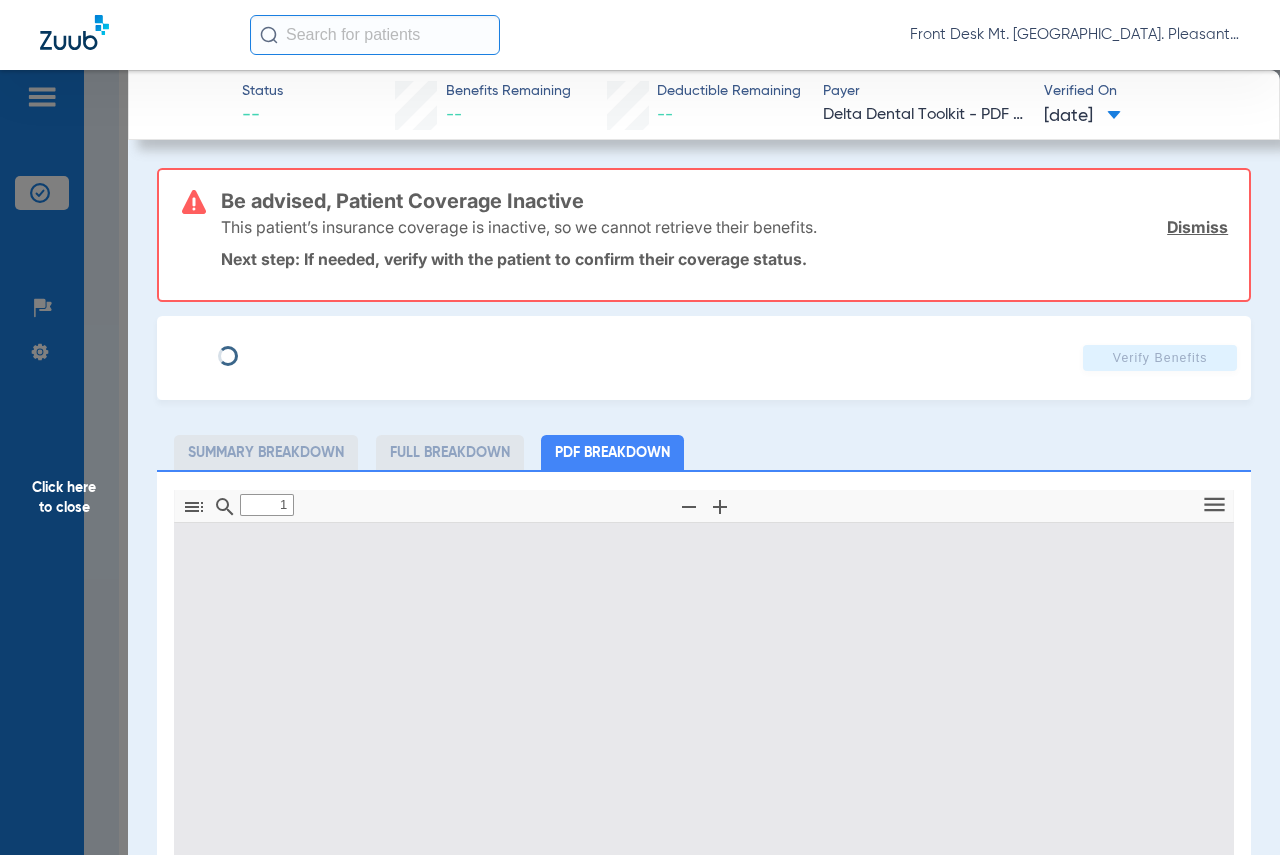 select on "page-width" 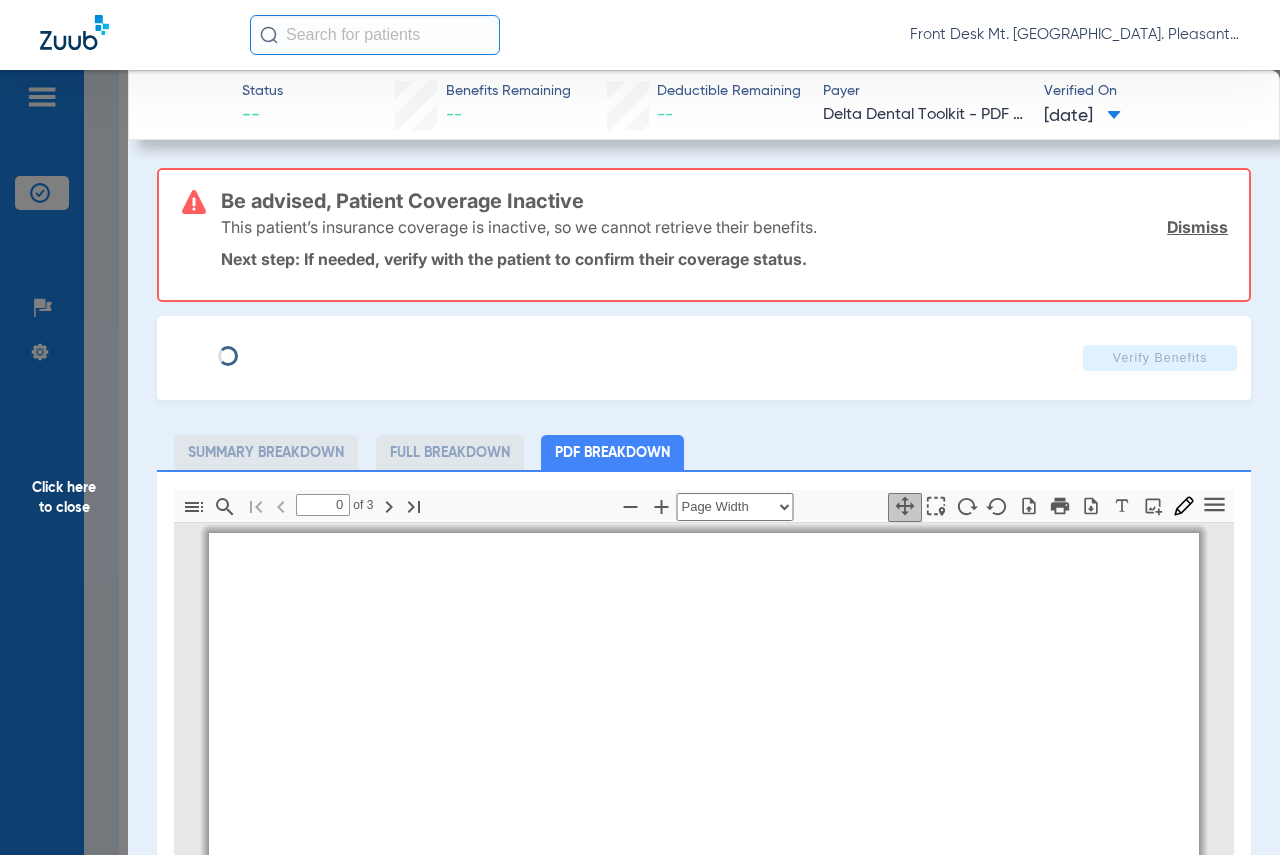 type on "1" 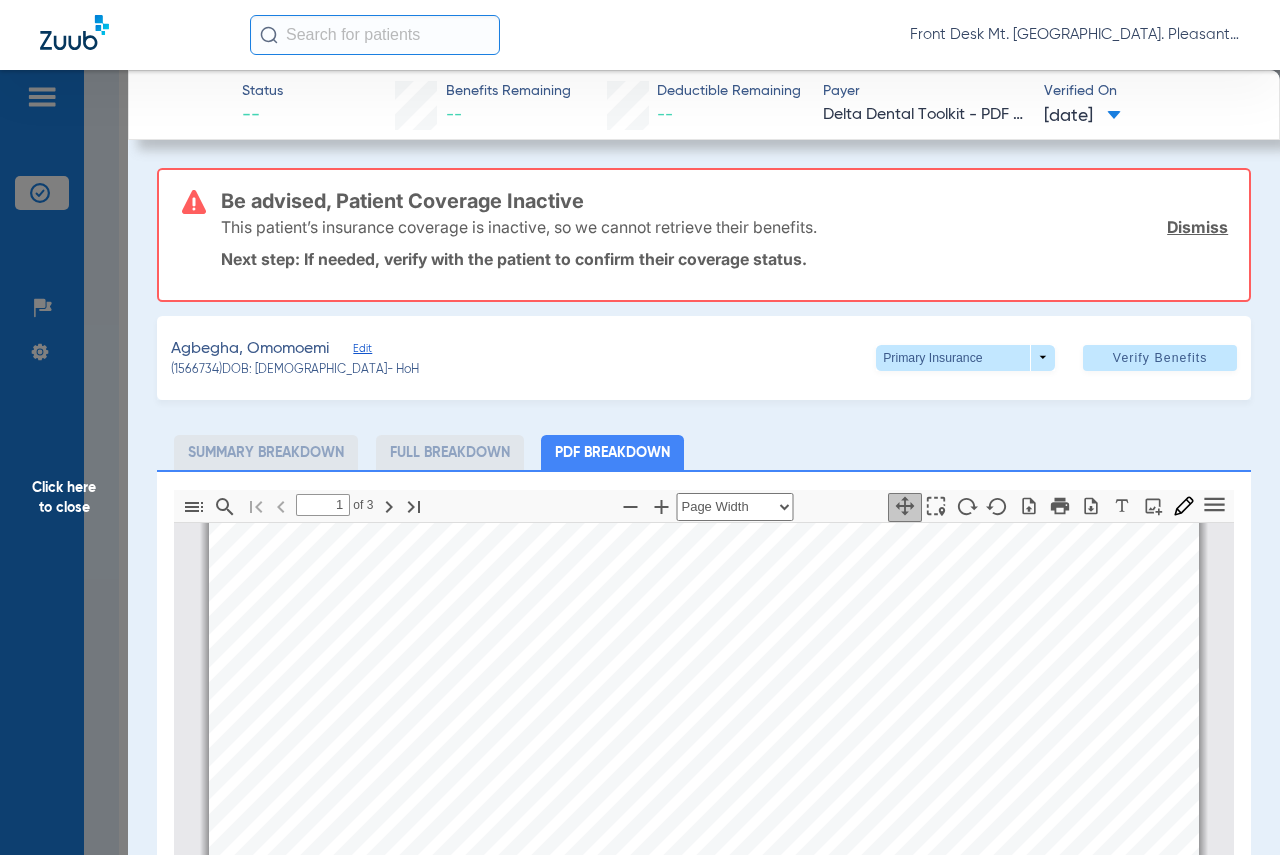 scroll, scrollTop: 510, scrollLeft: 0, axis: vertical 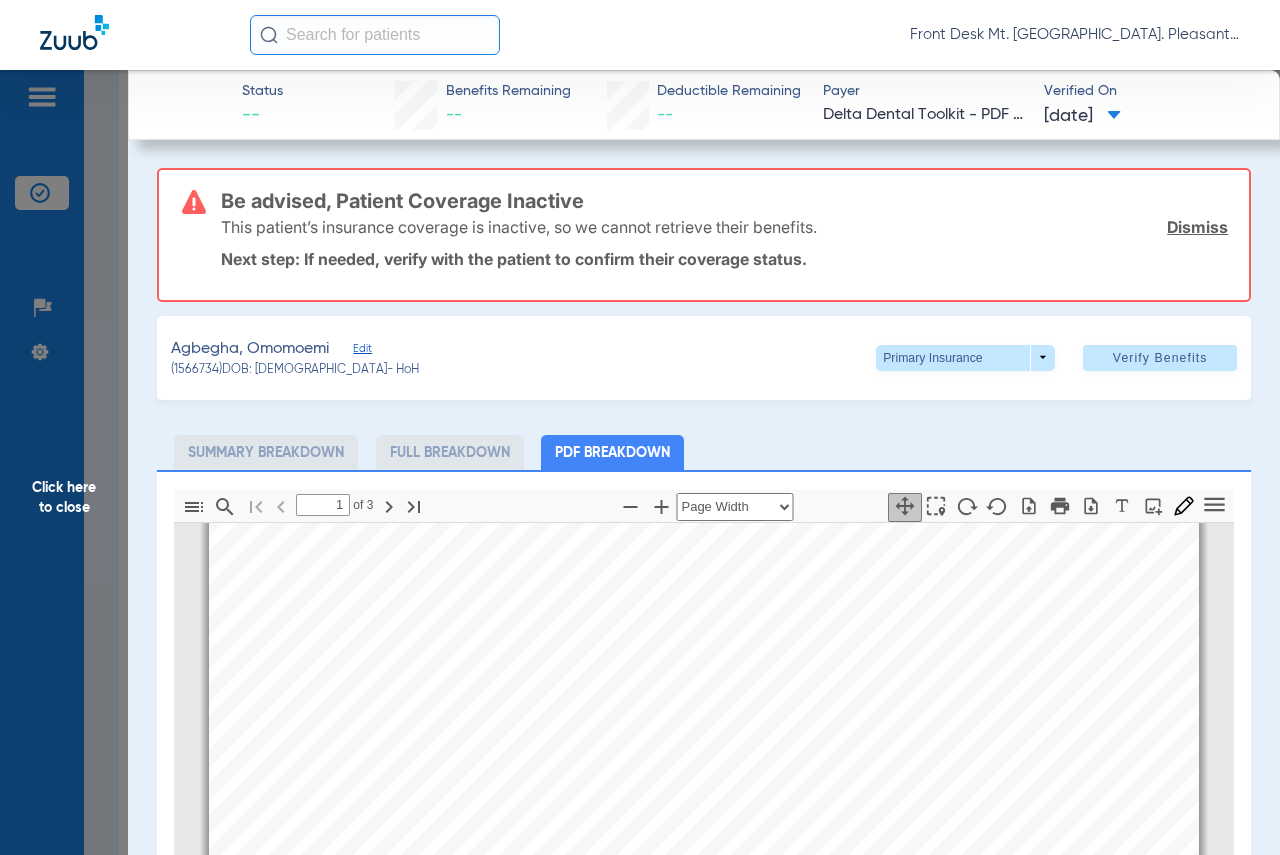 click on "Click here to close" 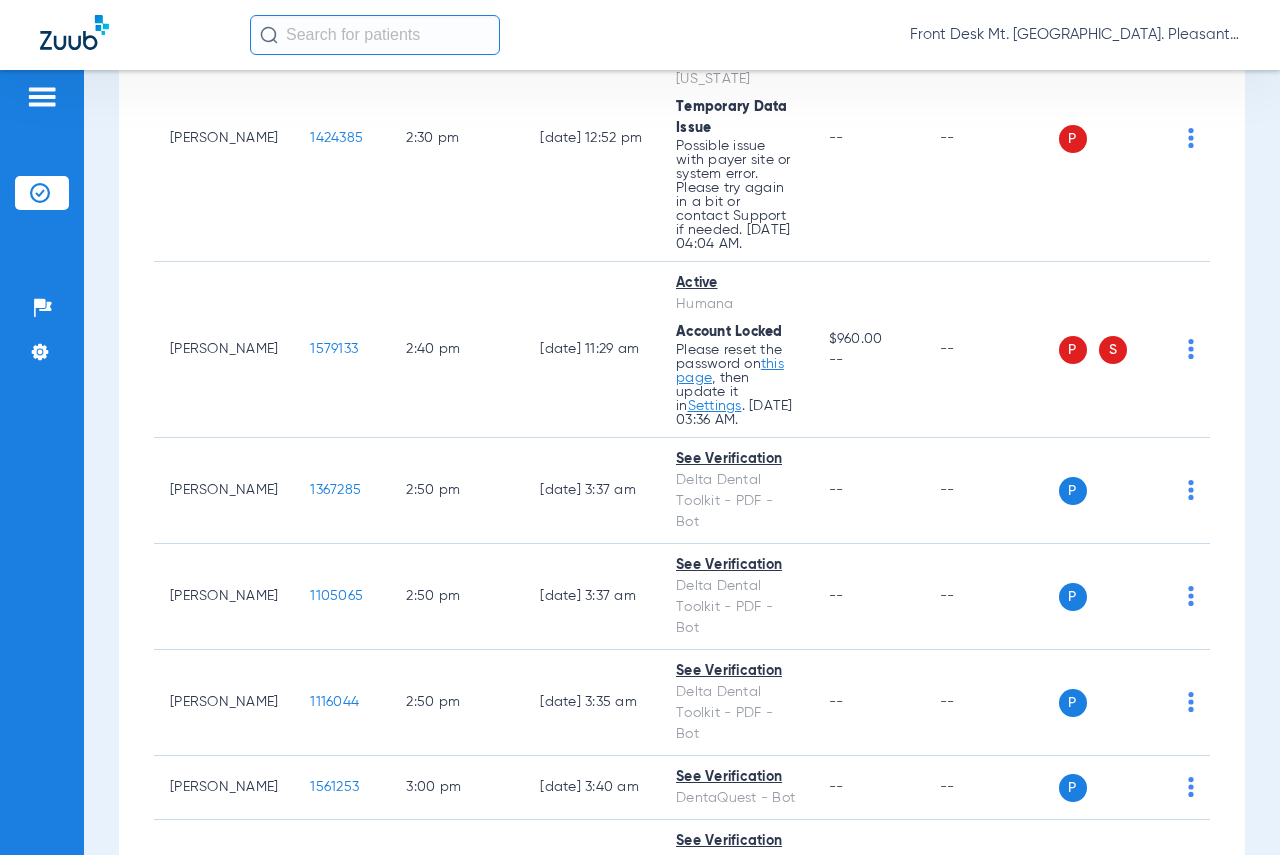 scroll, scrollTop: 5900, scrollLeft: 0, axis: vertical 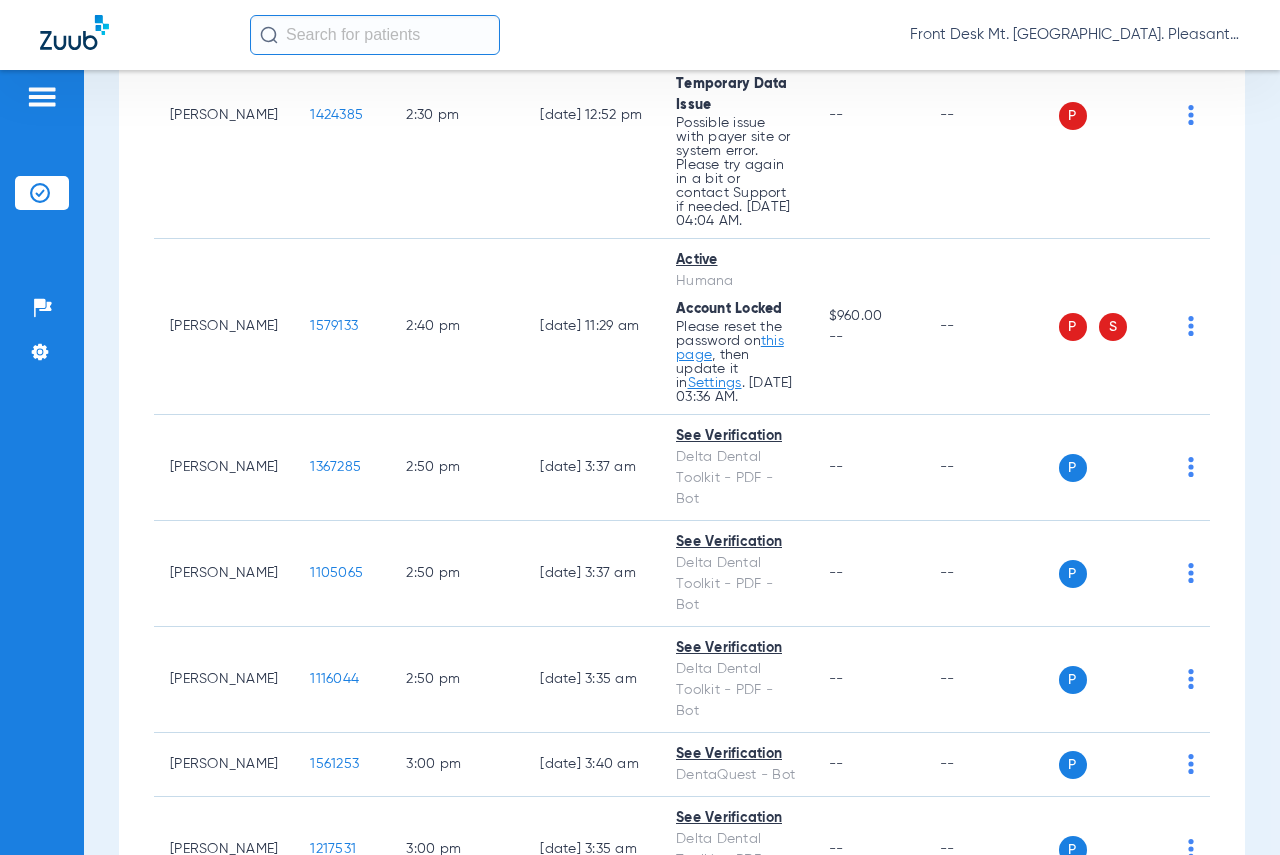 click on "1346829" 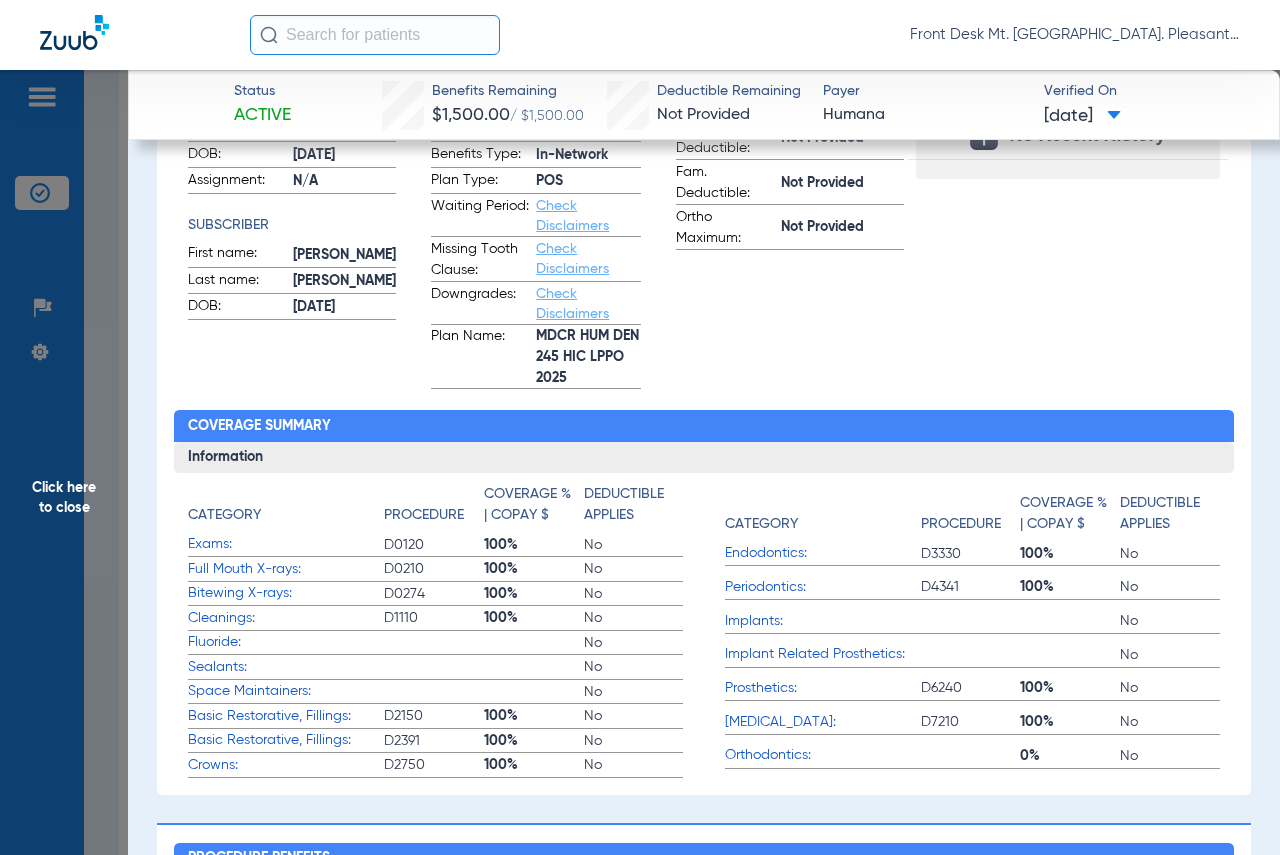 scroll, scrollTop: 600, scrollLeft: 0, axis: vertical 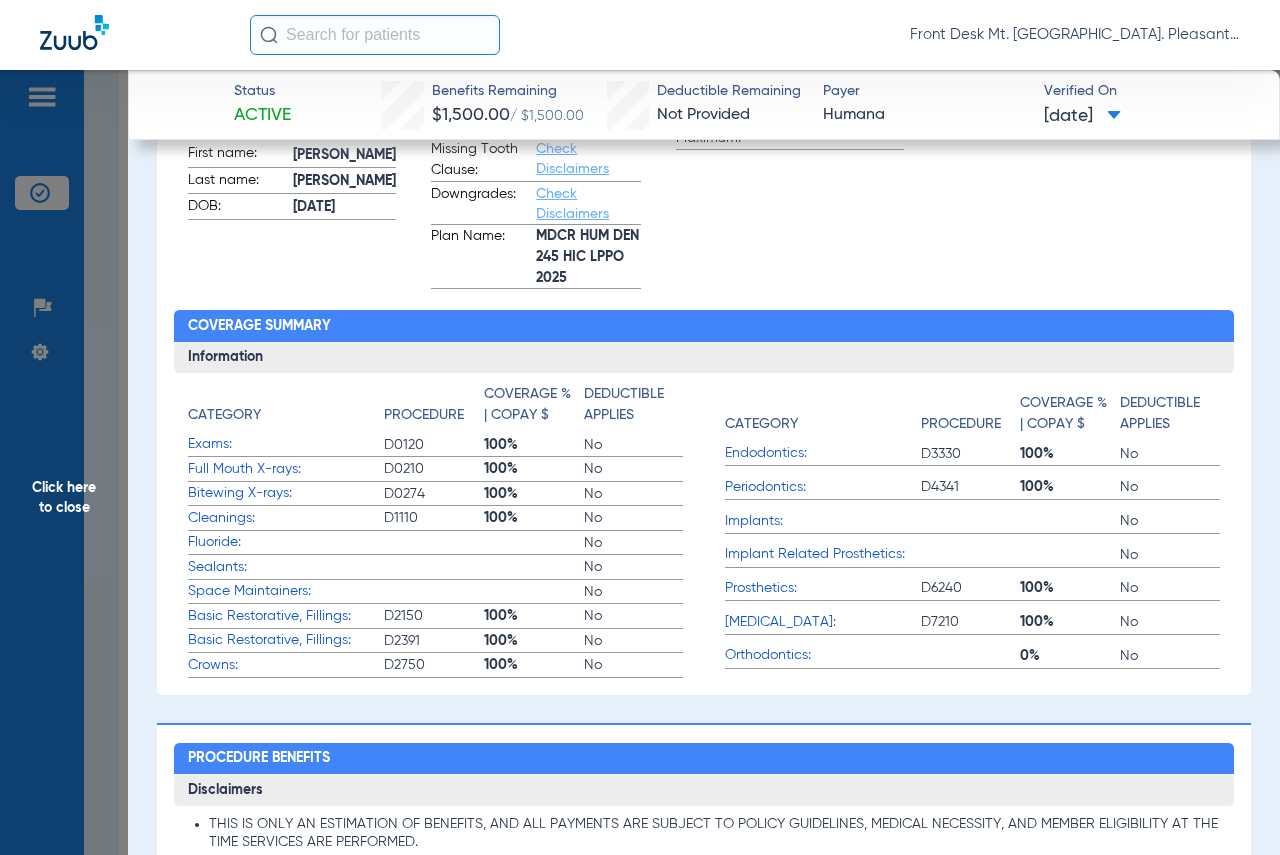 drag, startPoint x: 0, startPoint y: 529, endPoint x: 41, endPoint y: 518, distance: 42.44997 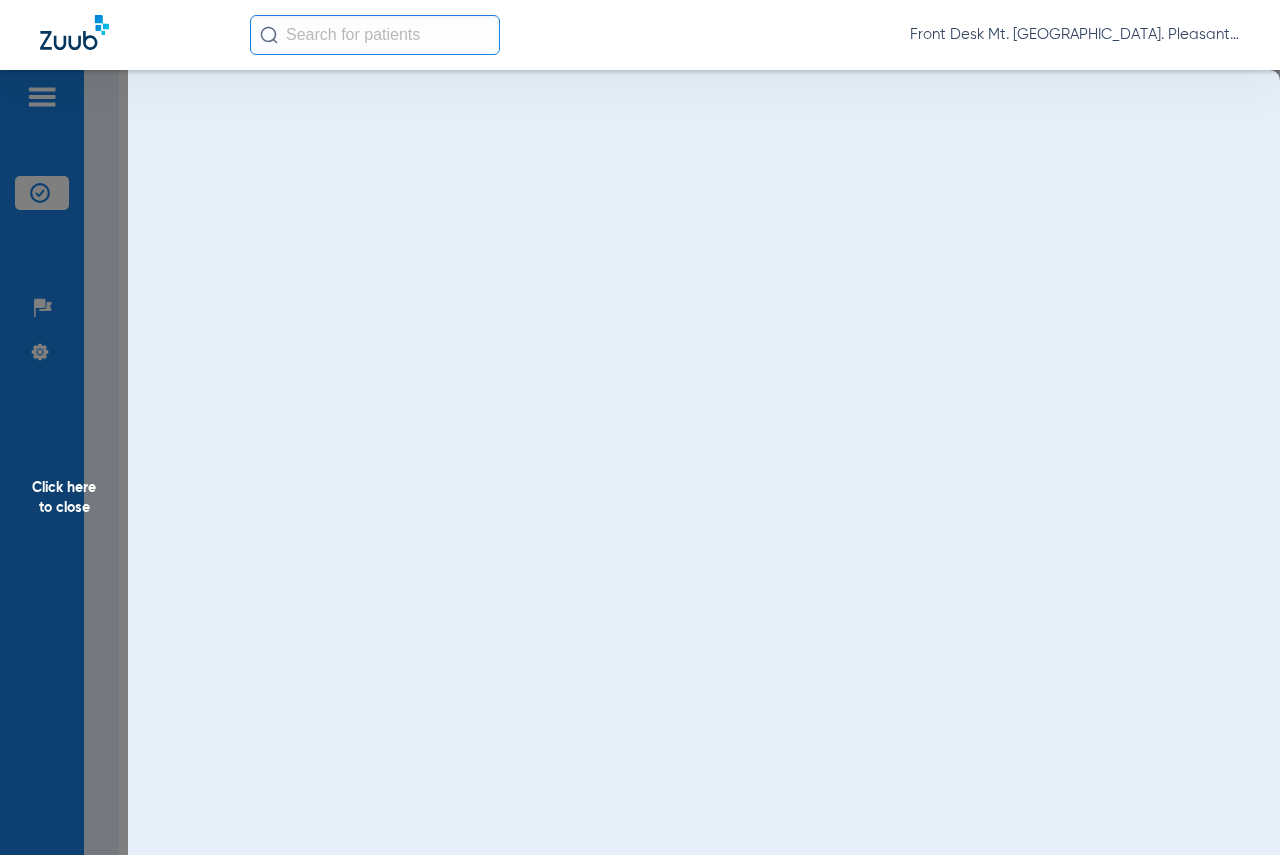 scroll, scrollTop: 0, scrollLeft: 0, axis: both 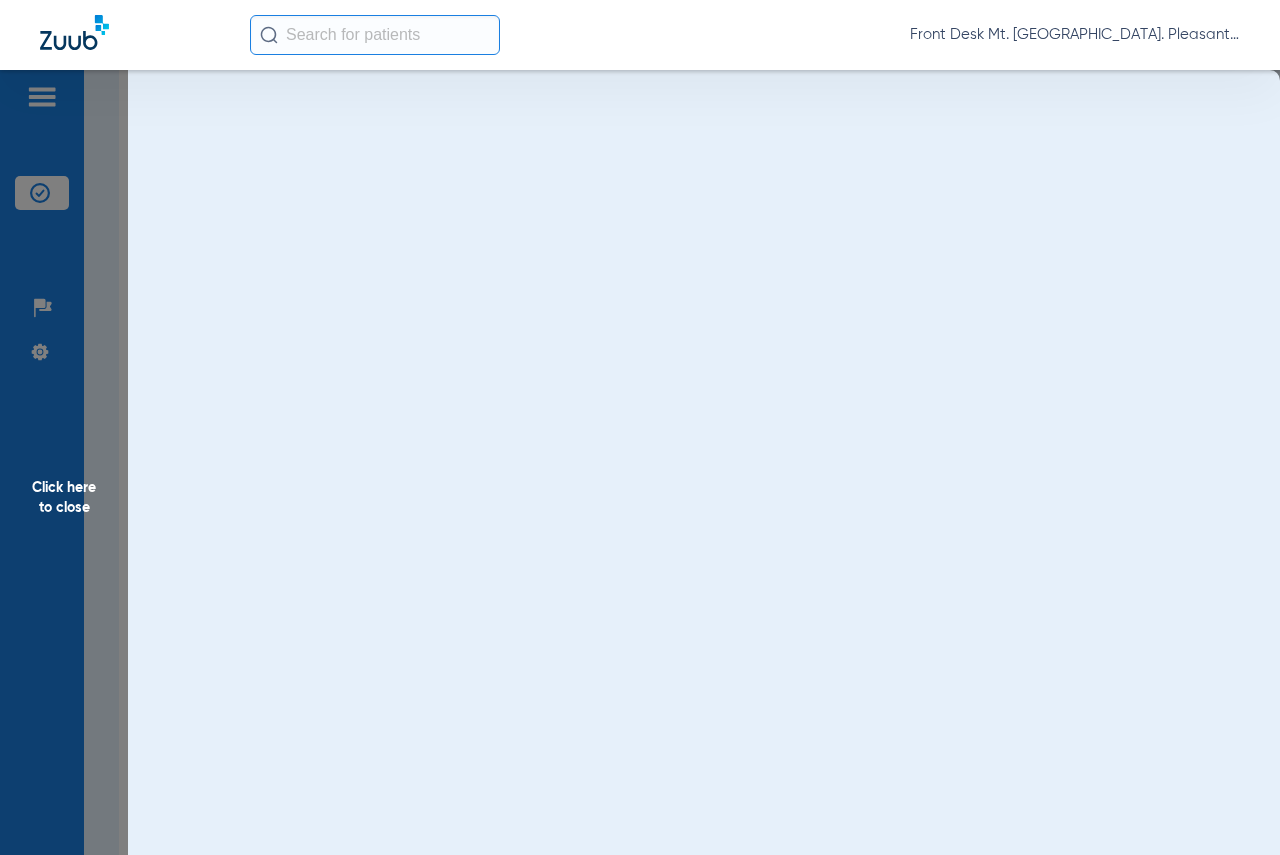 click on "Click here to close" 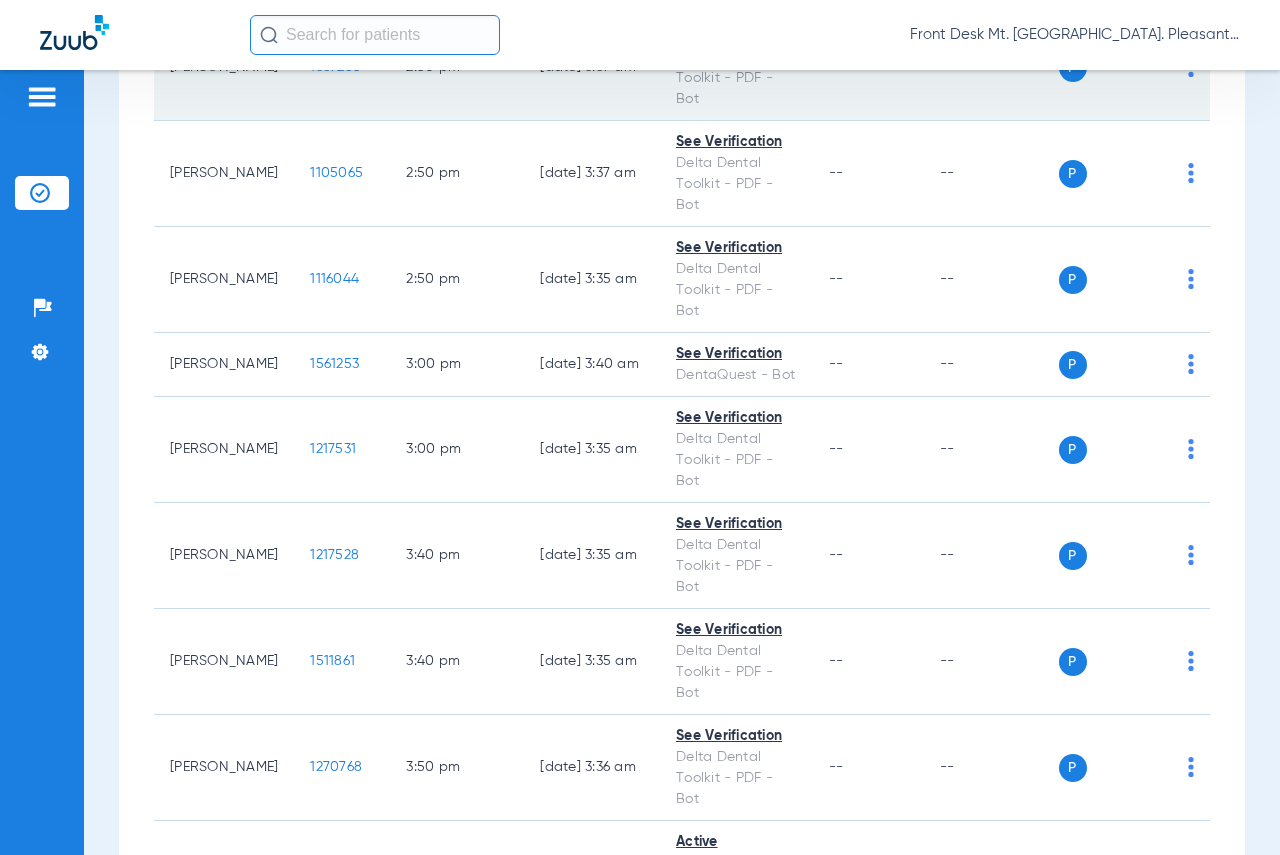 scroll, scrollTop: 6400, scrollLeft: 0, axis: vertical 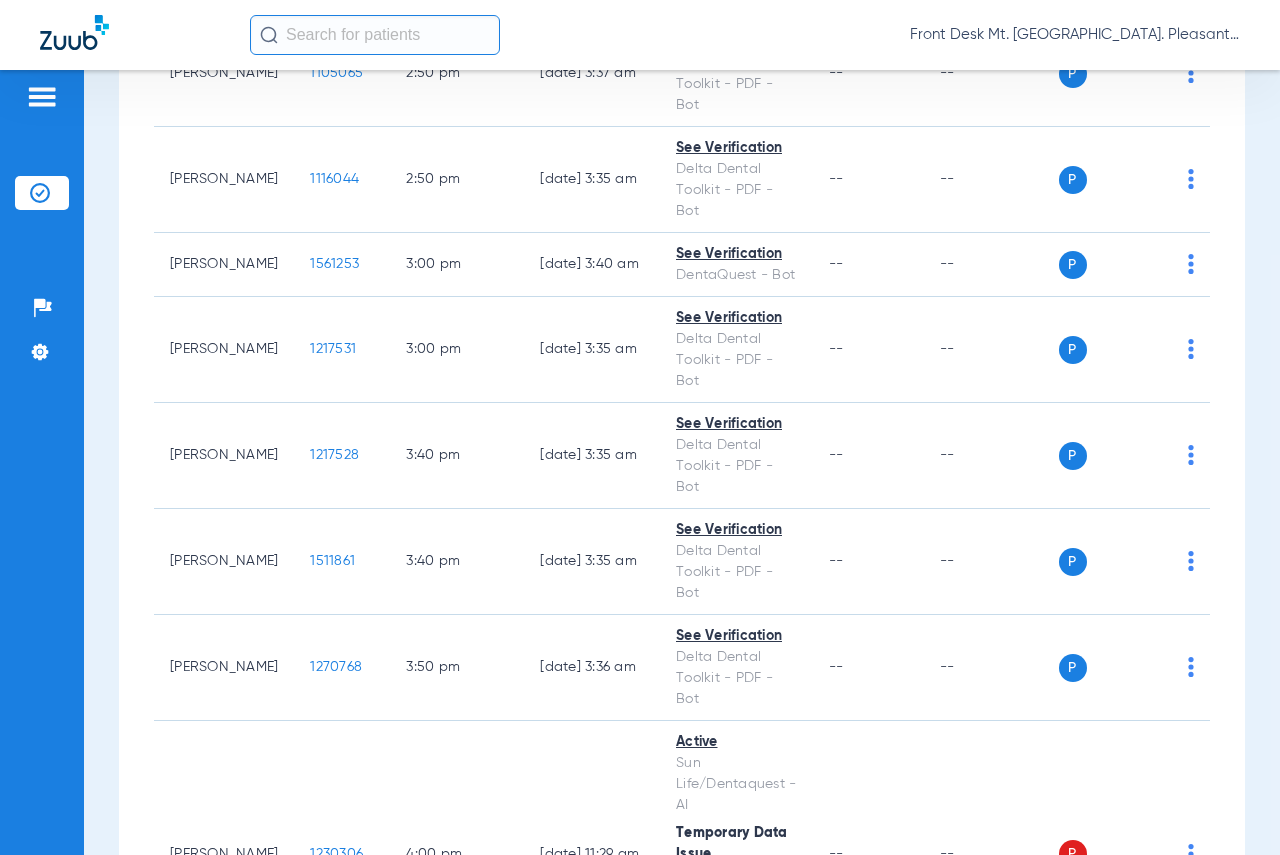 click on "1579133" 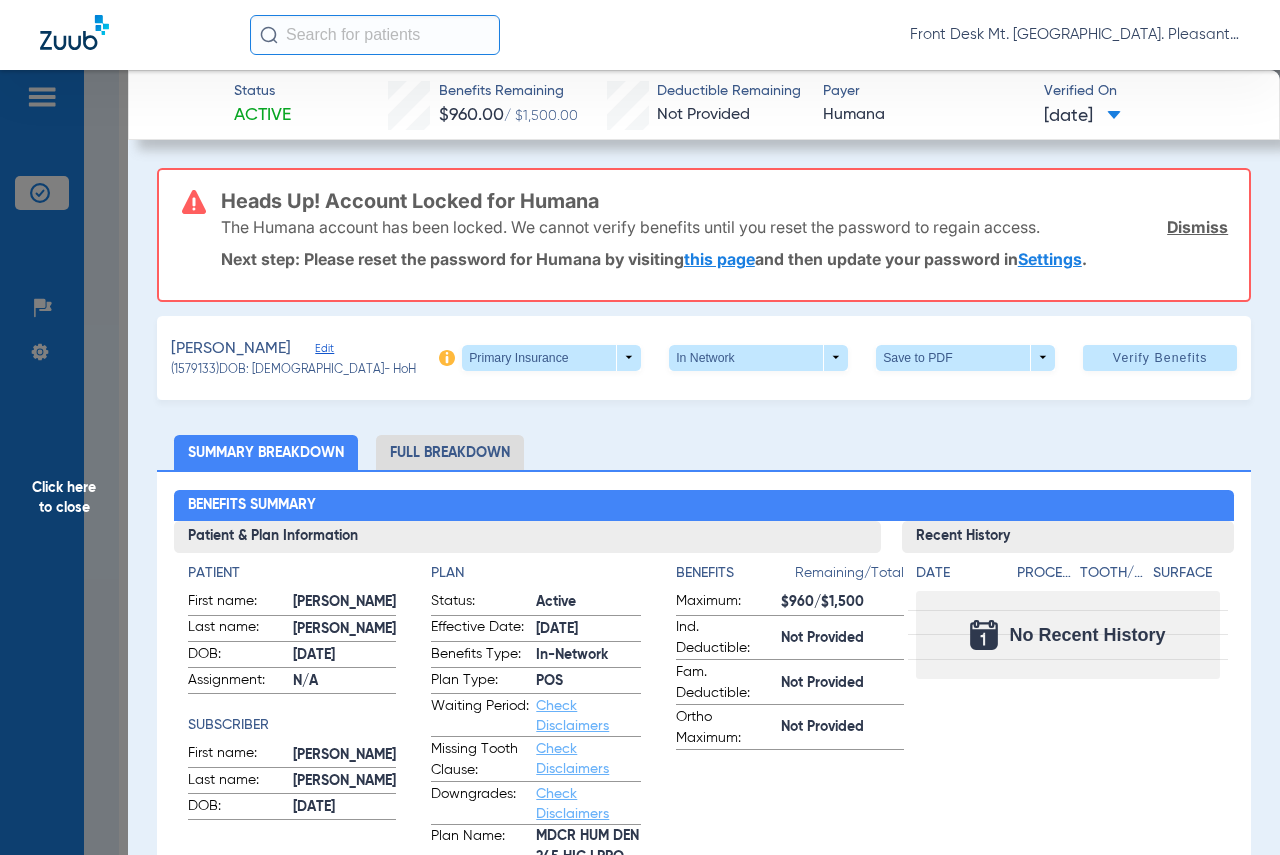 click on "Click here to close" 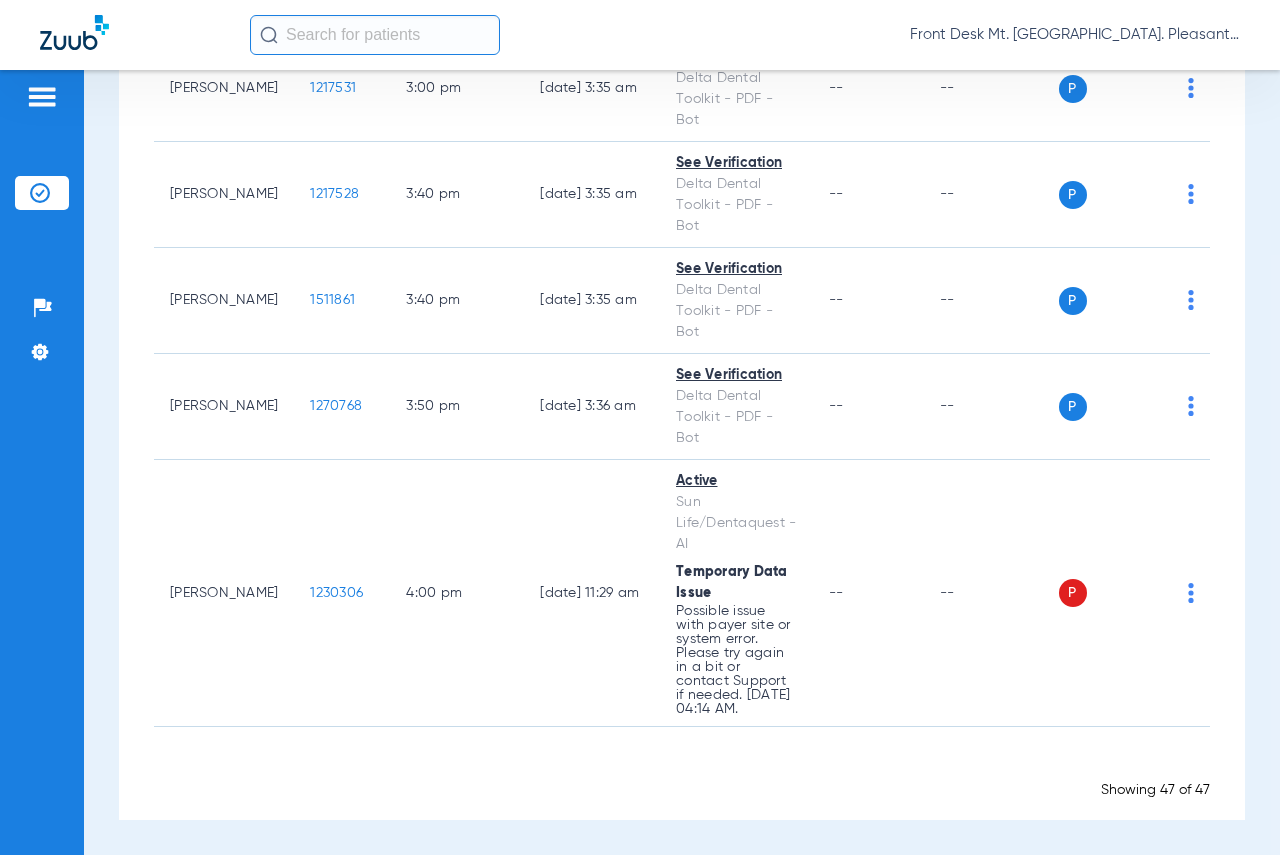 scroll, scrollTop: 7095, scrollLeft: 0, axis: vertical 